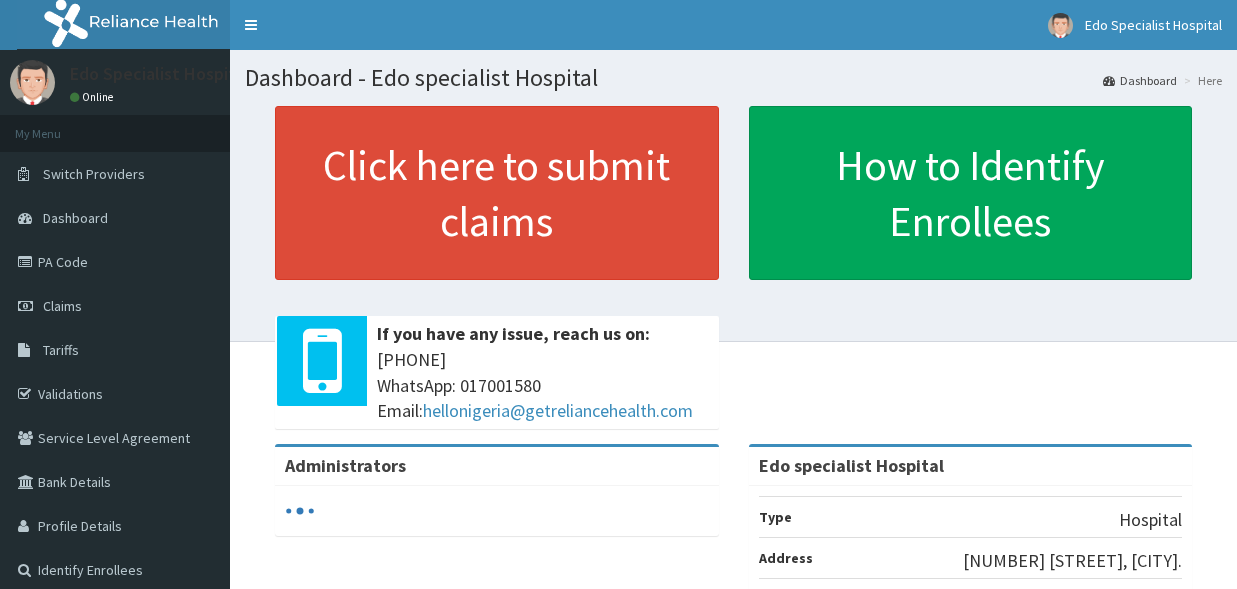 scroll, scrollTop: 0, scrollLeft: 0, axis: both 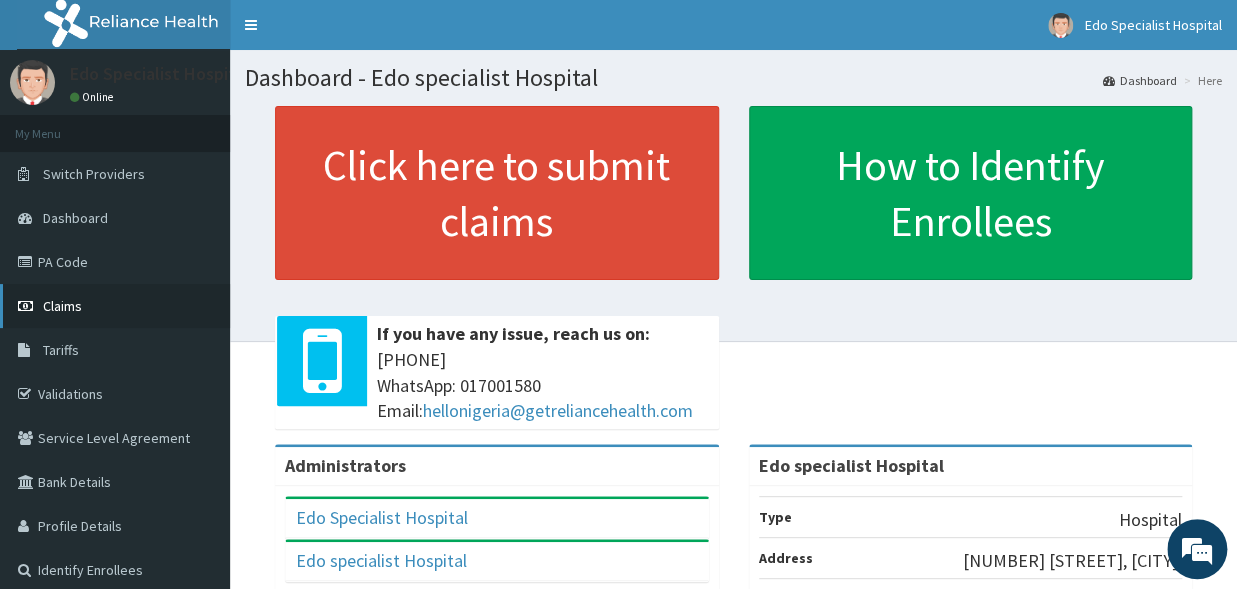 click on "Claims" at bounding box center [62, 306] 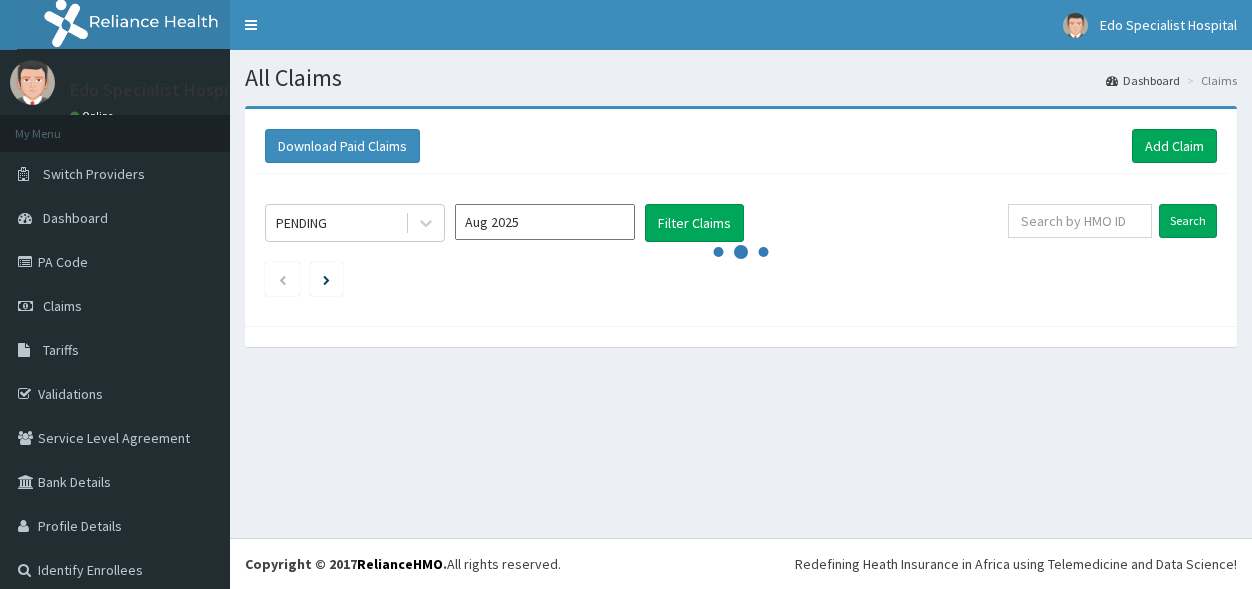 scroll, scrollTop: 0, scrollLeft: 0, axis: both 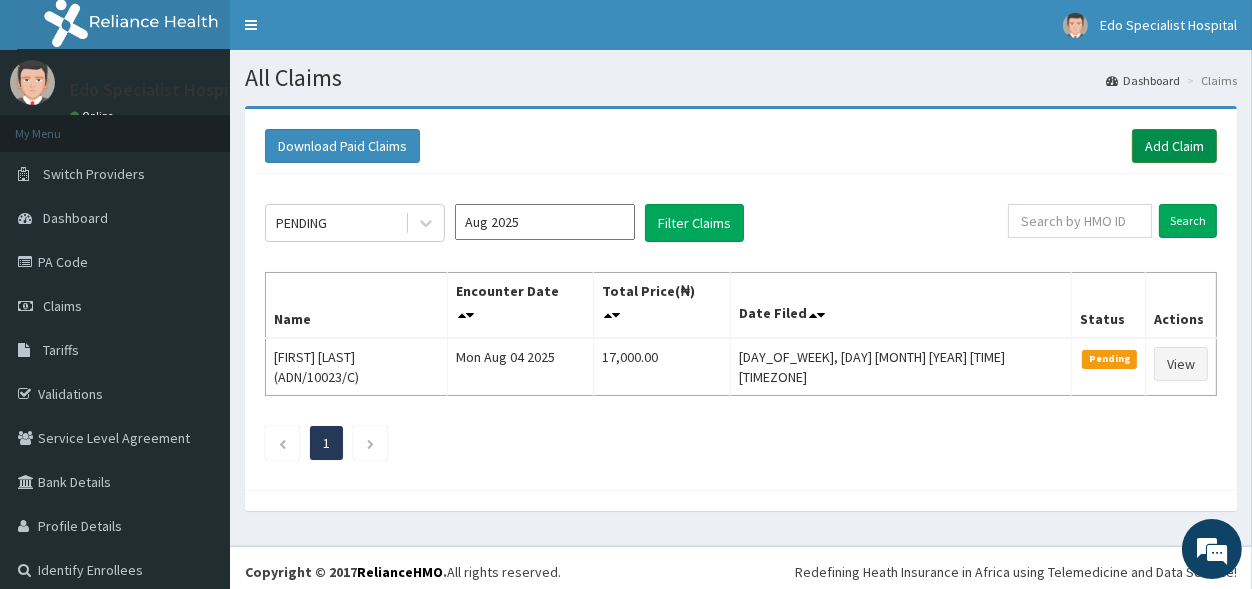 click on "Add Claim" at bounding box center (1174, 146) 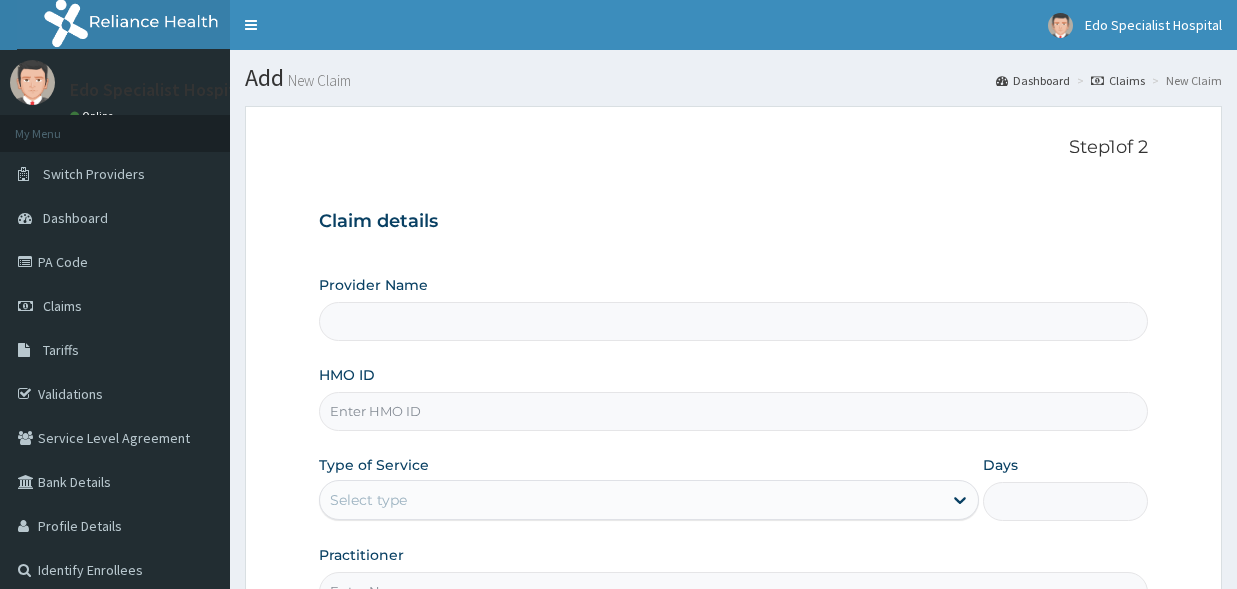 scroll, scrollTop: 0, scrollLeft: 0, axis: both 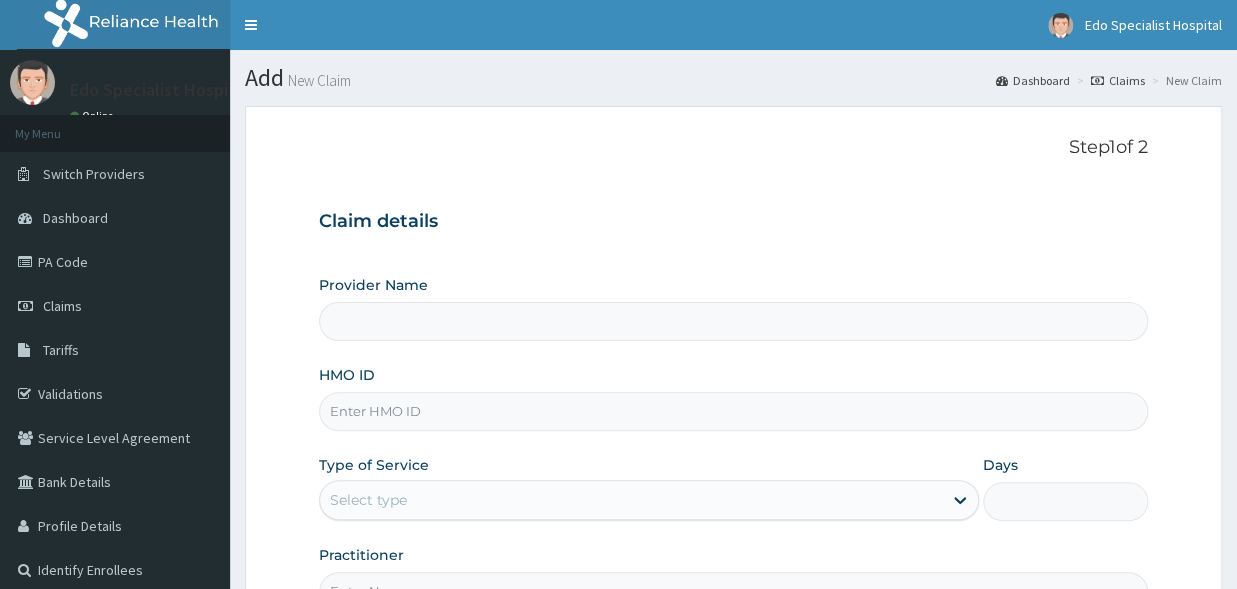 type on "Edo specialist Hospital" 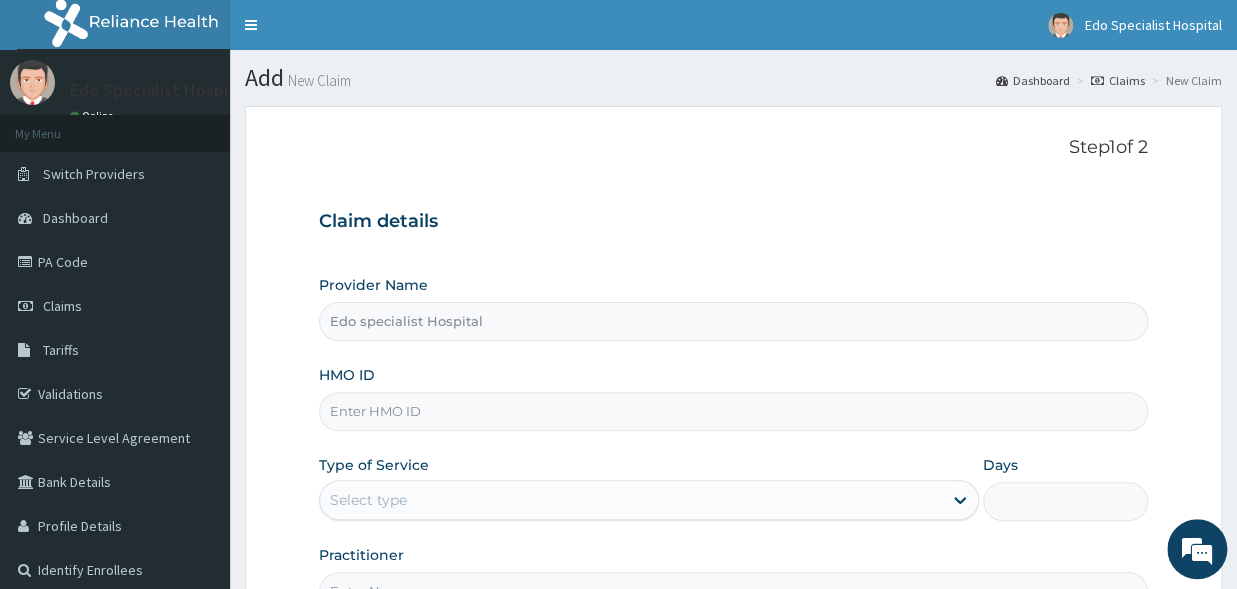 scroll, scrollTop: 0, scrollLeft: 0, axis: both 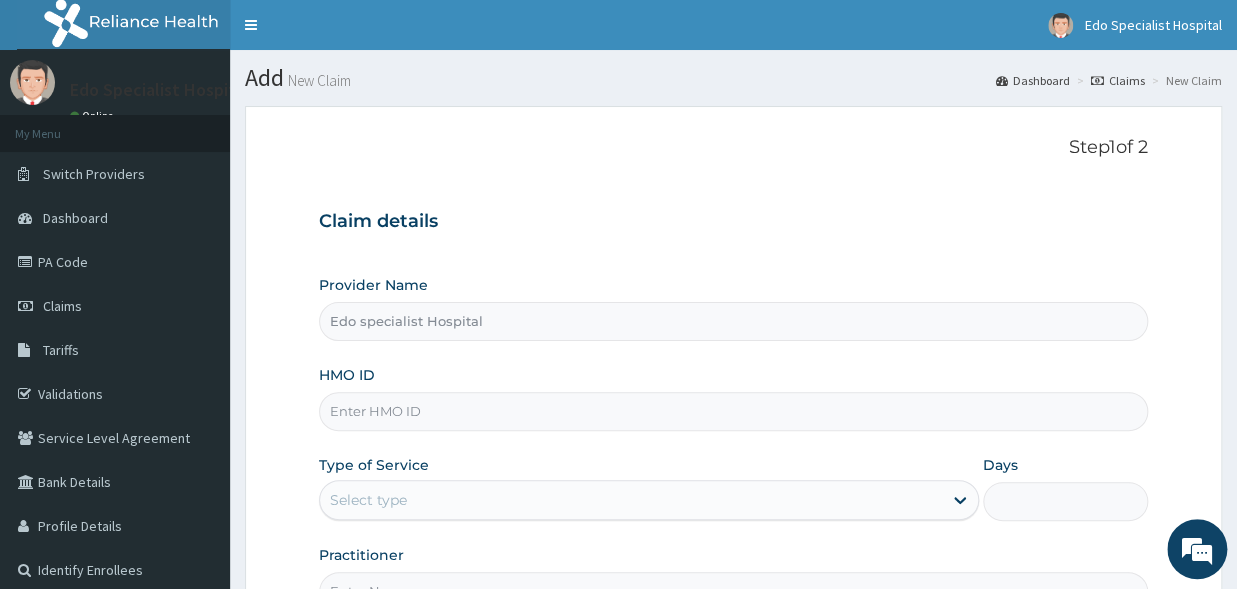 click on "Edo specialist Hospital" at bounding box center (733, 321) 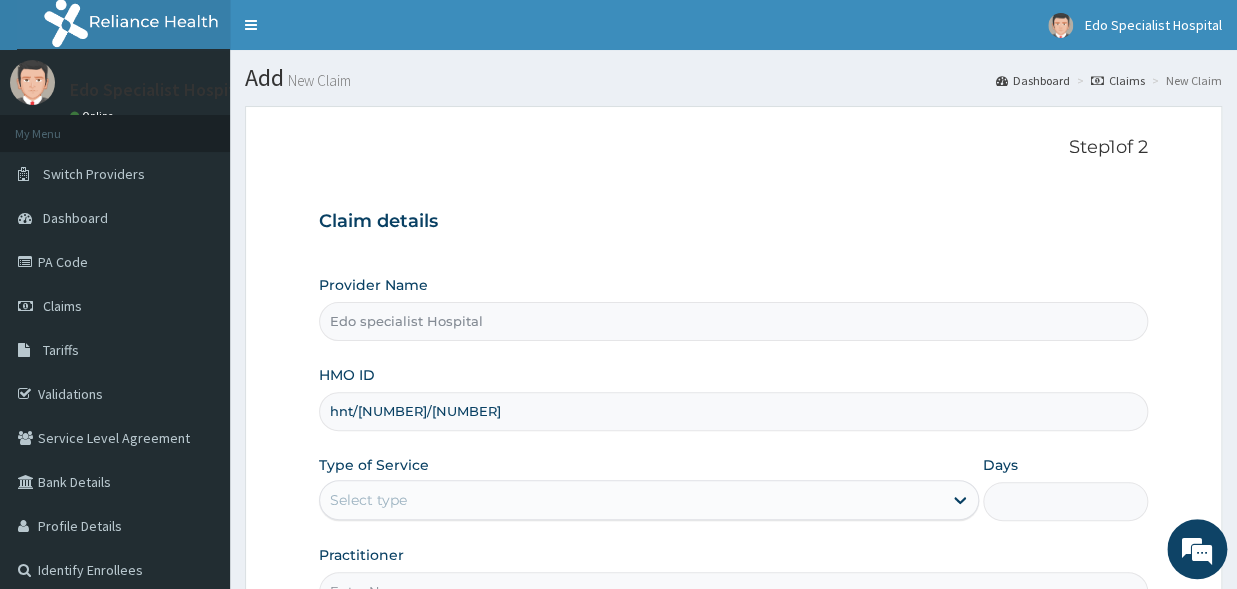type on "hnt/10011/b" 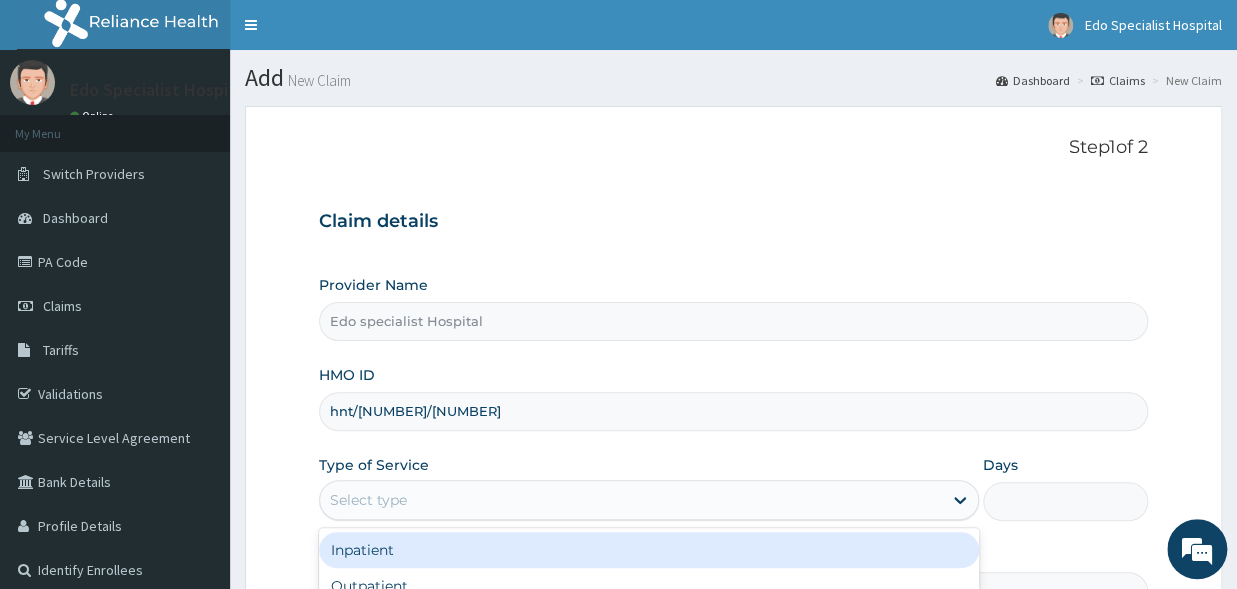 click on "Select type" at bounding box center (368, 500) 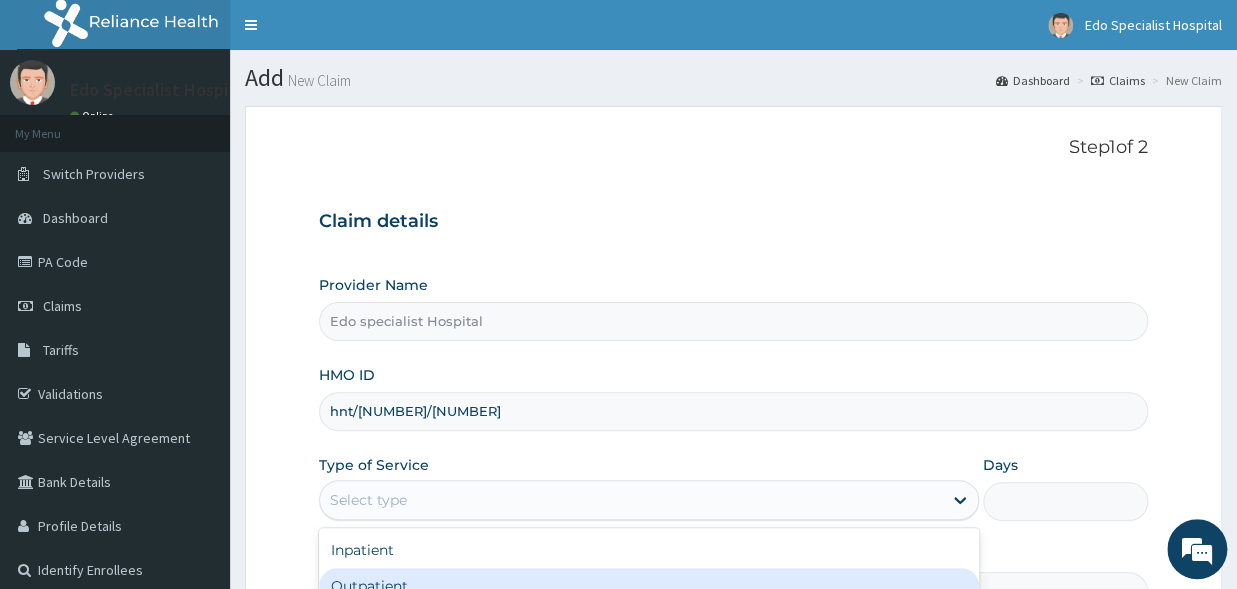click on "Outpatient" at bounding box center (649, 586) 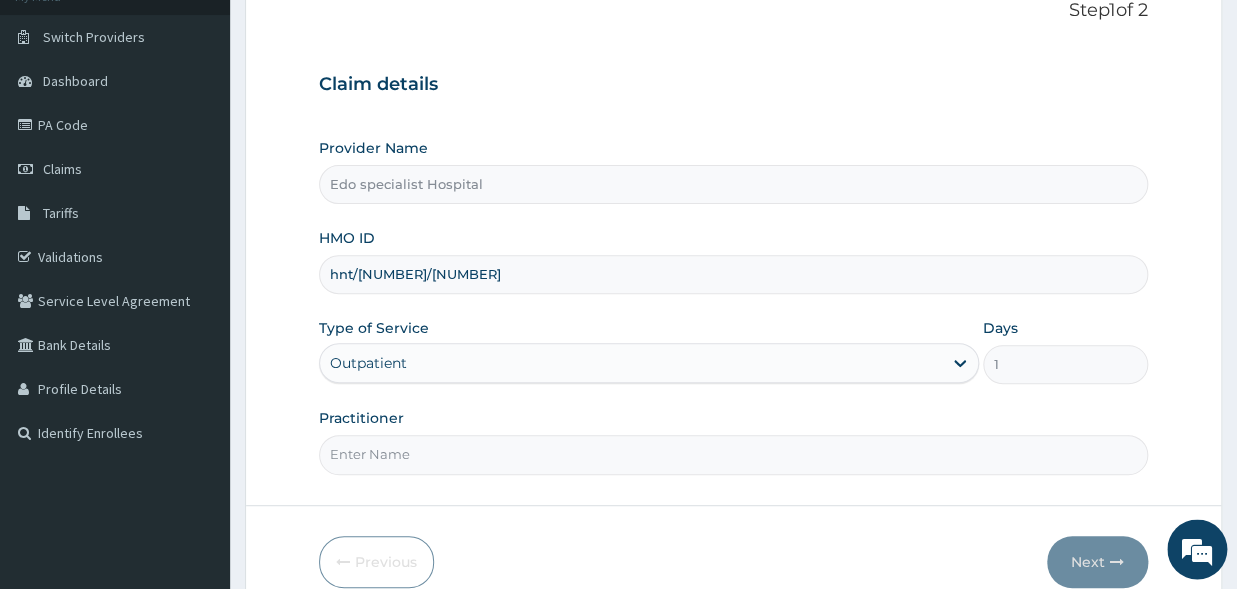 scroll, scrollTop: 231, scrollLeft: 0, axis: vertical 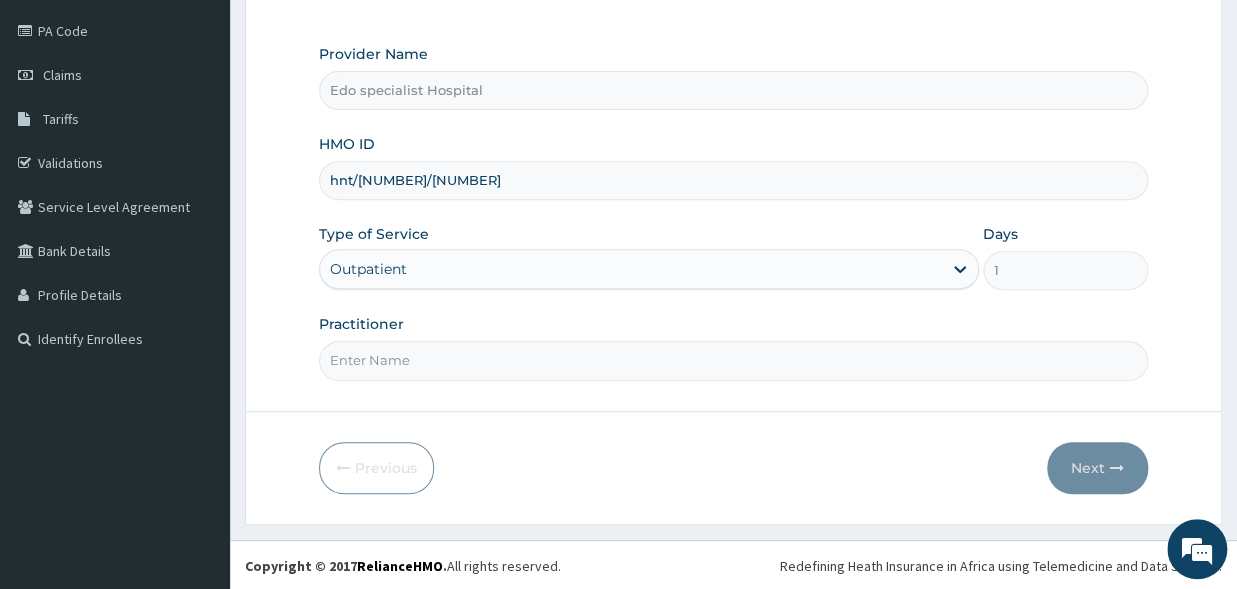 click on "Practitioner" at bounding box center [733, 360] 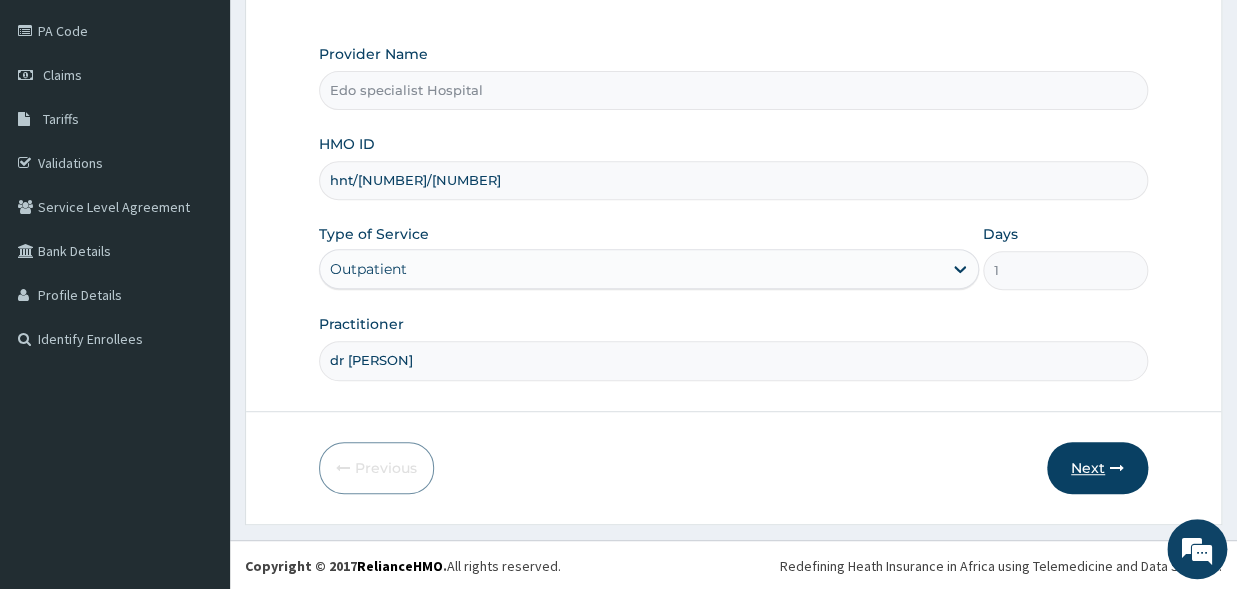 type on "dr ozemokhia" 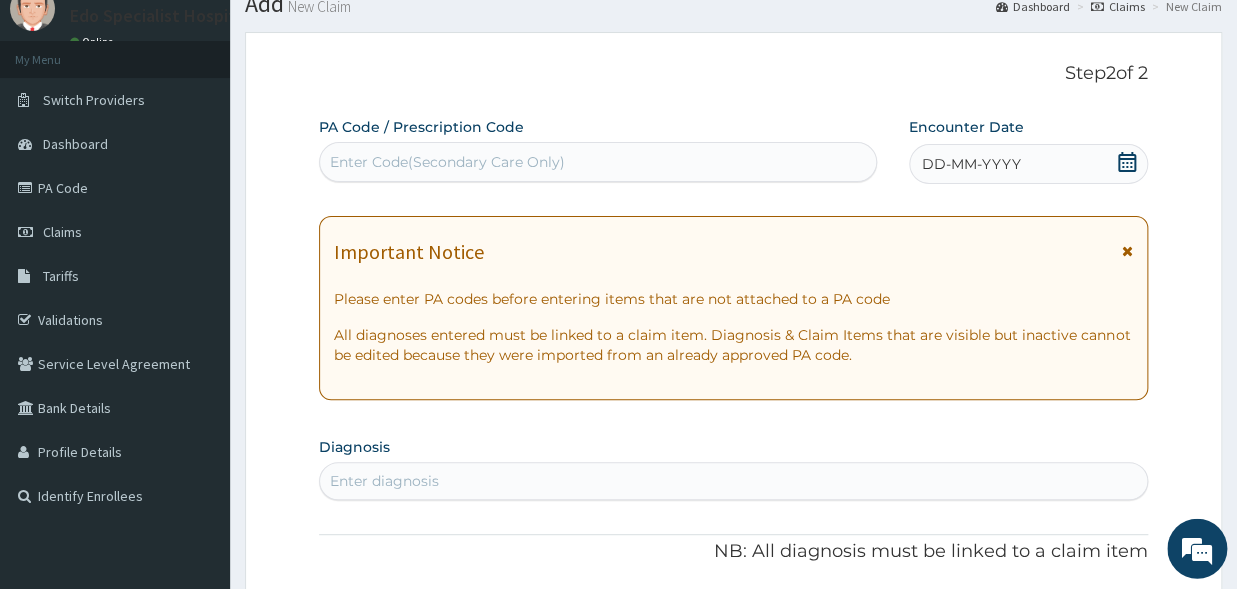 scroll, scrollTop: 110, scrollLeft: 0, axis: vertical 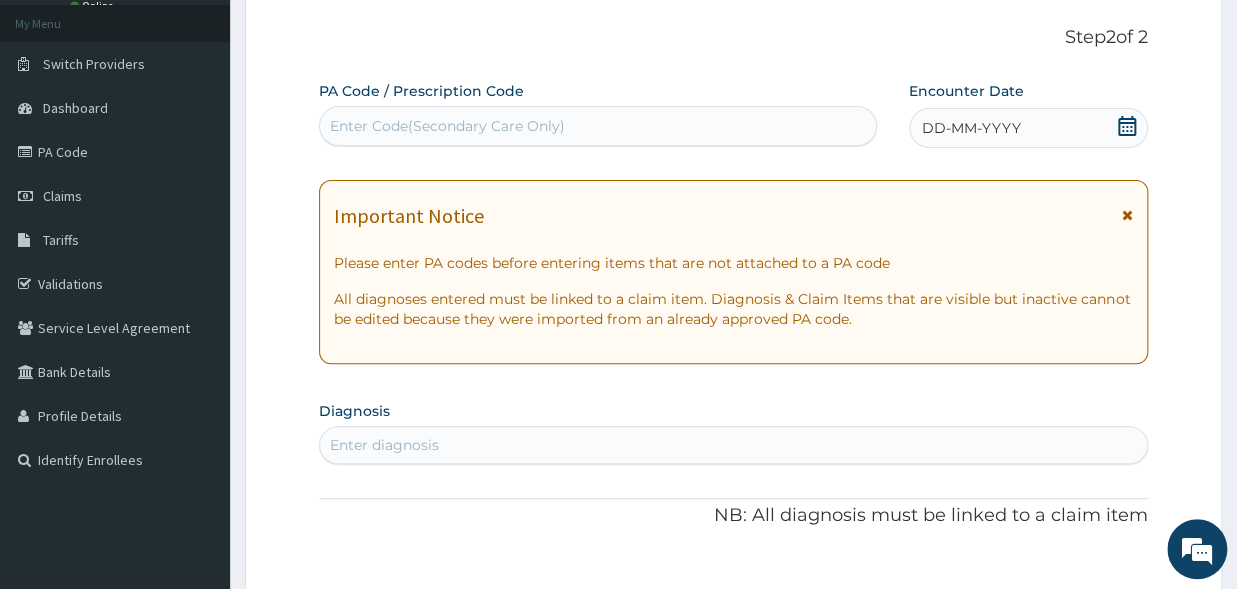 click on "Enter diagnosis" at bounding box center [733, 445] 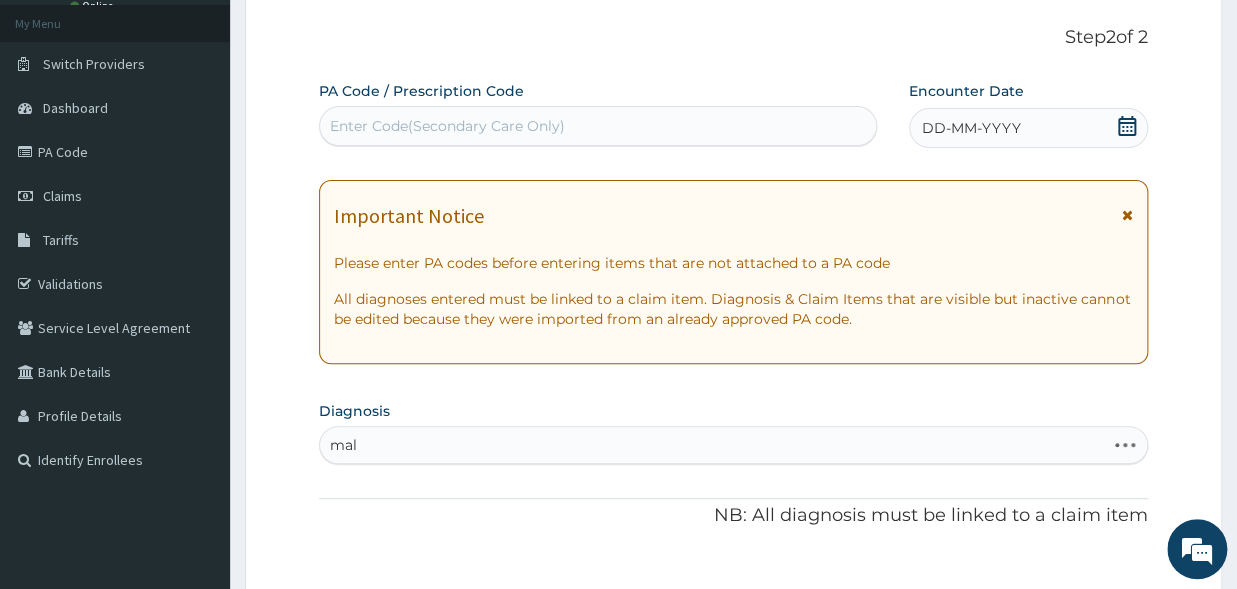 type on "mala" 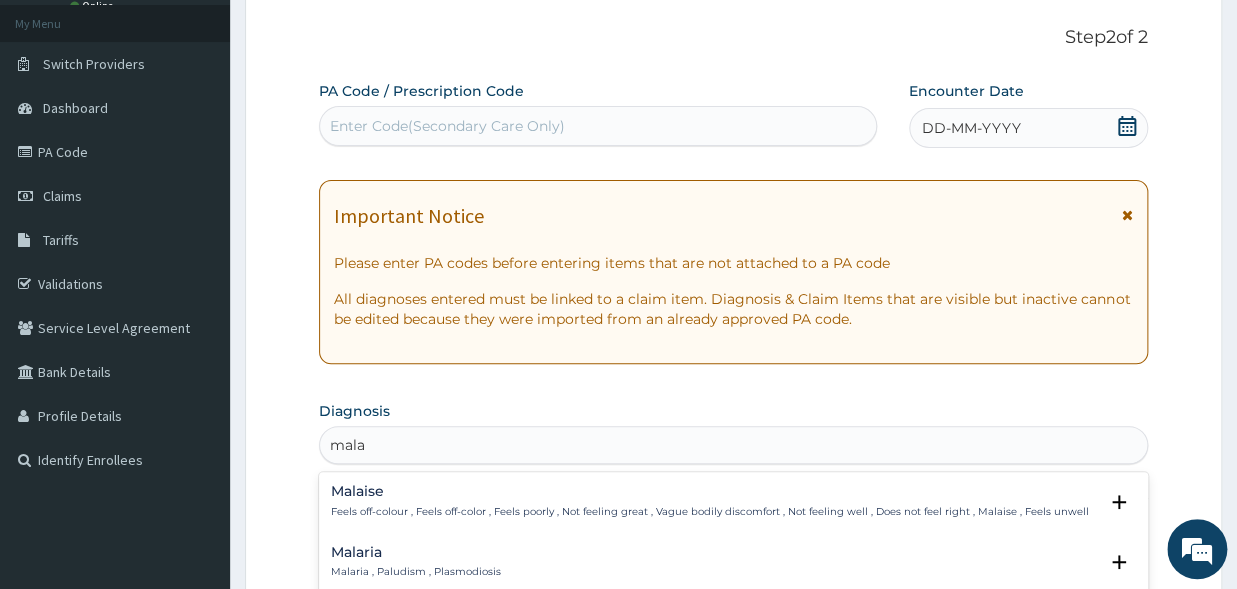 click on "Malaria , Paludism , Plasmodiosis" at bounding box center [416, 572] 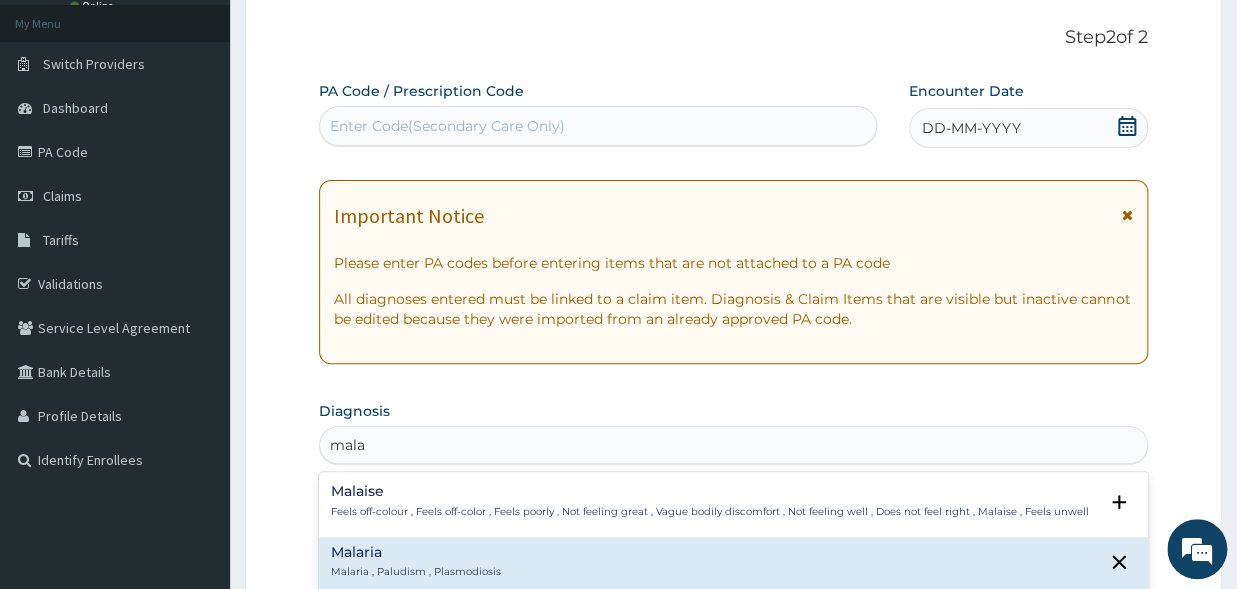 click on "Malaria , Paludism , Plasmodiosis" at bounding box center (416, 572) 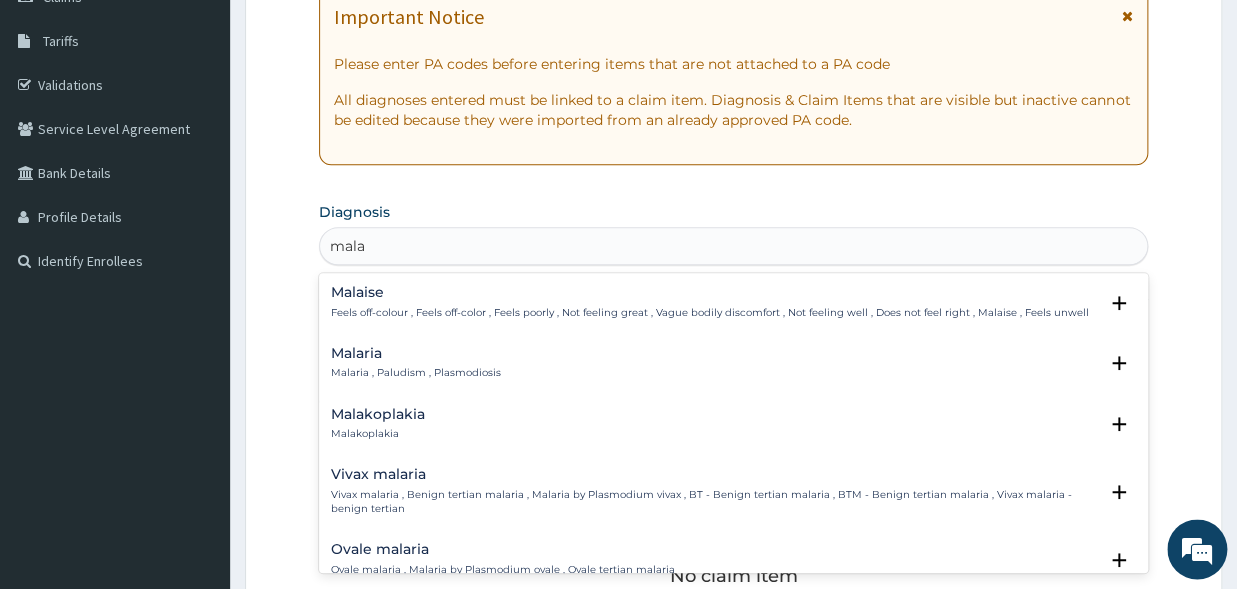 scroll, scrollTop: 330, scrollLeft: 0, axis: vertical 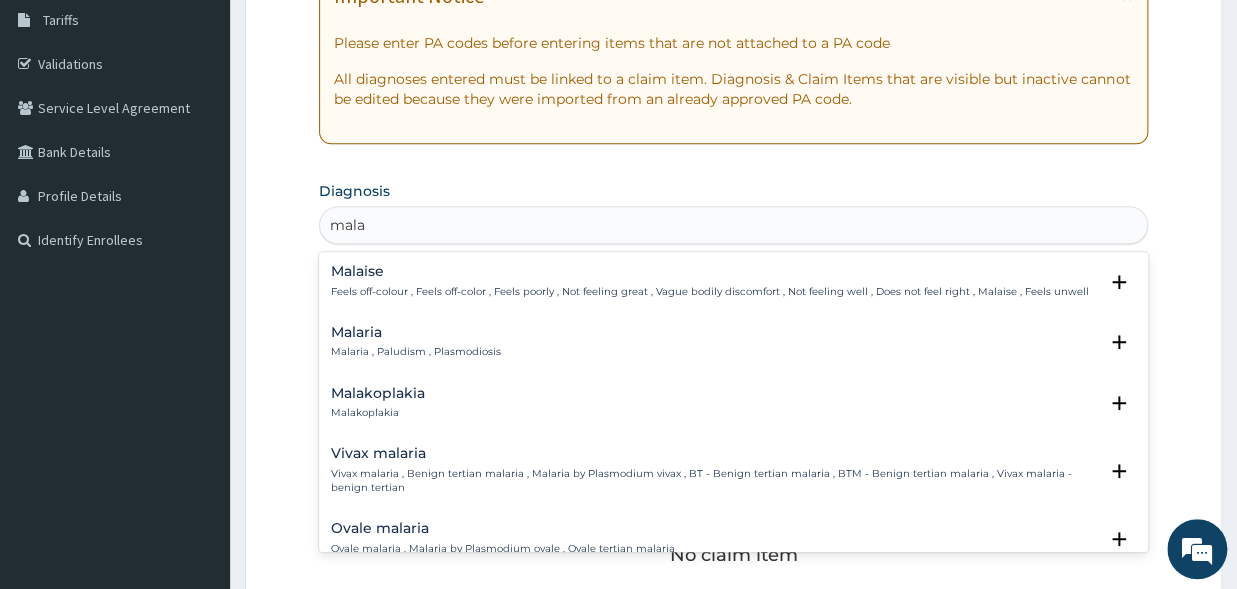 click on "Malaria Malaria , Paludism , Plasmodiosis" at bounding box center [416, 342] 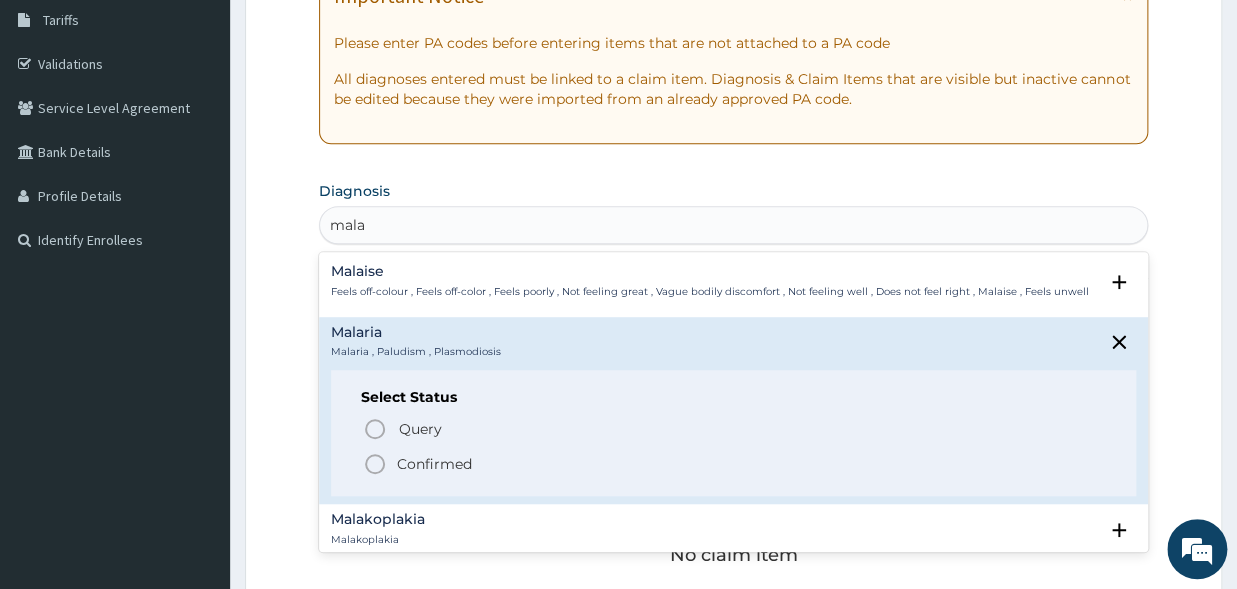 click 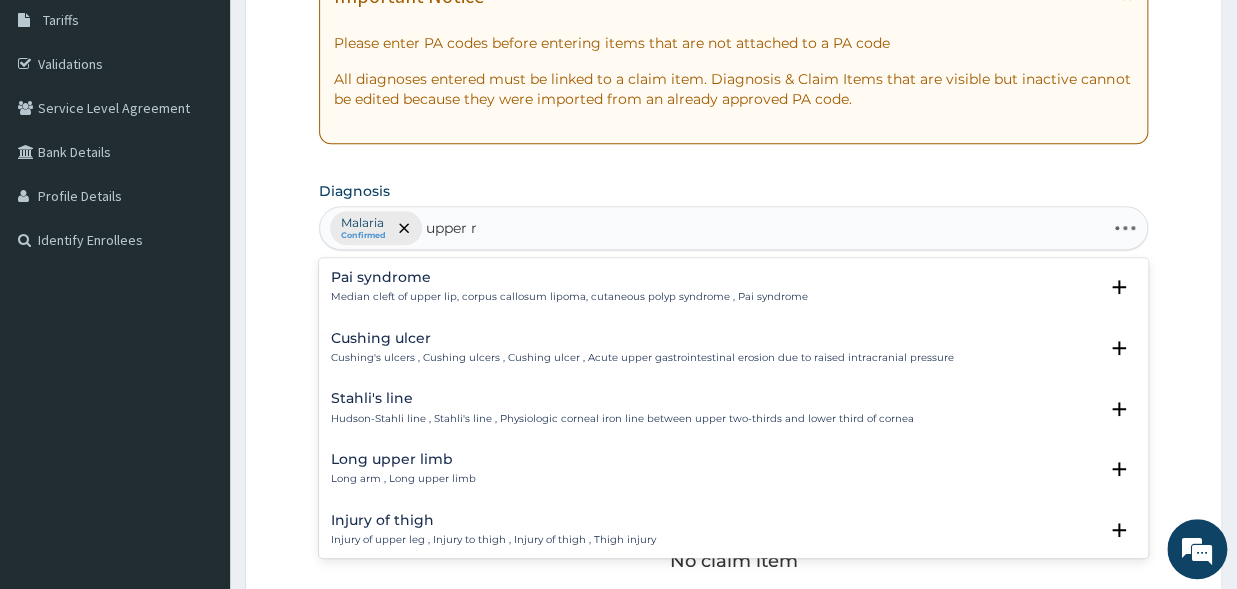 type on "upper re" 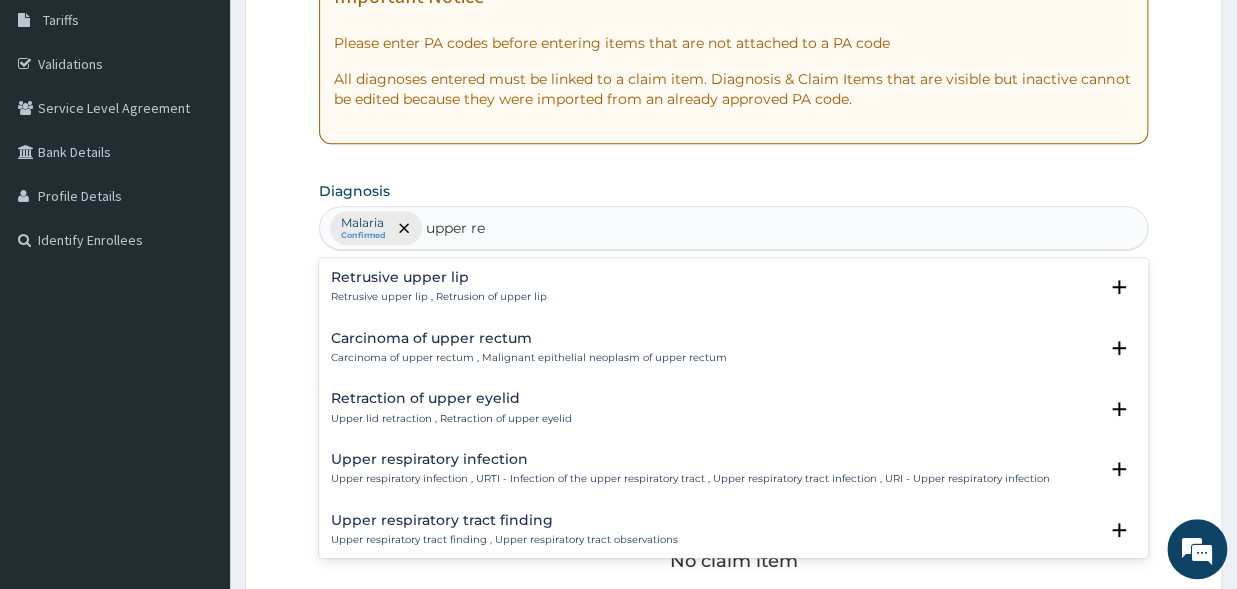 click on "Upper respiratory infection" at bounding box center [690, 459] 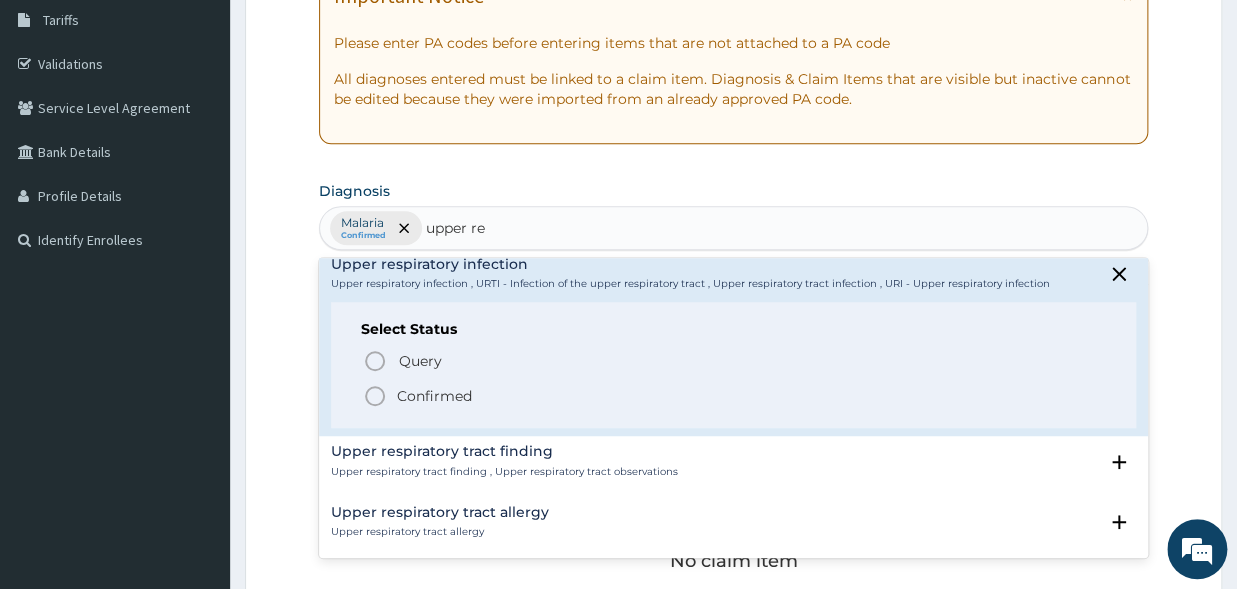 scroll, scrollTop: 209, scrollLeft: 0, axis: vertical 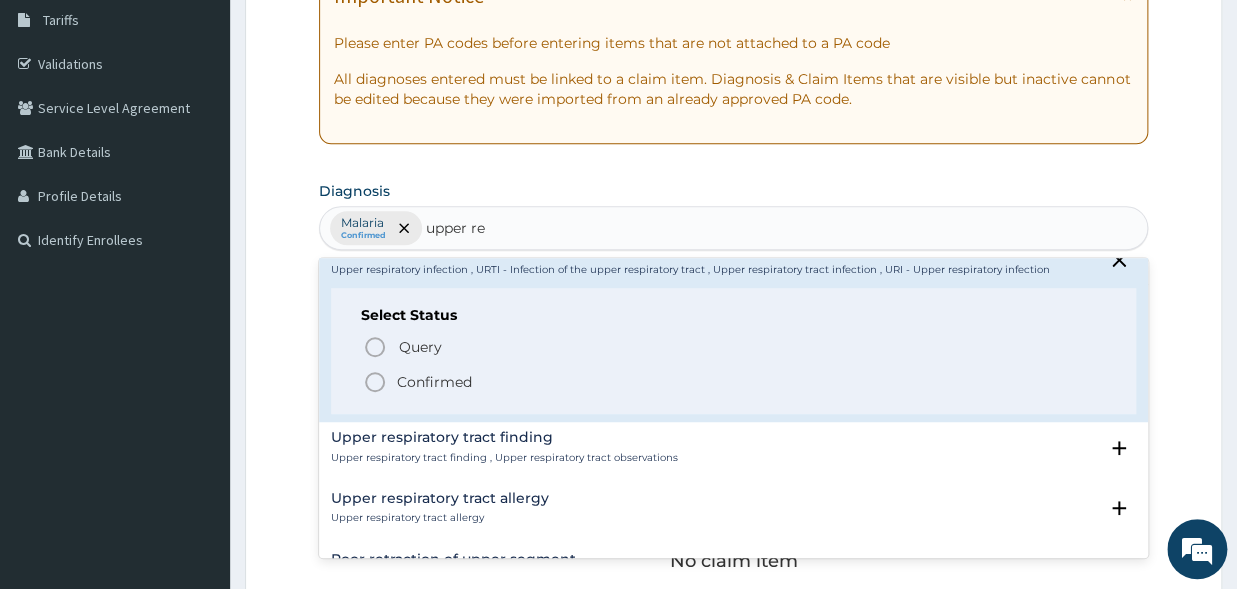 click 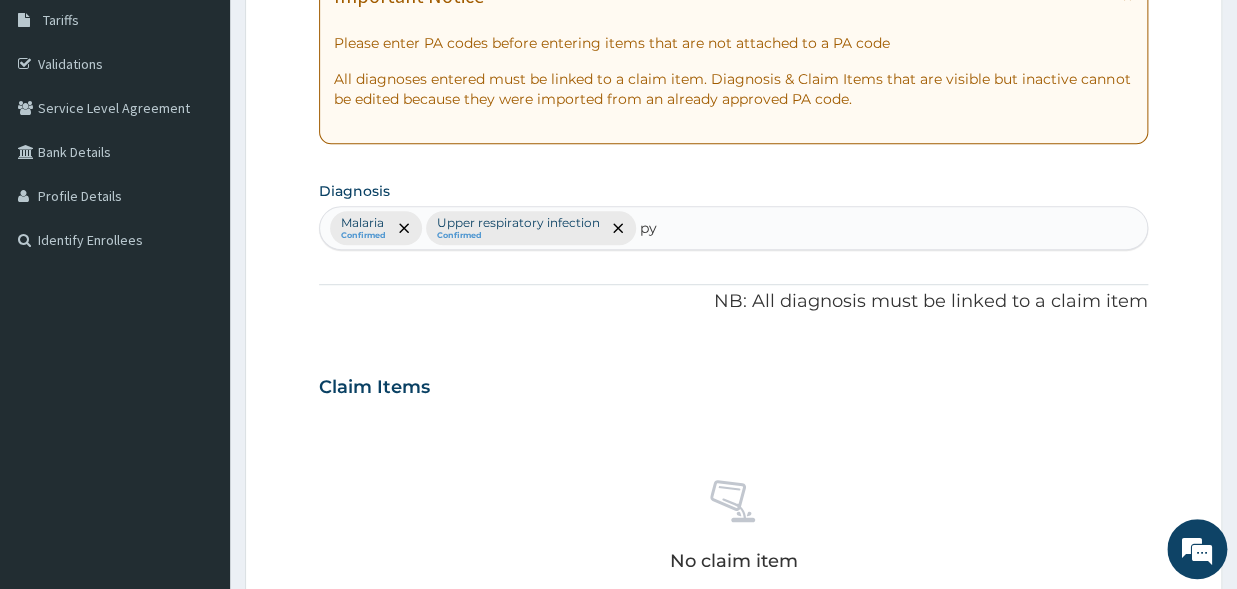 type on "pyr" 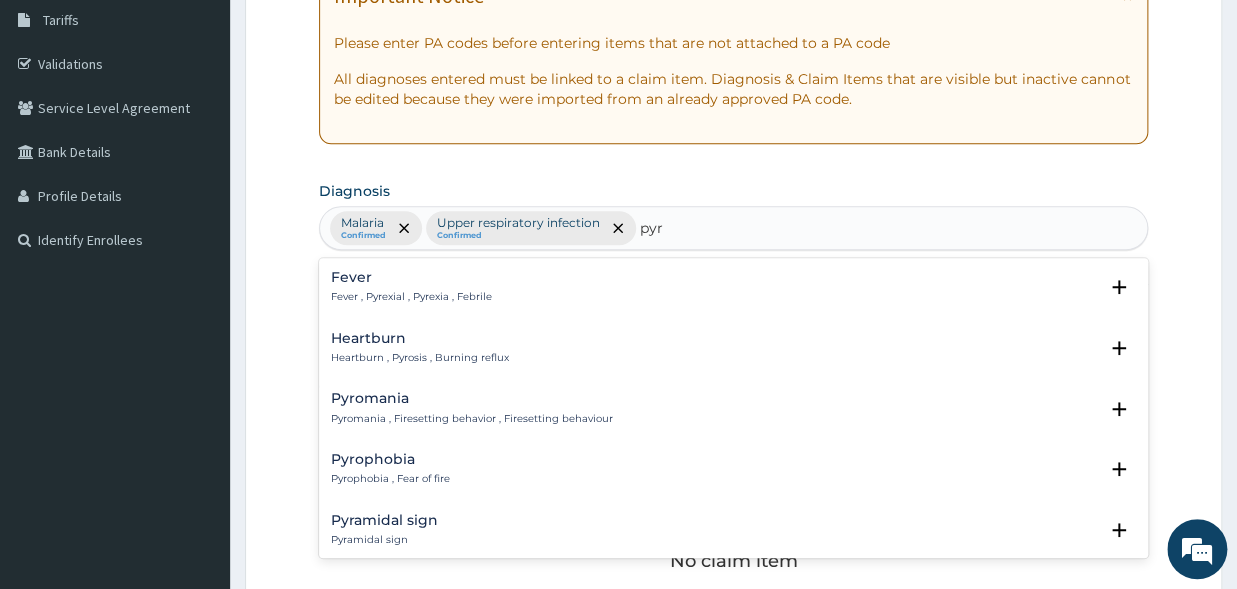 click on "Fever , Pyrexial , Pyrexia , Febrile" at bounding box center (411, 297) 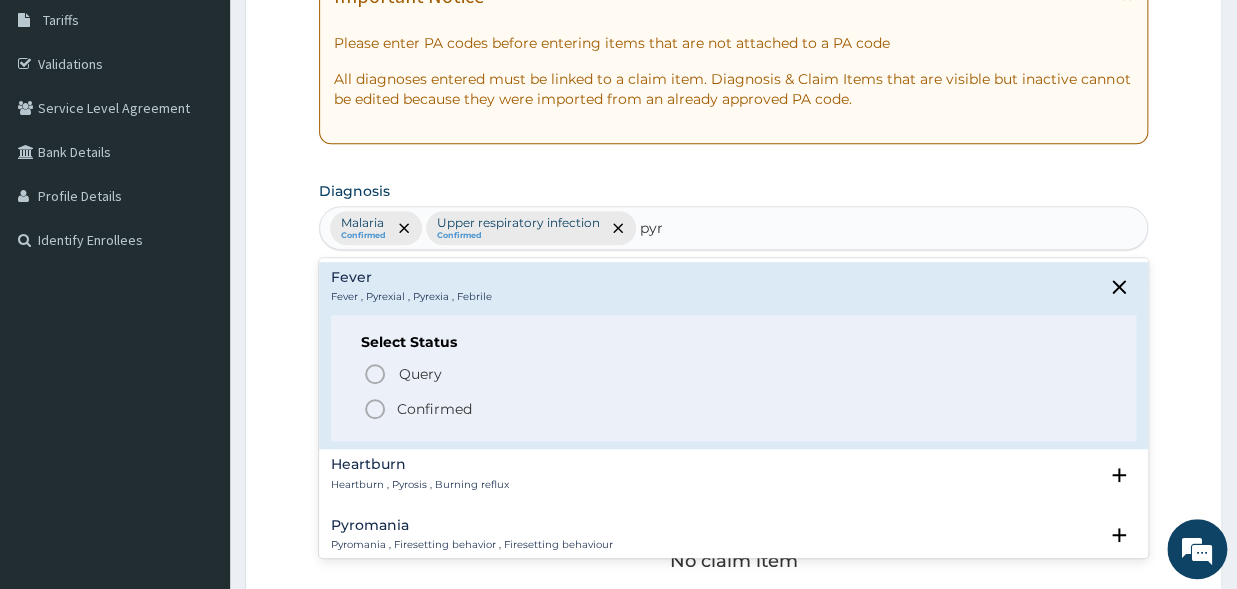 click 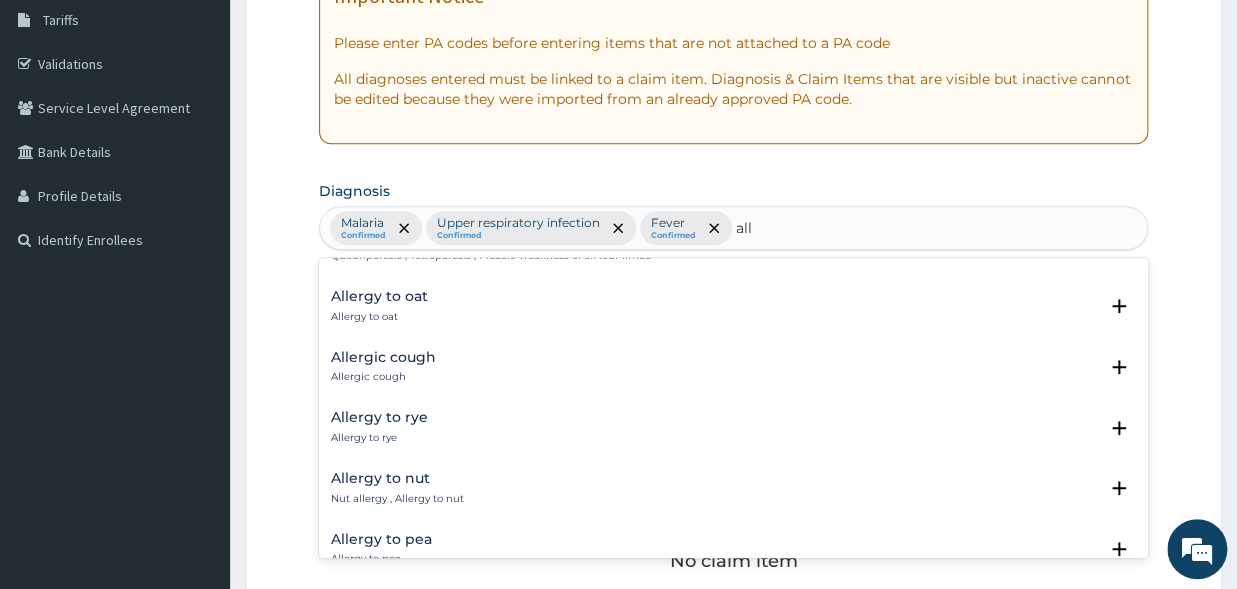 scroll, scrollTop: 313, scrollLeft: 0, axis: vertical 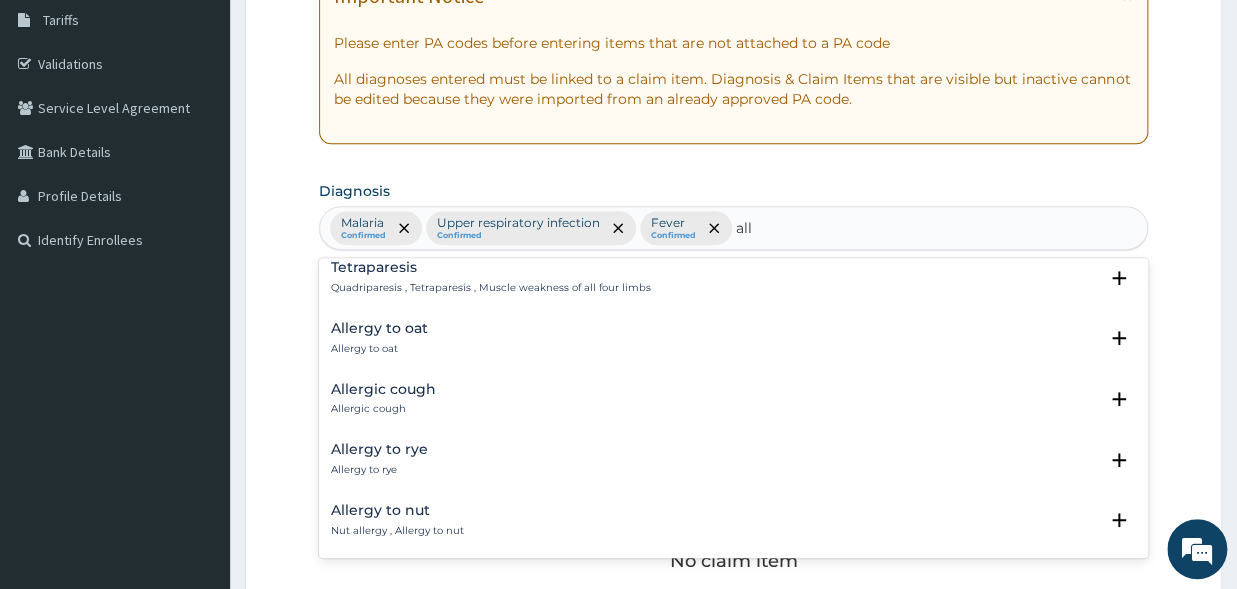 click on "Allergic cough" at bounding box center [383, 389] 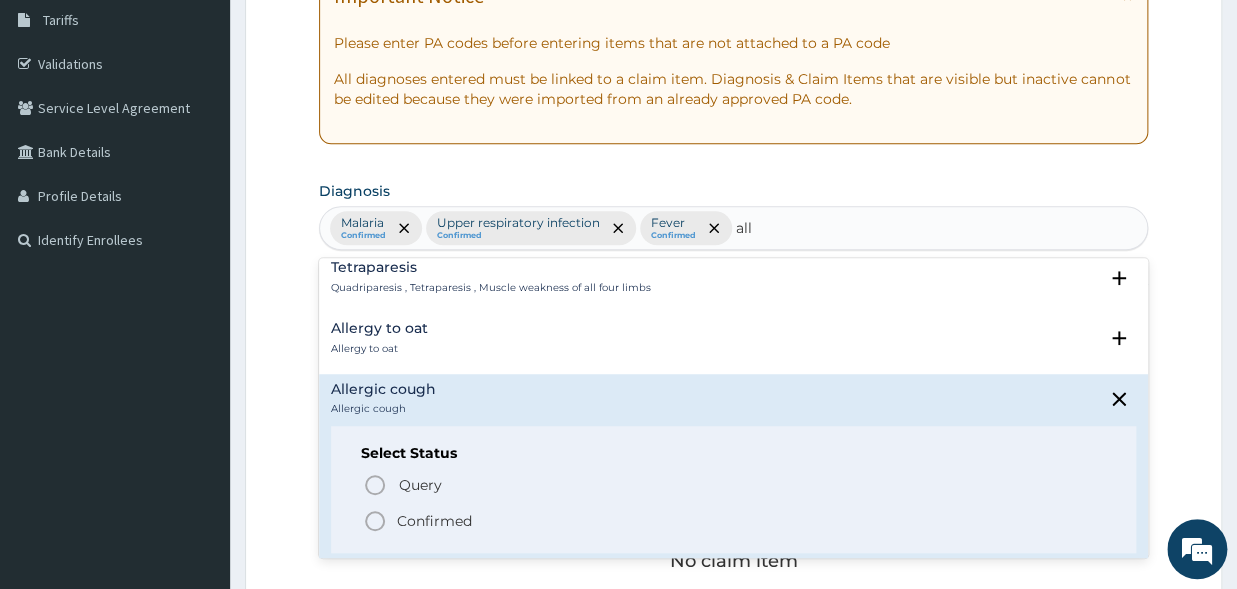 click on "Allergy to oat Allergy to oat" at bounding box center (733, 338) 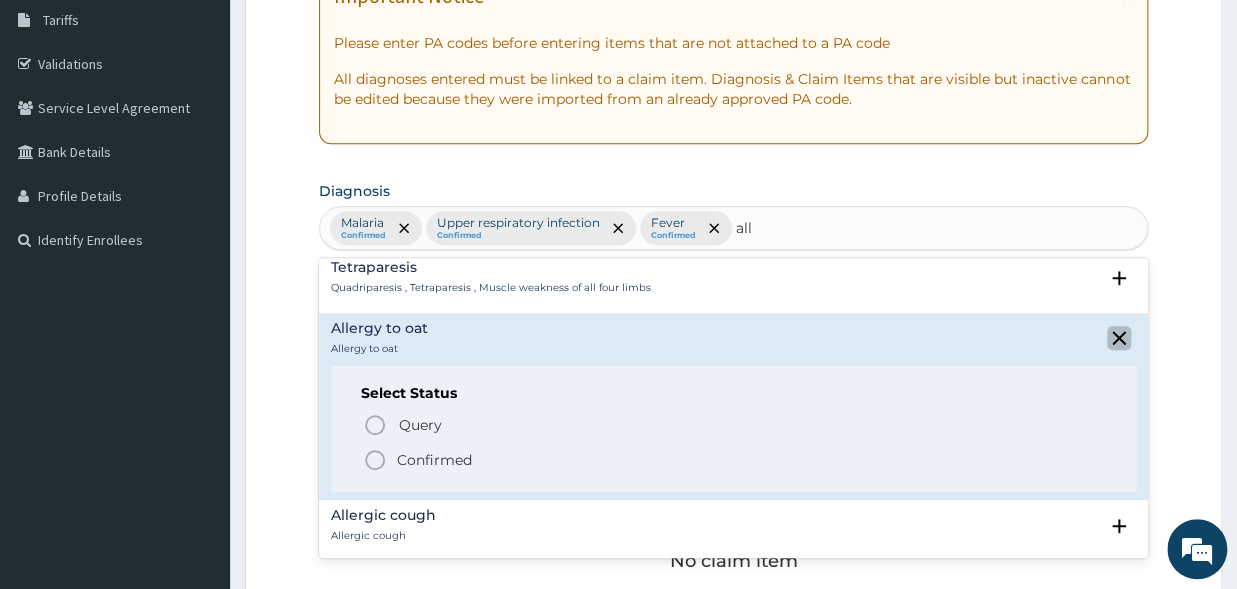 click 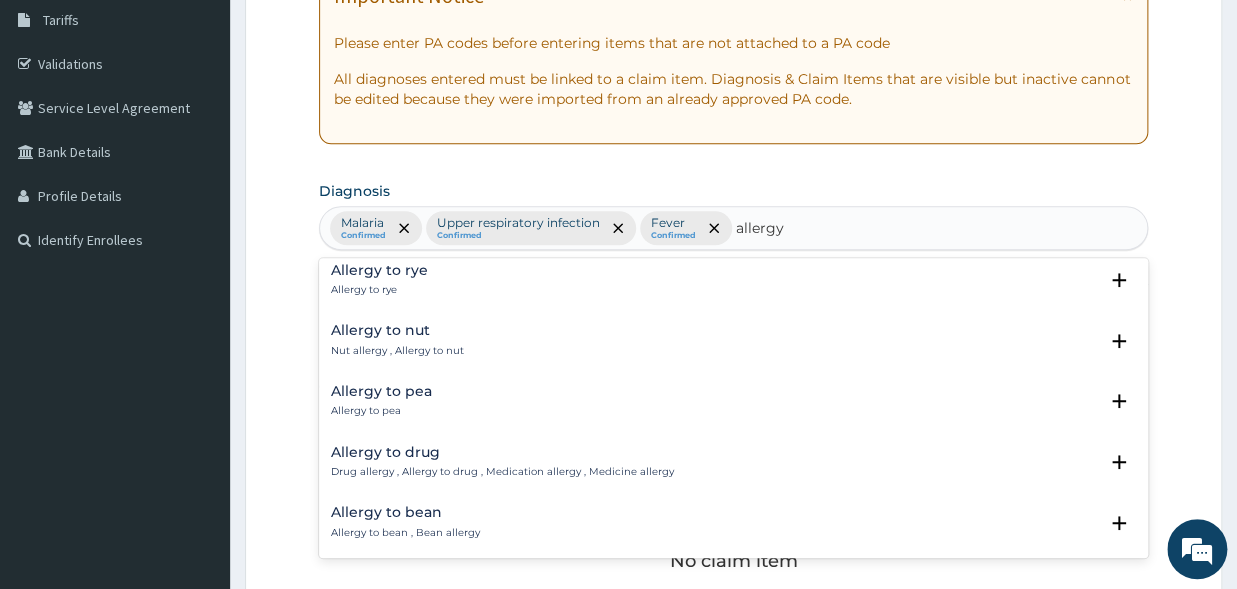 scroll, scrollTop: 104, scrollLeft: 0, axis: vertical 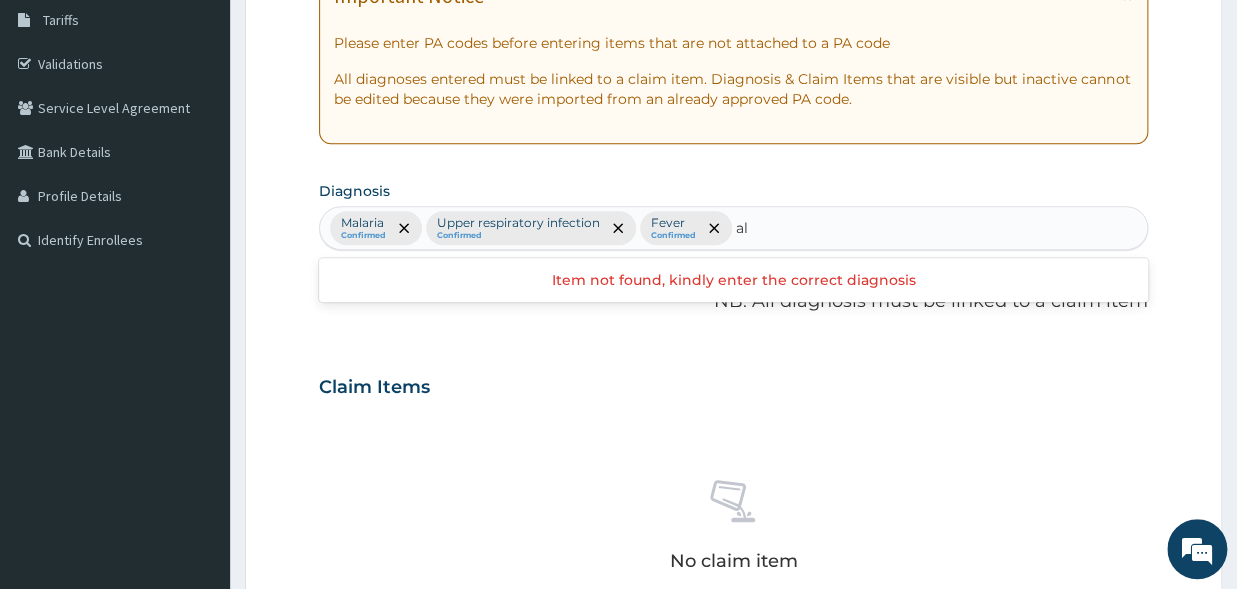 type on "a" 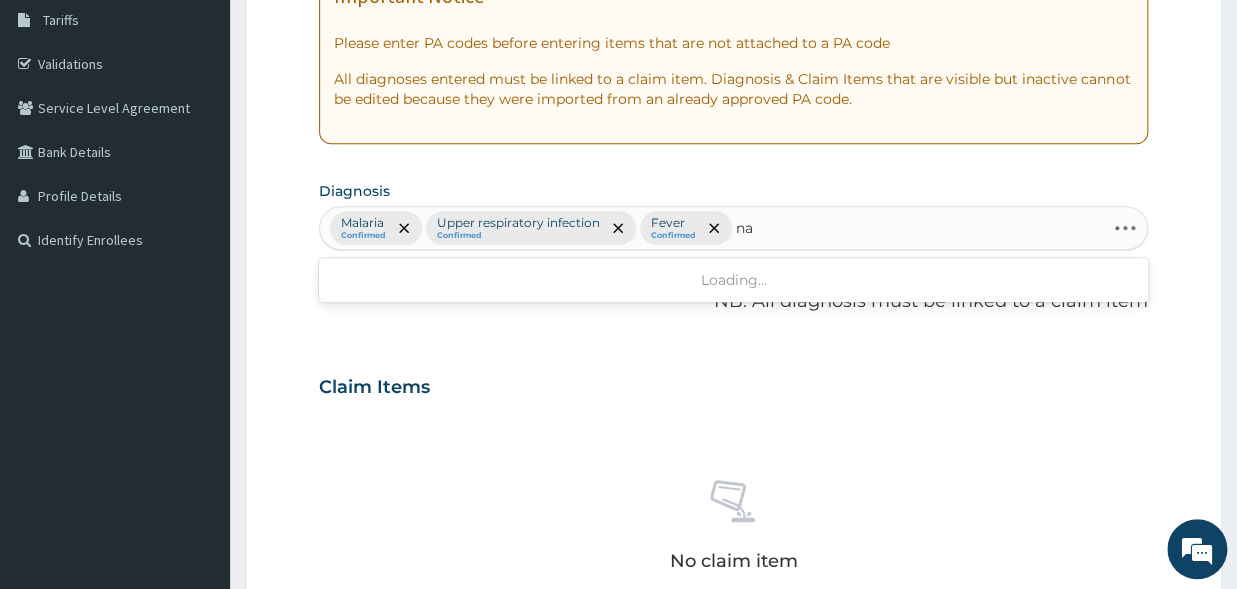 type on "n" 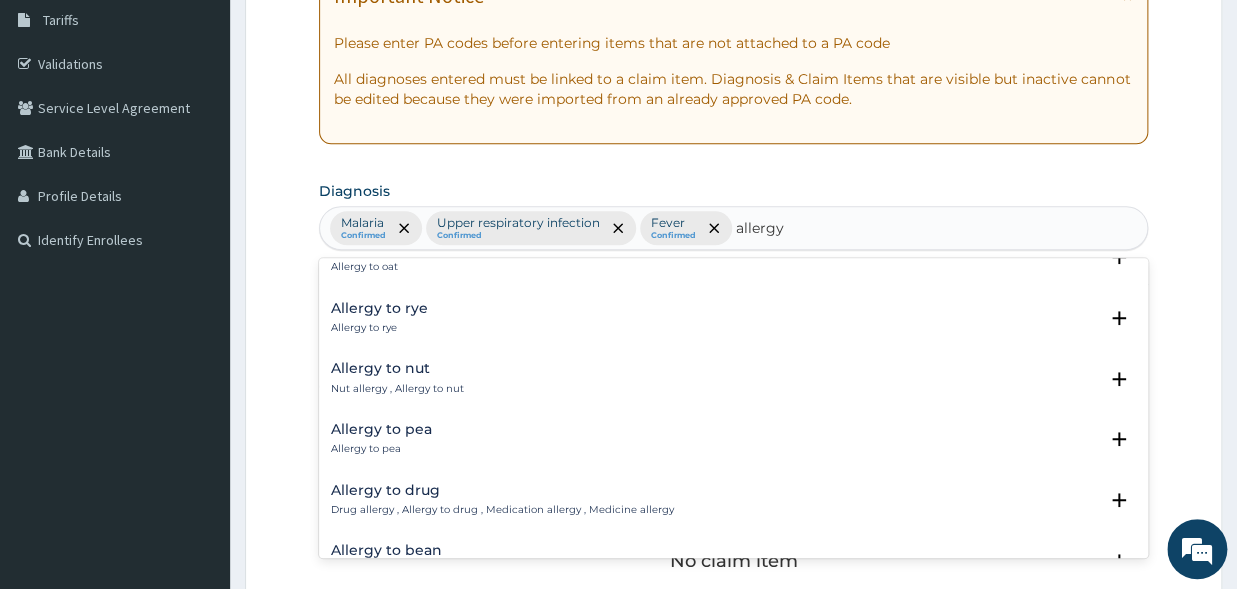 scroll, scrollTop: 0, scrollLeft: 0, axis: both 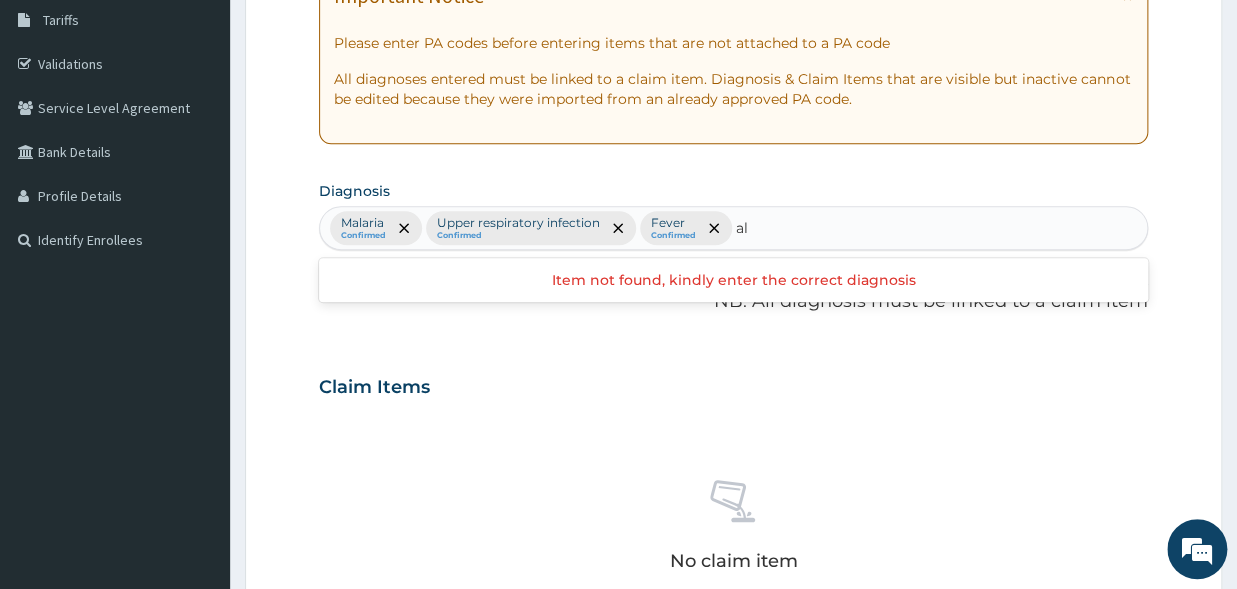 type on "a" 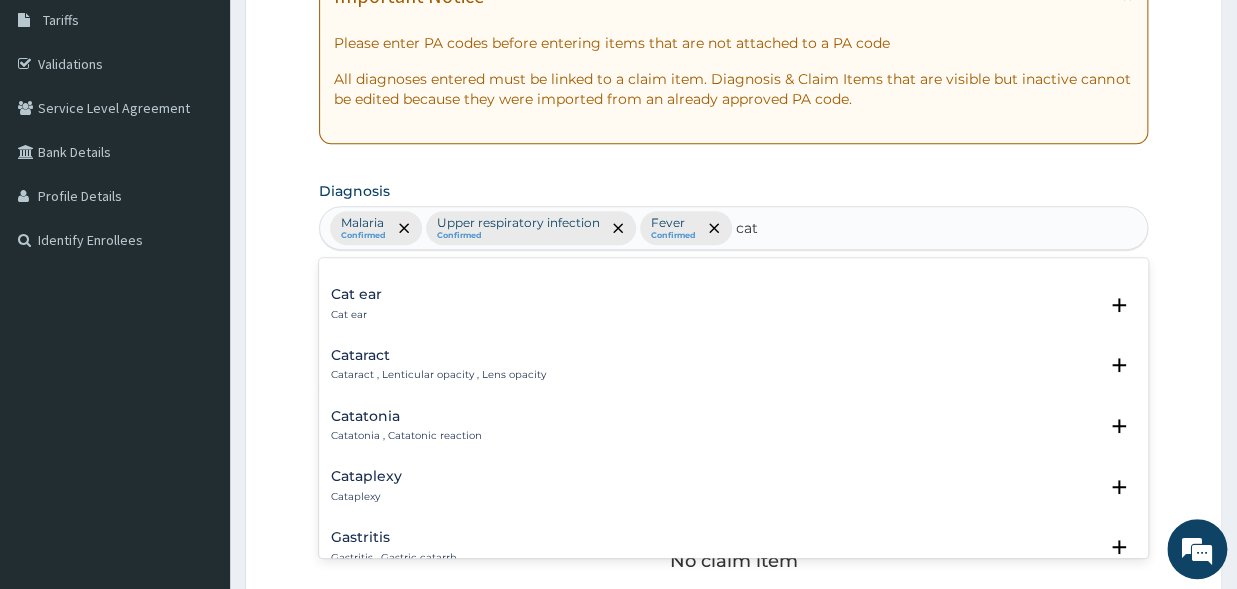 scroll, scrollTop: 0, scrollLeft: 0, axis: both 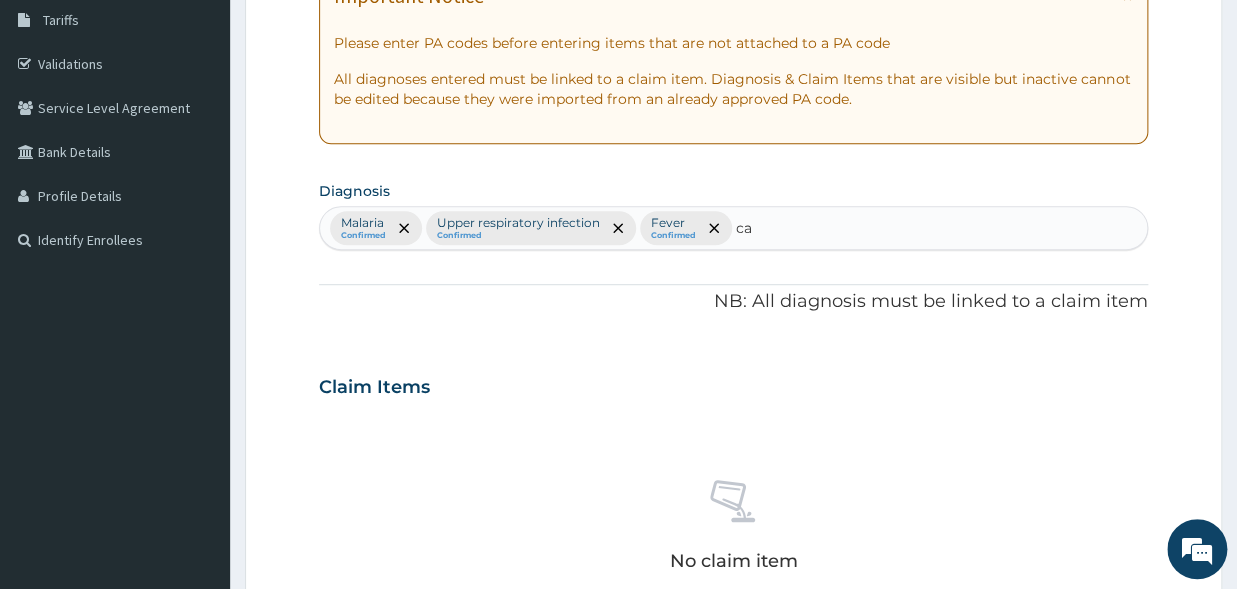 type on "c" 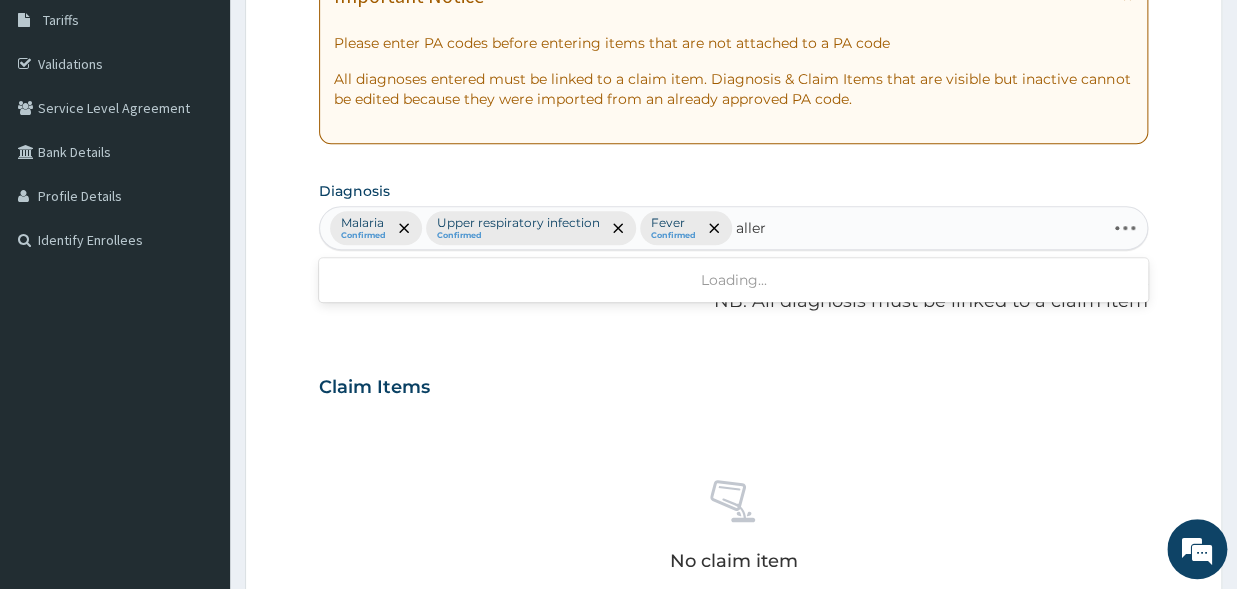 type on "allerg" 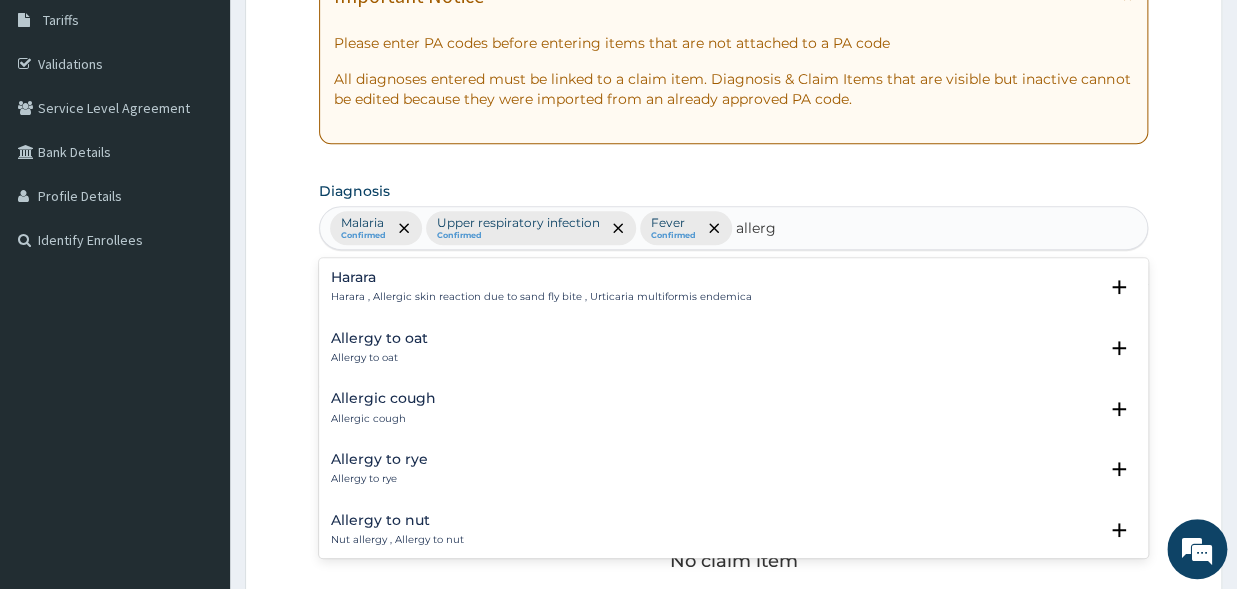 click on "Allergic cough" at bounding box center [383, 398] 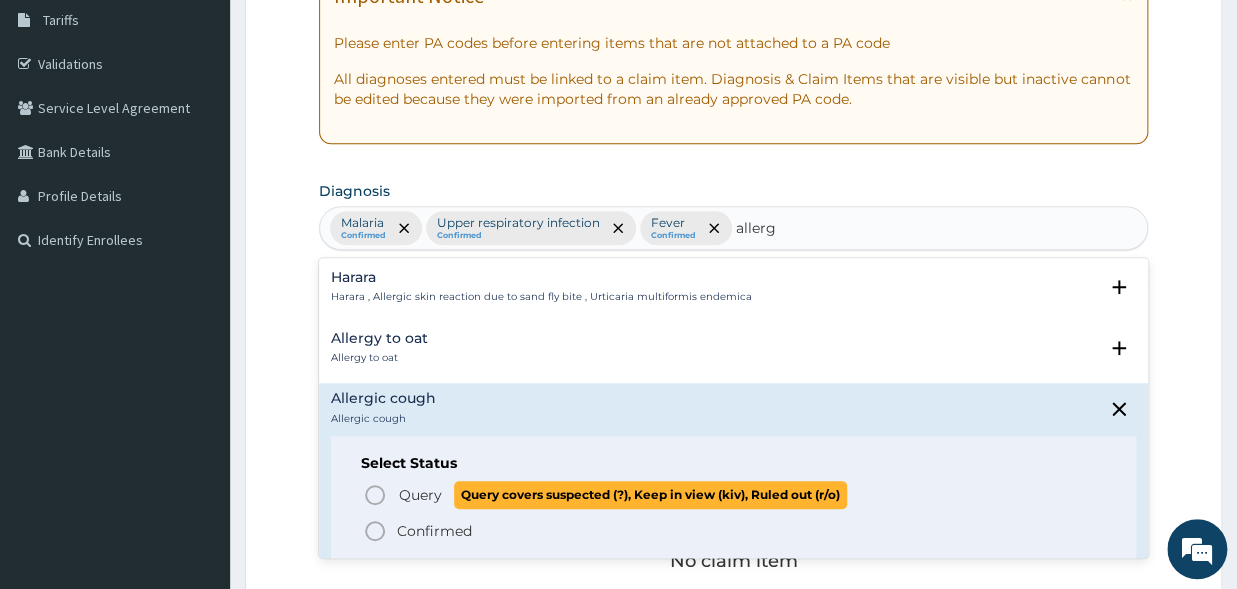 click 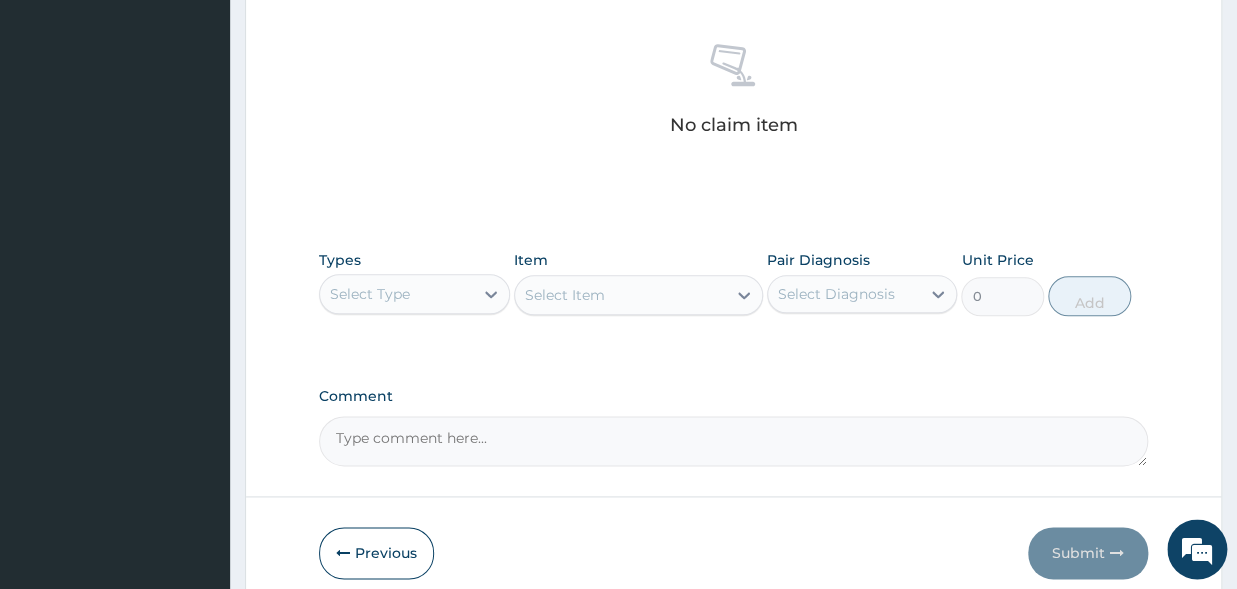 scroll, scrollTop: 770, scrollLeft: 0, axis: vertical 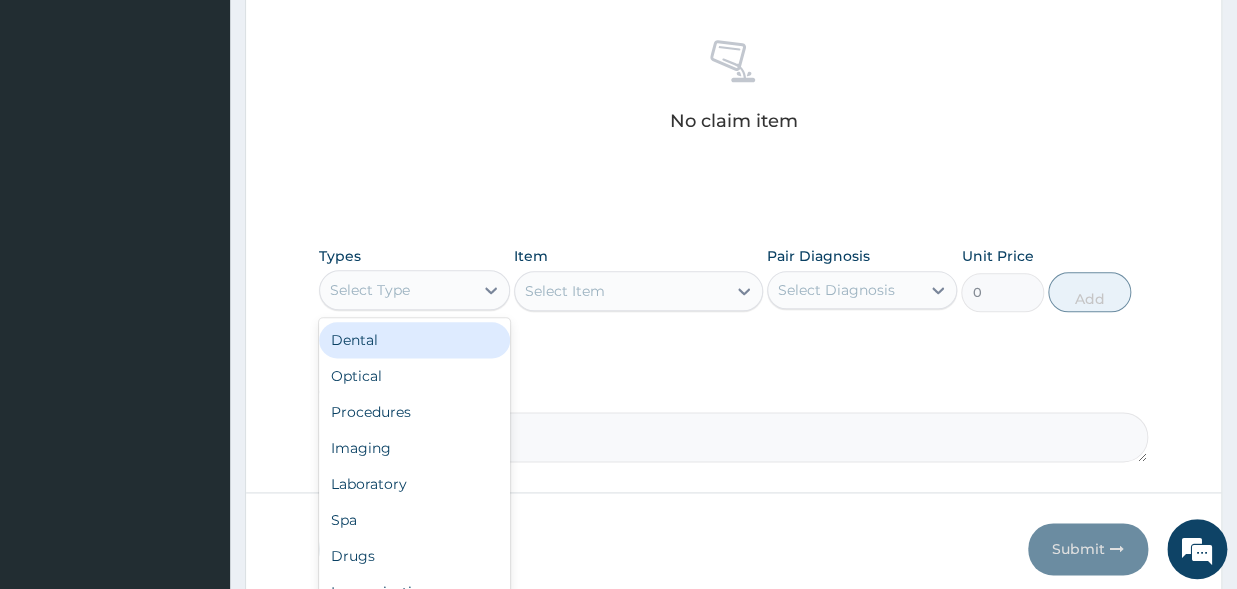 click on "Select Type" at bounding box center [370, 290] 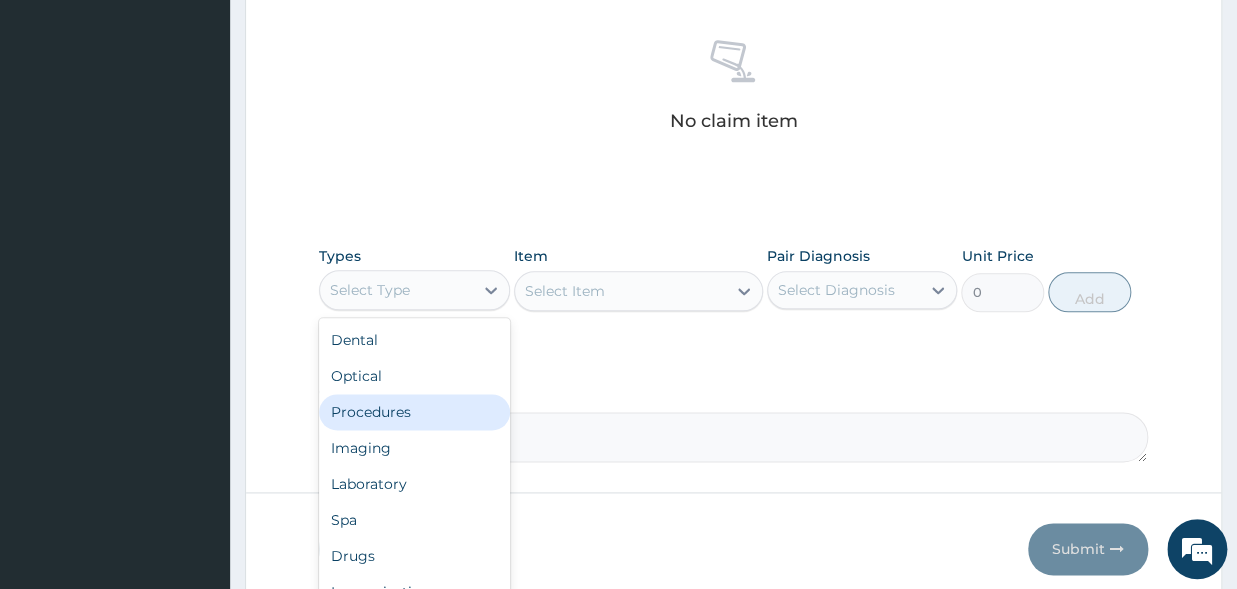 click on "Procedures" at bounding box center [414, 412] 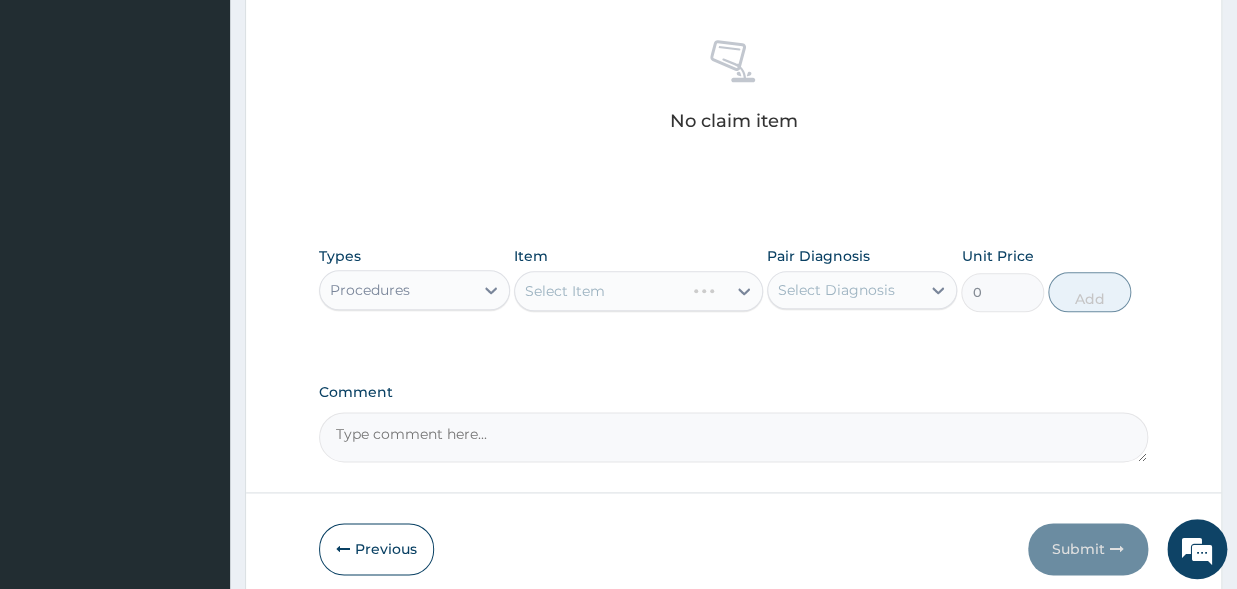 click on "Select Item" at bounding box center [638, 291] 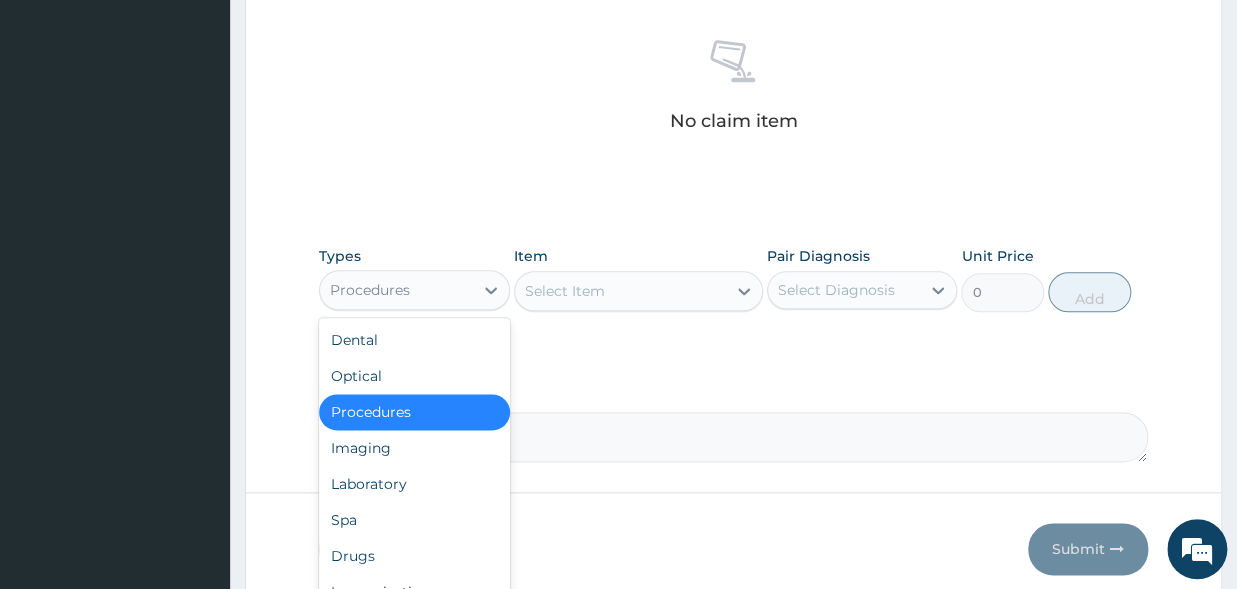 click on "Procedures" at bounding box center [396, 290] 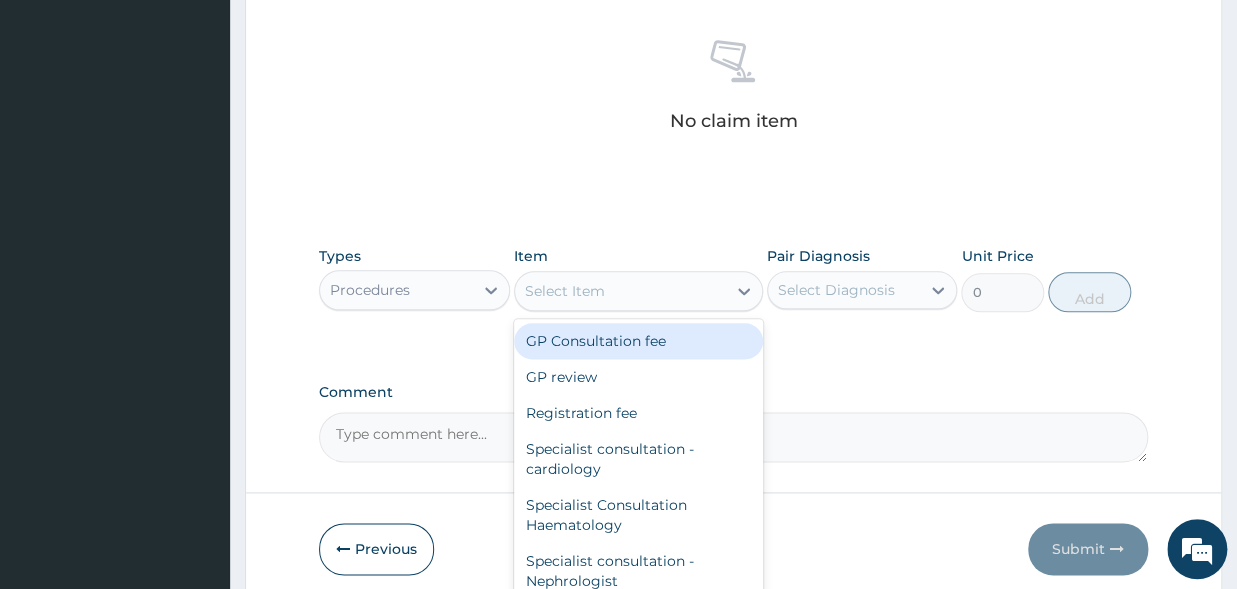 click on "Select Item" at bounding box center [565, 291] 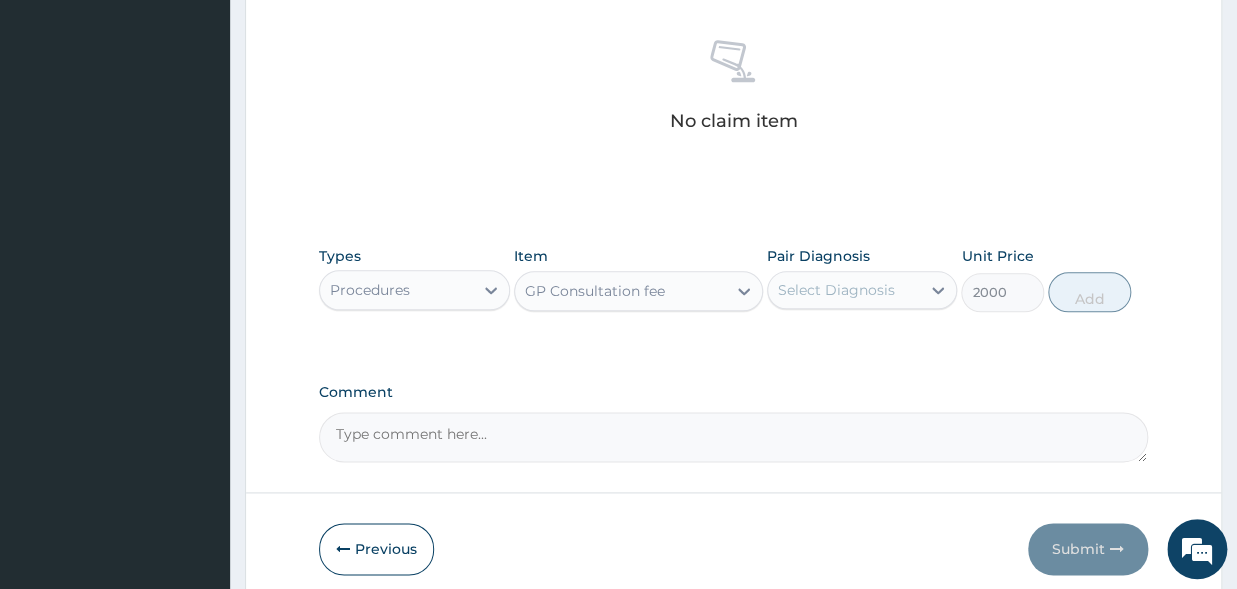 click on "Select Diagnosis" at bounding box center [836, 290] 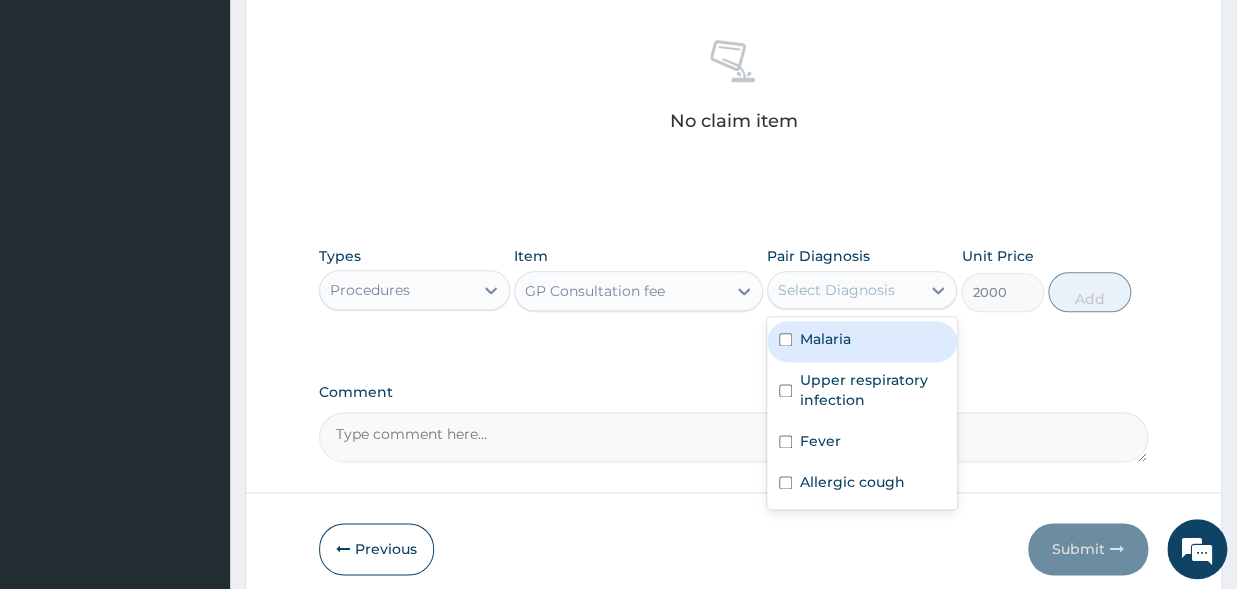 click at bounding box center (785, 339) 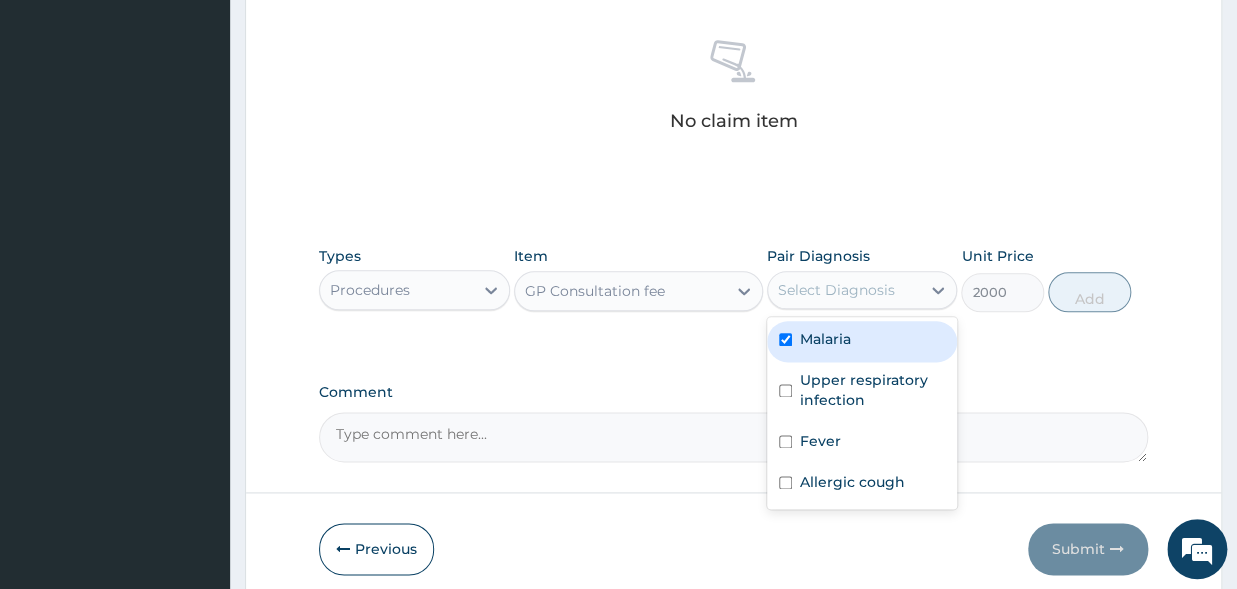checkbox on "true" 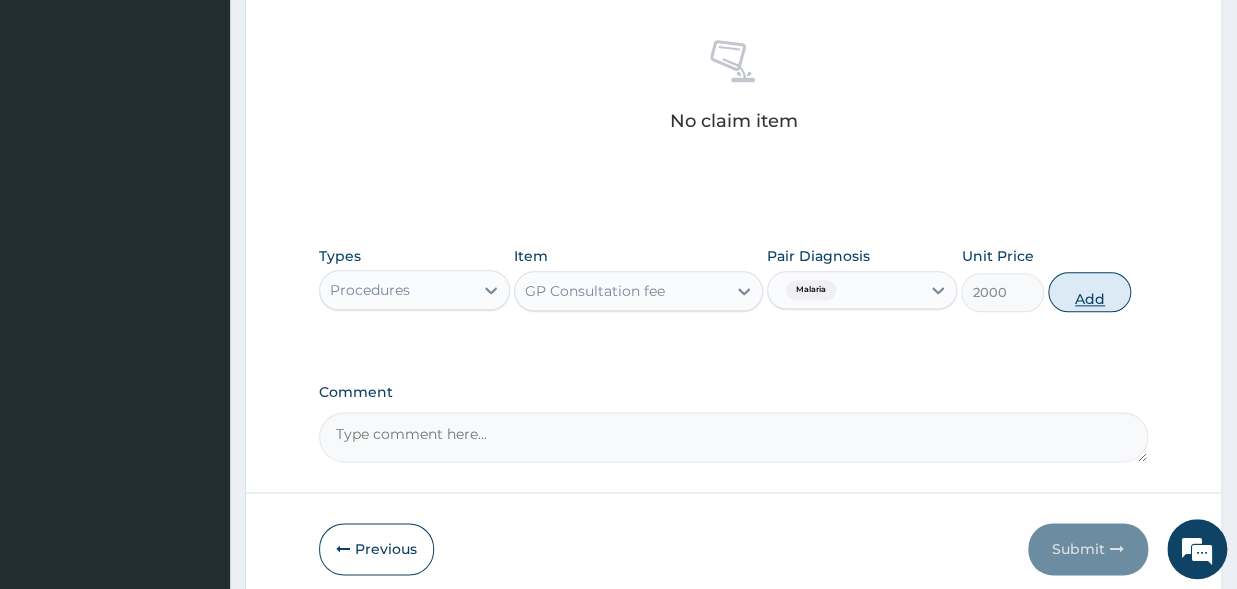 click on "Add" at bounding box center [1089, 292] 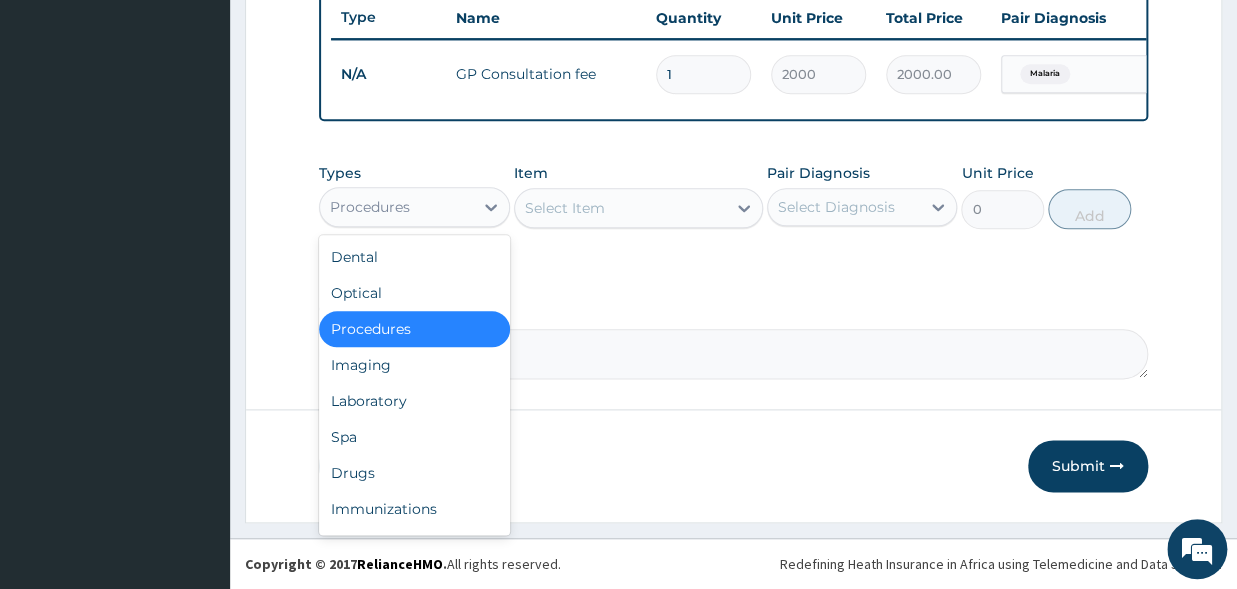 click on "Procedures" at bounding box center (370, 207) 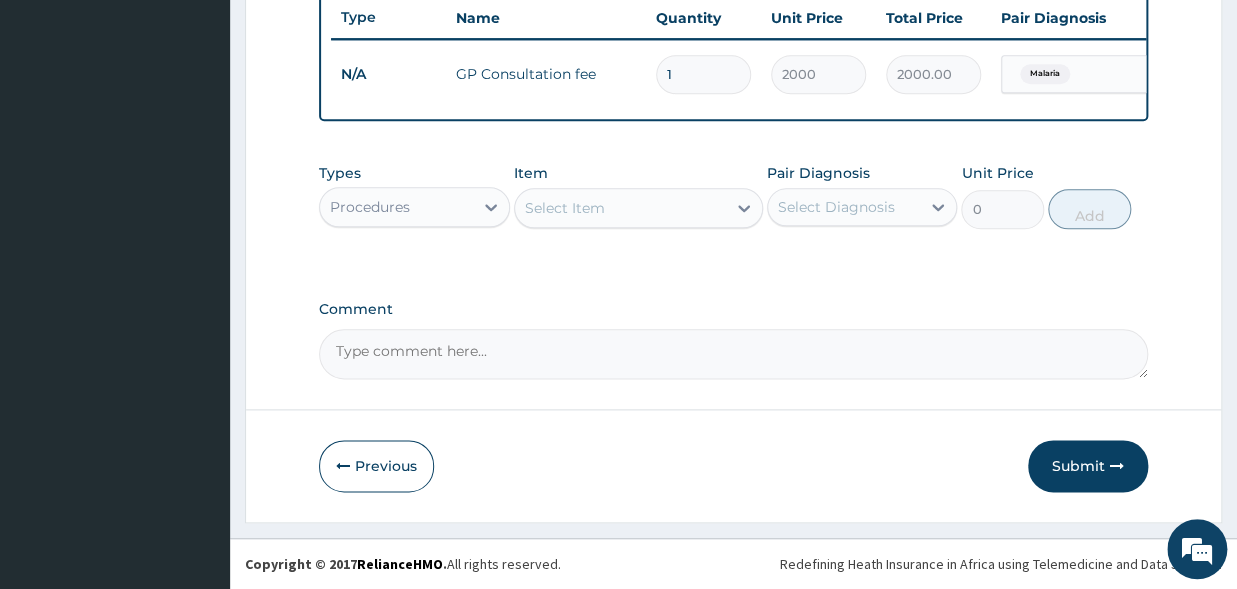 click on "PA Code / Prescription Code Enter Code(Secondary Care Only) Encounter Date DD-MM-YYYY Important Notice Please enter PA codes before entering items that are not attached to a PA code   All diagnoses entered must be linked to a claim item. Diagnosis & Claim Items that are visible but inactive cannot be edited because they were imported from an already approved PA code. Diagnosis Malaria Confirmed Upper respiratory infection Confirmed Fever Confirmed Allergic cough Query NB: All diagnosis must be linked to a claim item Claim Items Type Name Quantity Unit Price Total Price Pair Diagnosis Actions N/A GP Consultation fee 1 2000 2000.00 Malaria Delete Types Procedures Item Select Item Pair Diagnosis Select Diagnosis Unit Price 0 Add Comment" at bounding box center [733, -94] 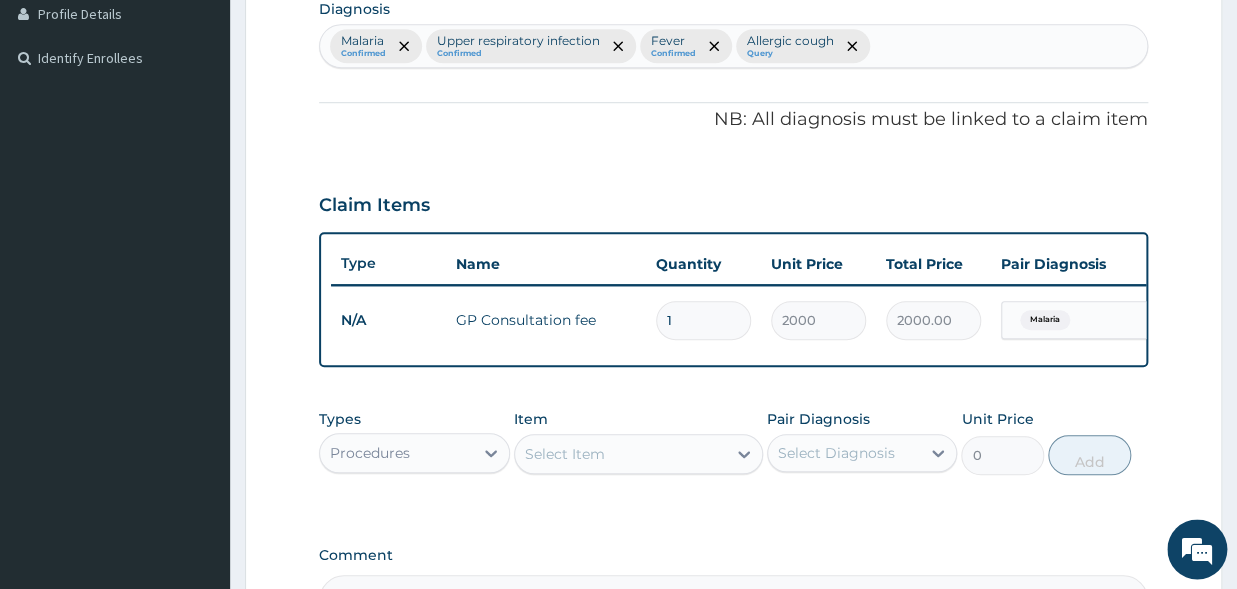 scroll, scrollTop: 661, scrollLeft: 0, axis: vertical 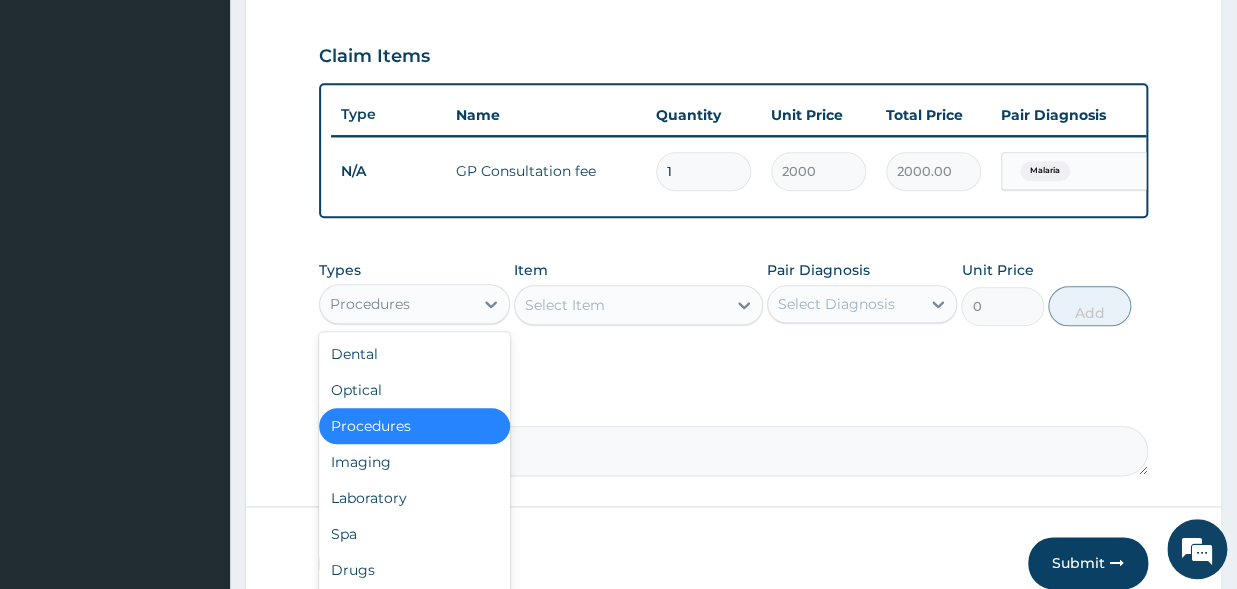 click on "Procedures" at bounding box center (370, 304) 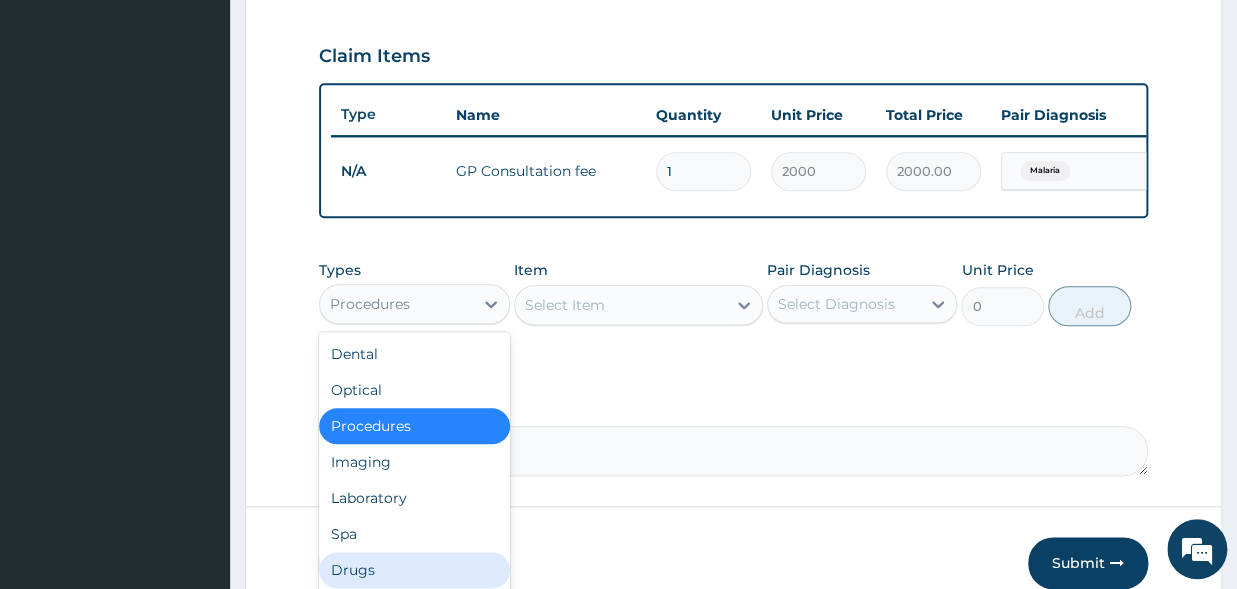 click on "Drugs" at bounding box center [414, 570] 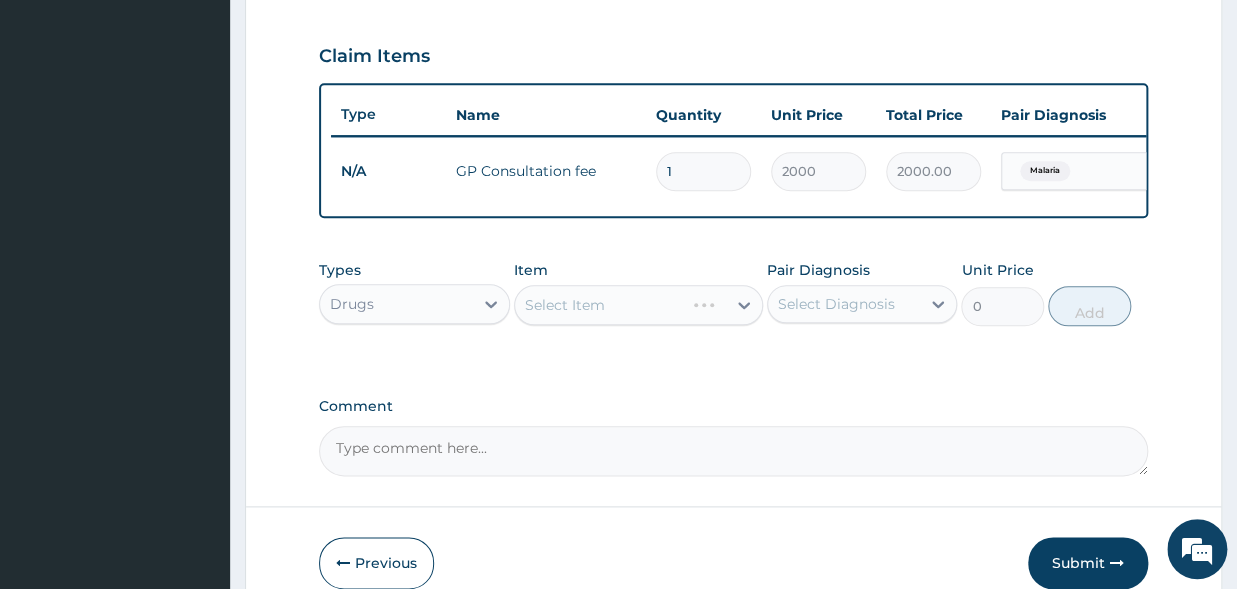 click on "Select Item" at bounding box center [638, 305] 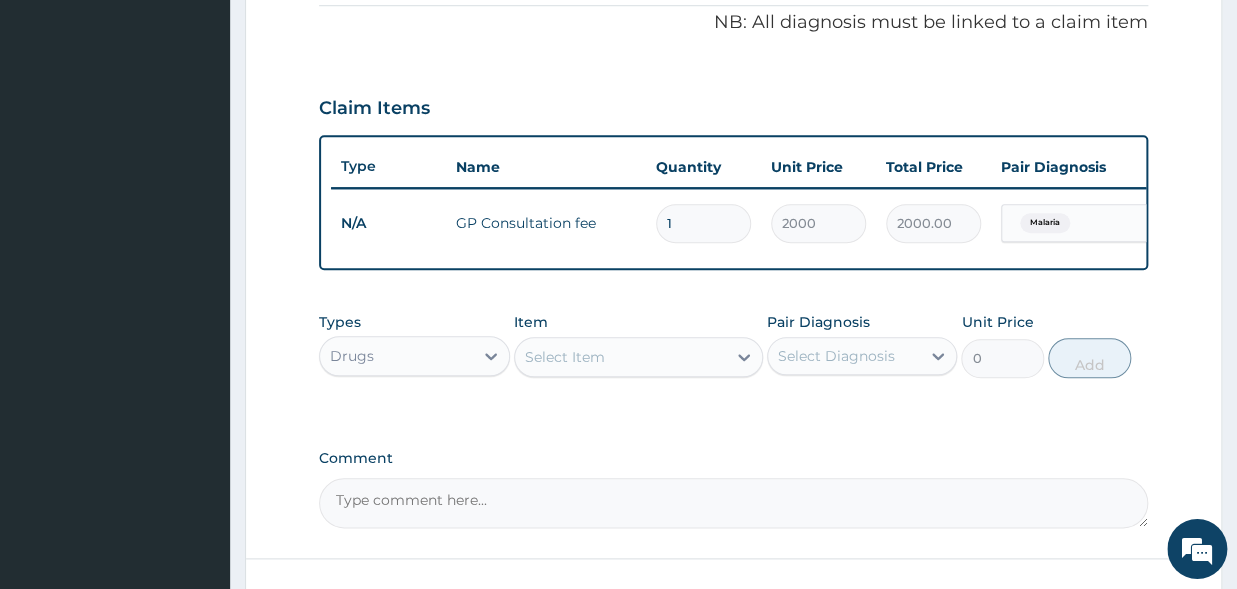 scroll, scrollTop: 551, scrollLeft: 0, axis: vertical 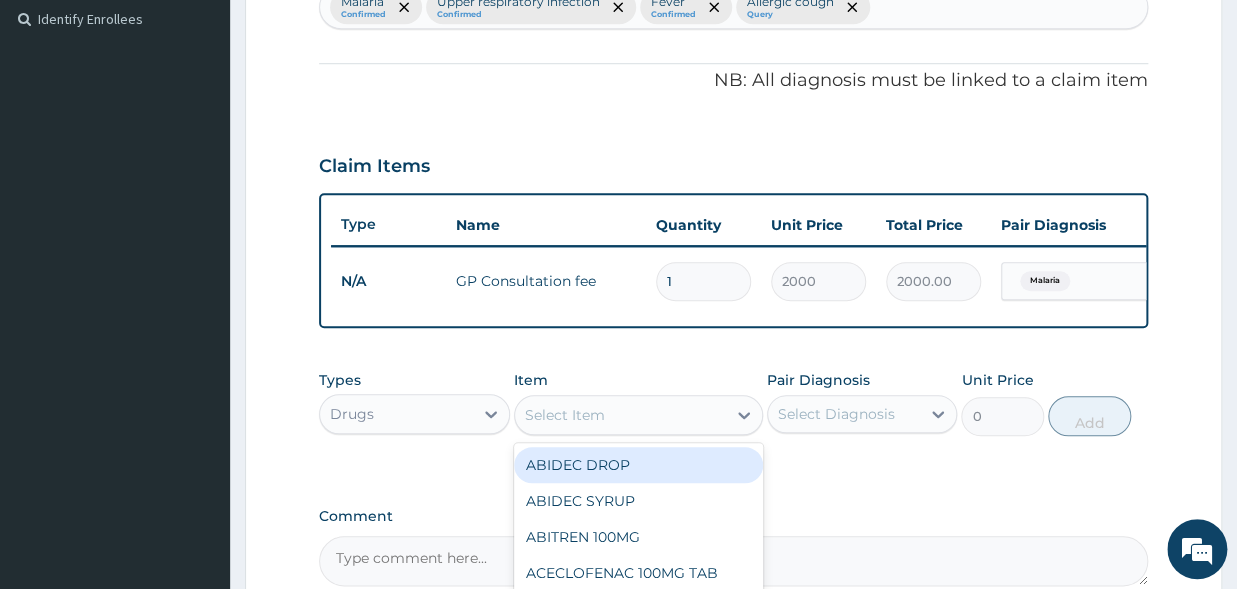 click on "Select Item" at bounding box center (565, 415) 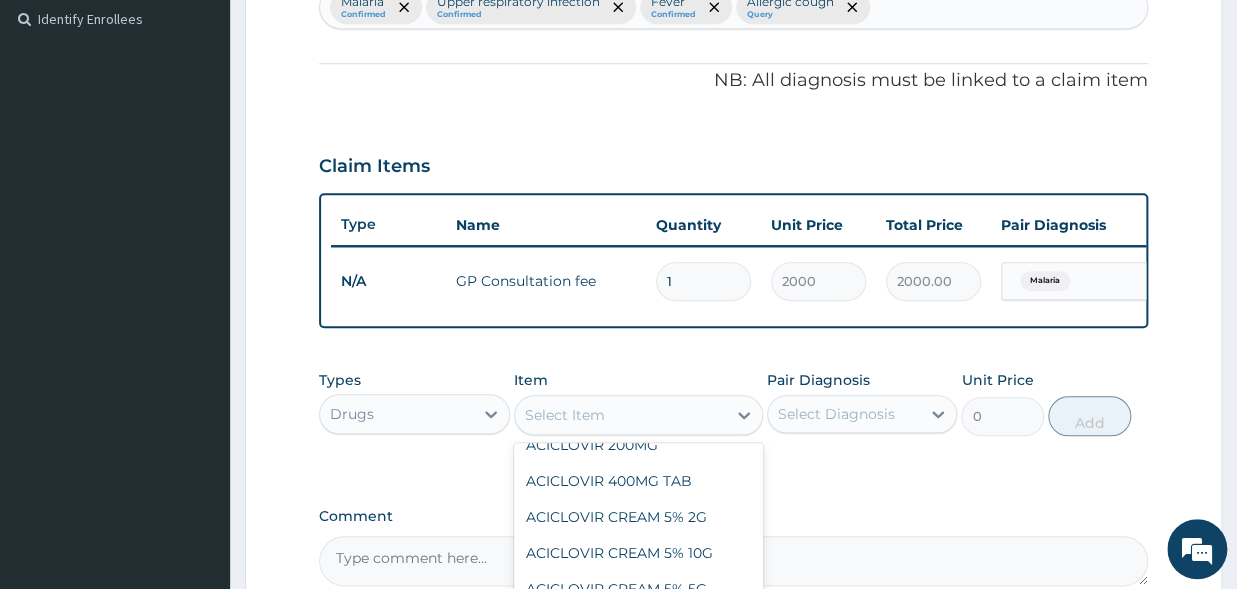 scroll, scrollTop: 313, scrollLeft: 0, axis: vertical 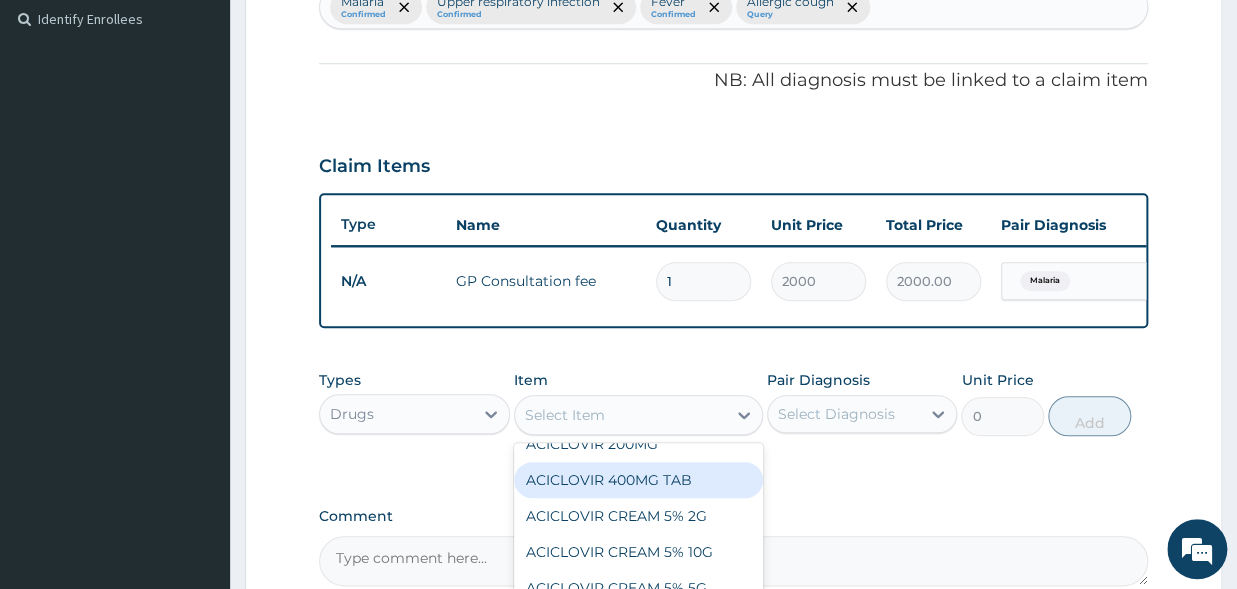 click on "Types Drugs Item option GP Consultation fee, selected. option ACICLOVIR 400MG  TAB focused, 9 of 711. 711 results available. Use Up and Down to choose options, press Enter to select the currently focused option, press Escape to exit the menu, press Tab to select the option and exit the menu. Select Item ABIDEC DROP ABIDEC SYRUP ABITREN 100MG ACECLOFENAC 100MG TAB ACETAZOLAMIDE 250MG ACETYLSALICYLIC ACID 300MG TAB (ASPIRIN) ACETYLSALICYLIC ACID 75MG TAB (VASOPRIN) ACICLOVIR 200MG ACICLOVIR 400MG  TAB ACICLOVIR CREAM 5%  2G ACICLOVIR CREAM 5% 10G ACICLOVIR CREAM 5% 5G ACICLOVIR EYE OINTMENT 0.03 ACICLOVIR SUSPENSION 200MG/5 ML ACICLOVIR TAB 100MG ACICLOVIR TAB 400MG ACICLOVIR TAB 800MG ACTIFED  ACTIFED SYRUP ACTONEL 35MG ACTOS   30MG TAB ACTOS  45MG TAB ACTOS (PIOGLITAZONE) 15MG TAB ACTOVISTA ACTRAPID HM 100 IU ACTRAPID HM 40 IU ACTRAPID HM PENFILL 100 IU ACTRAPID INSULIN 10MLS (100 UNITS/ML) ACTRAPID INSULIN 10MLS (40 UNITS/ML) ADALAT RETARD 10MG ADALAT RETARD 20MG ADRENALINE INJ 1MG AFRAB VITE DROP  ANTACID 0" at bounding box center [733, 418] 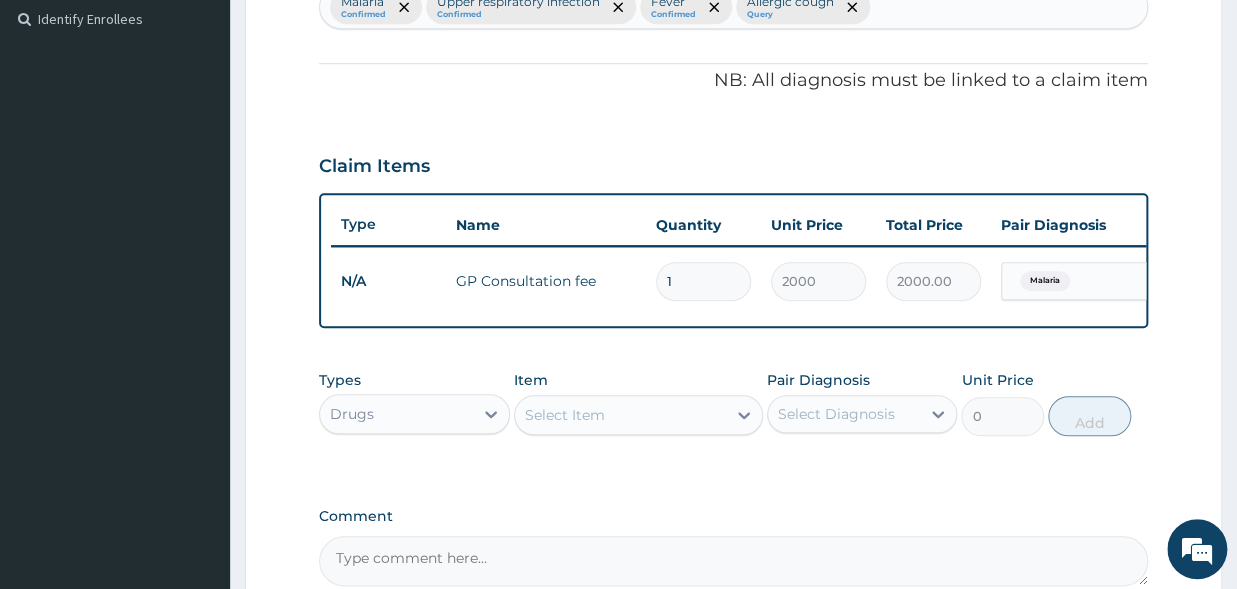 click on "Select Item" at bounding box center [565, 415] 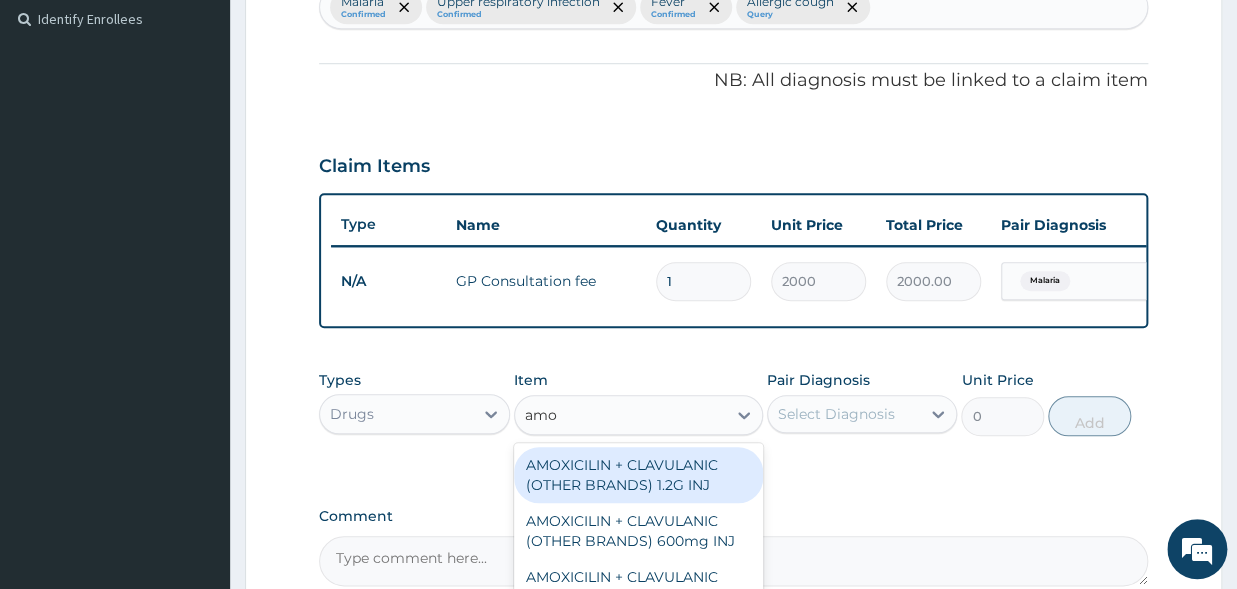 type on "amox" 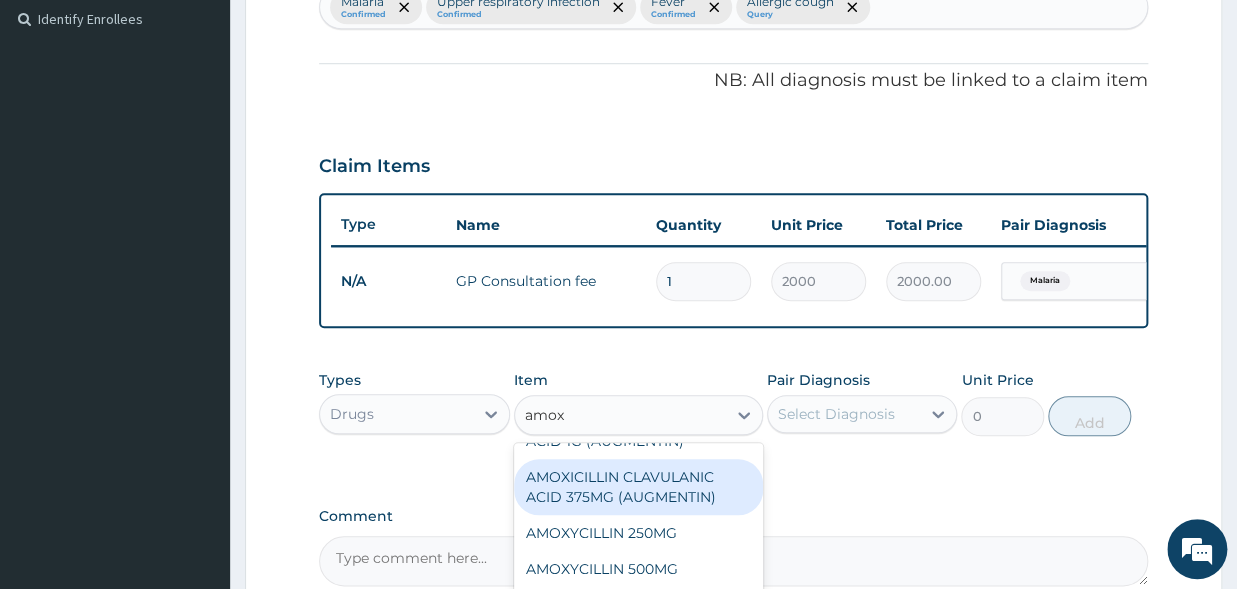 scroll, scrollTop: 940, scrollLeft: 0, axis: vertical 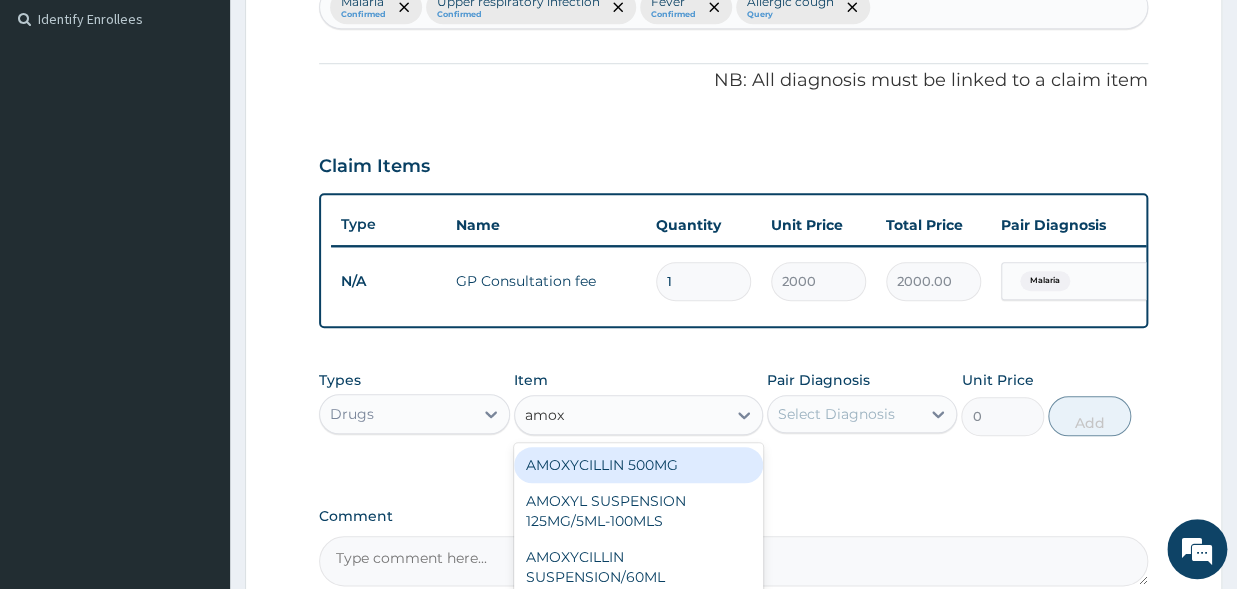 click on "AMOXYCILLIN  500MG" at bounding box center [638, 465] 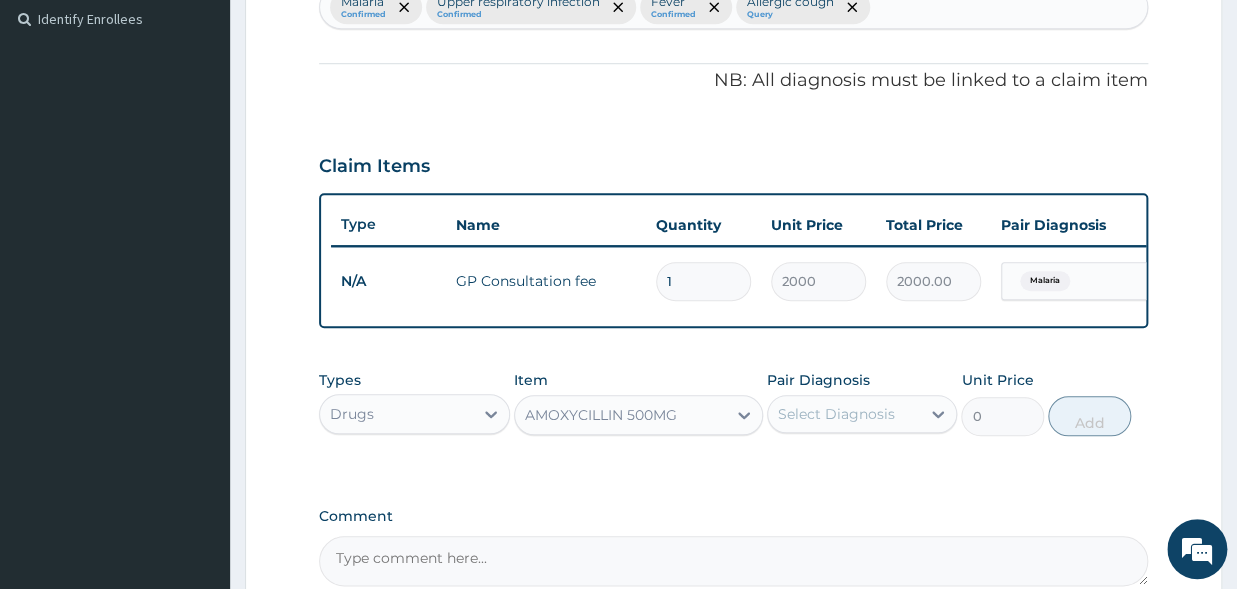 type 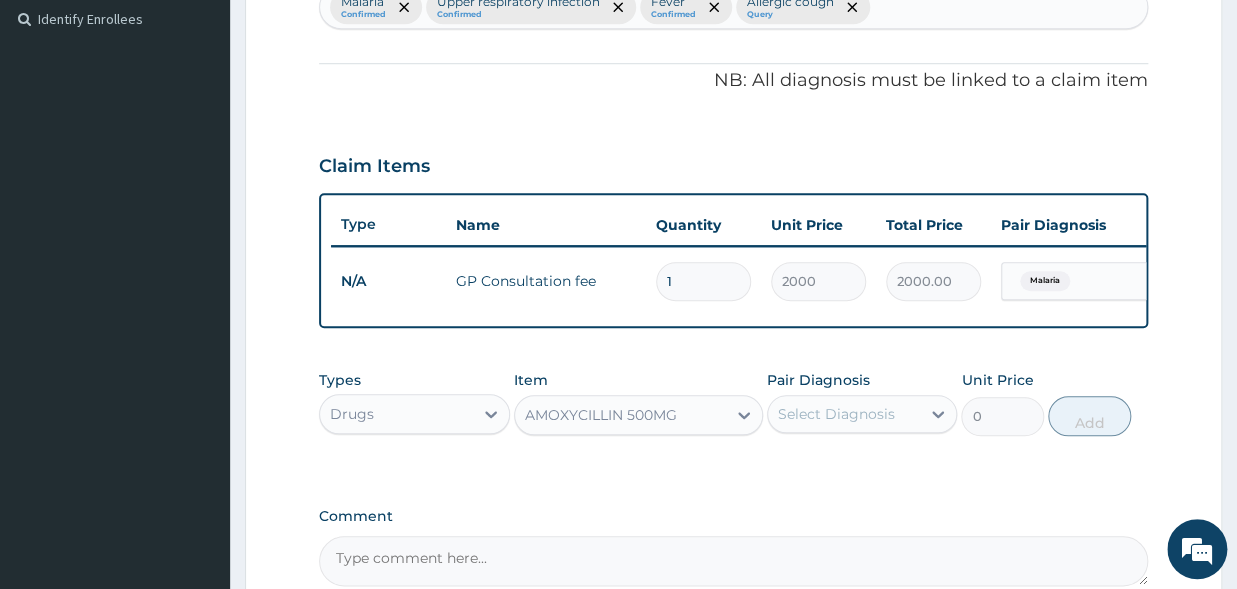 type on "70" 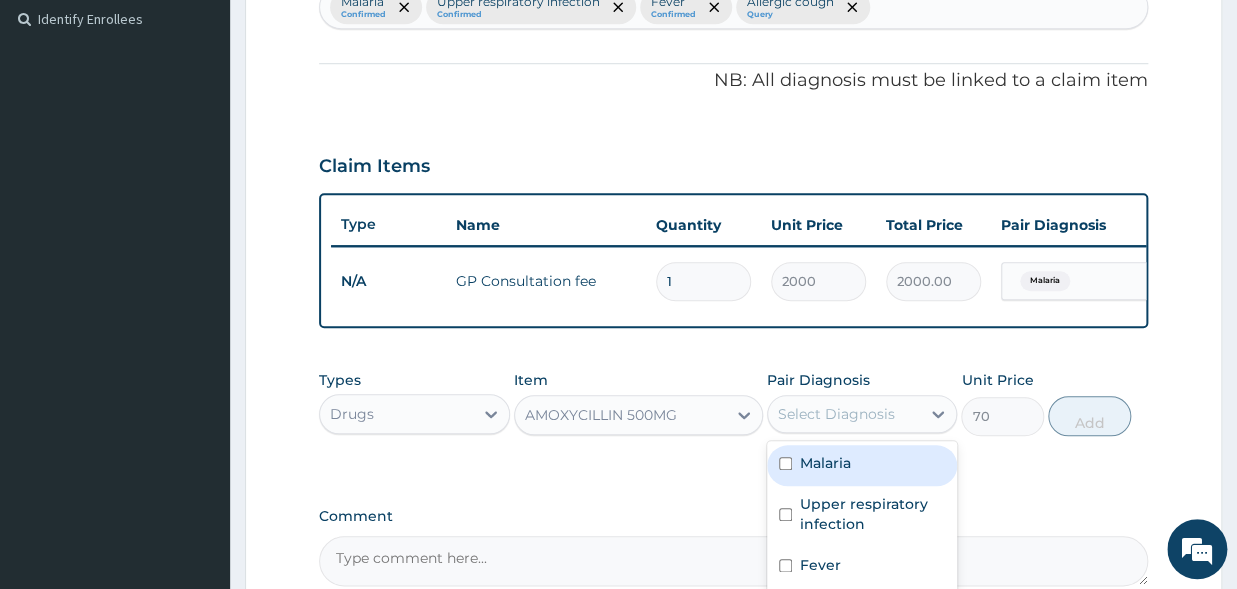 click on "Select Diagnosis" at bounding box center (836, 414) 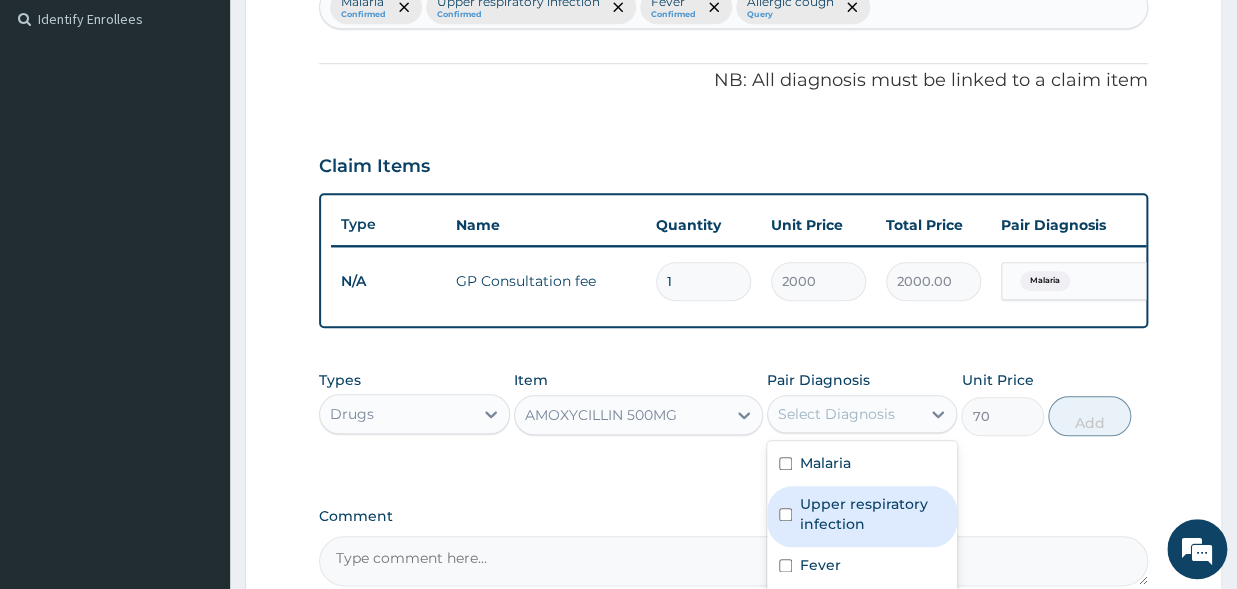 click on "Upper respiratory infection" at bounding box center (873, 514) 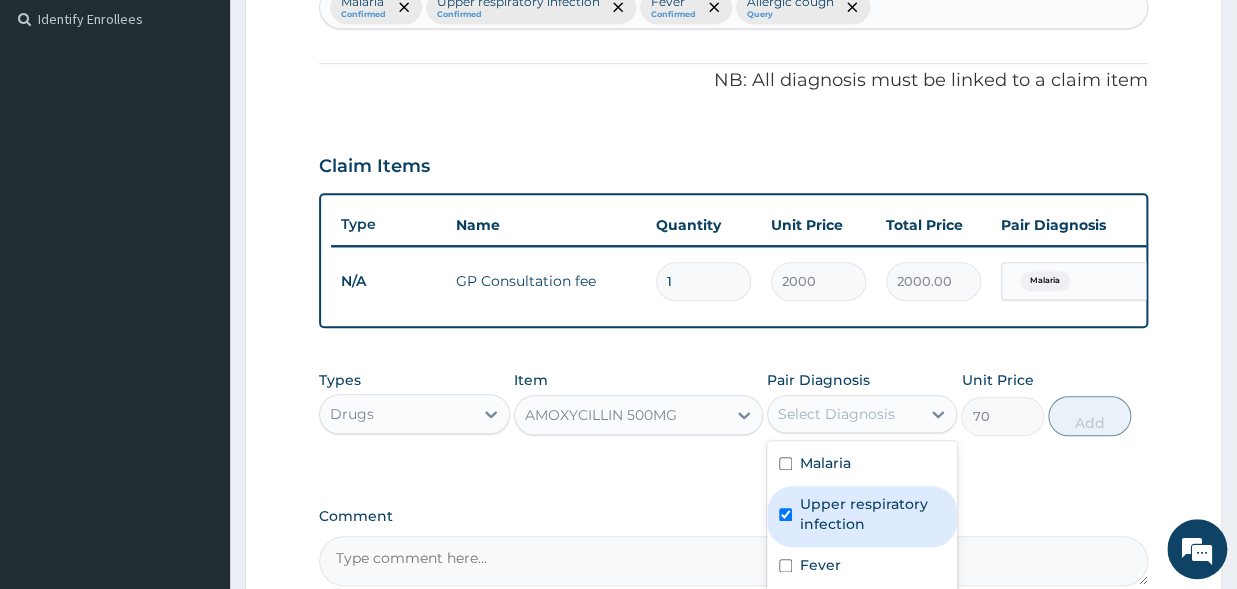 checkbox on "true" 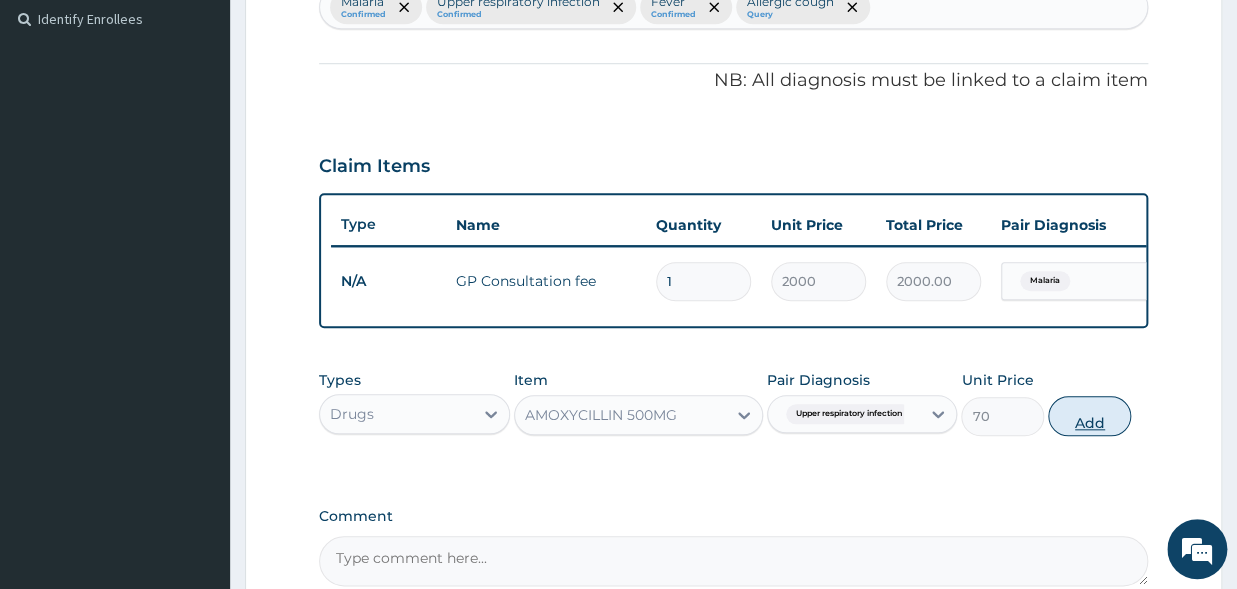 click on "Add" at bounding box center [1089, 416] 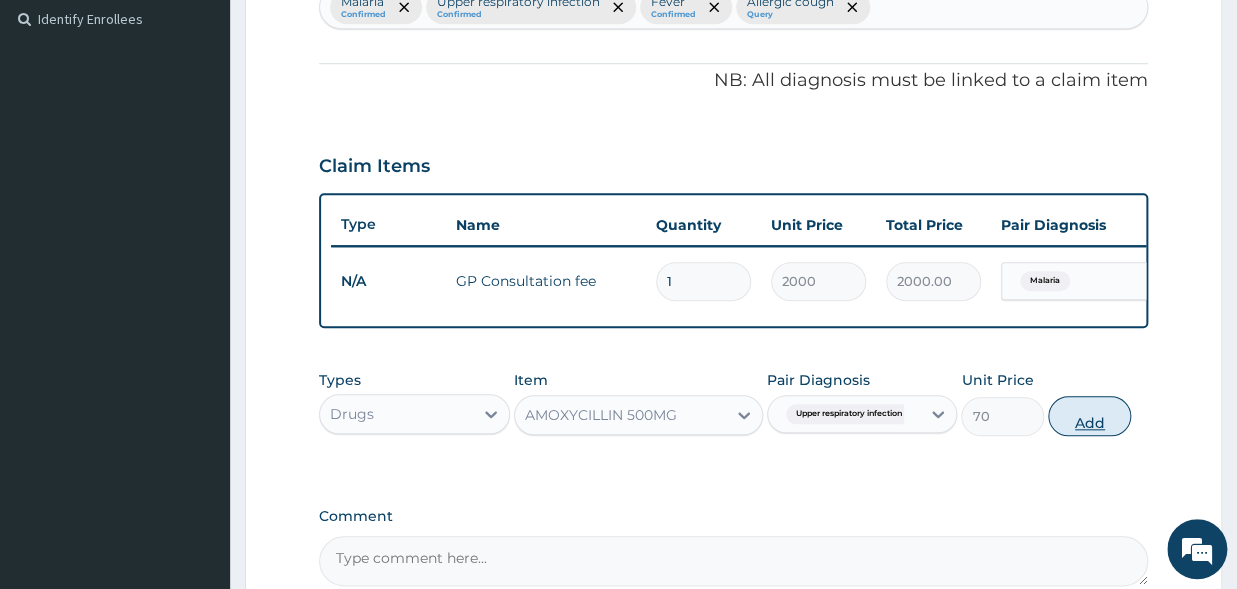 type on "0" 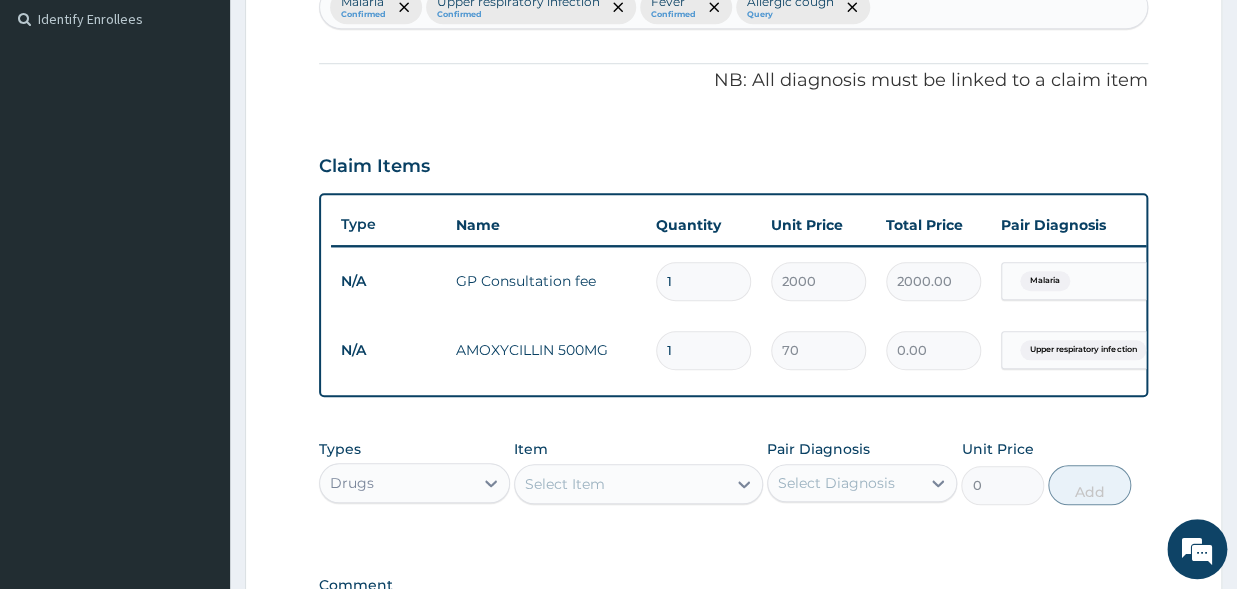 type 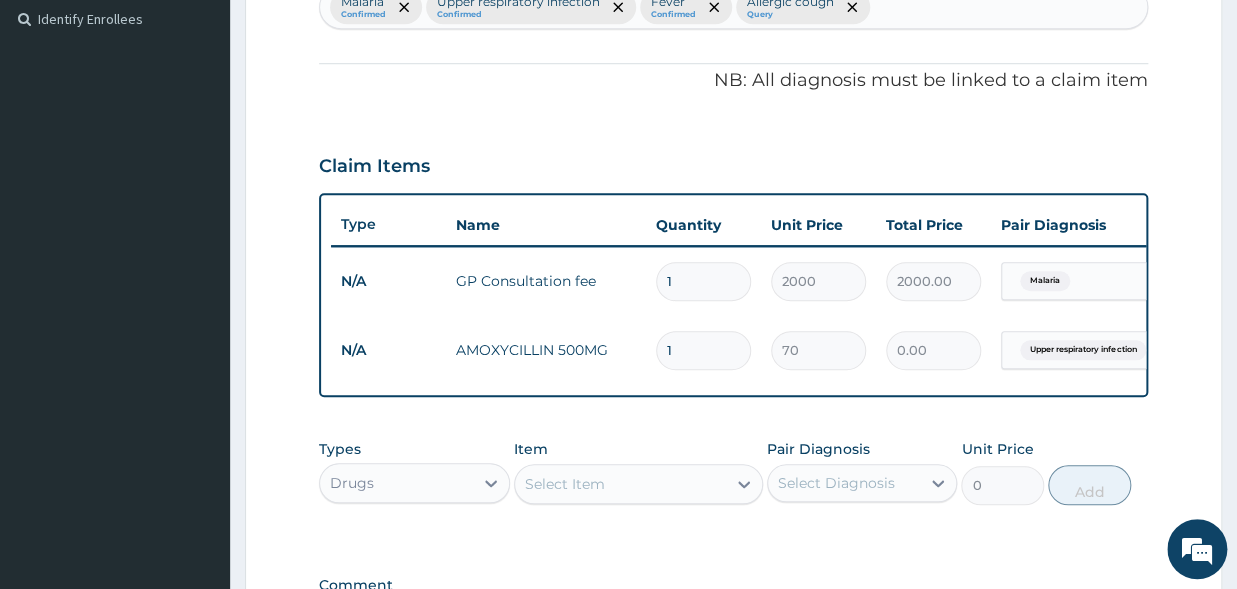 type on "0.00" 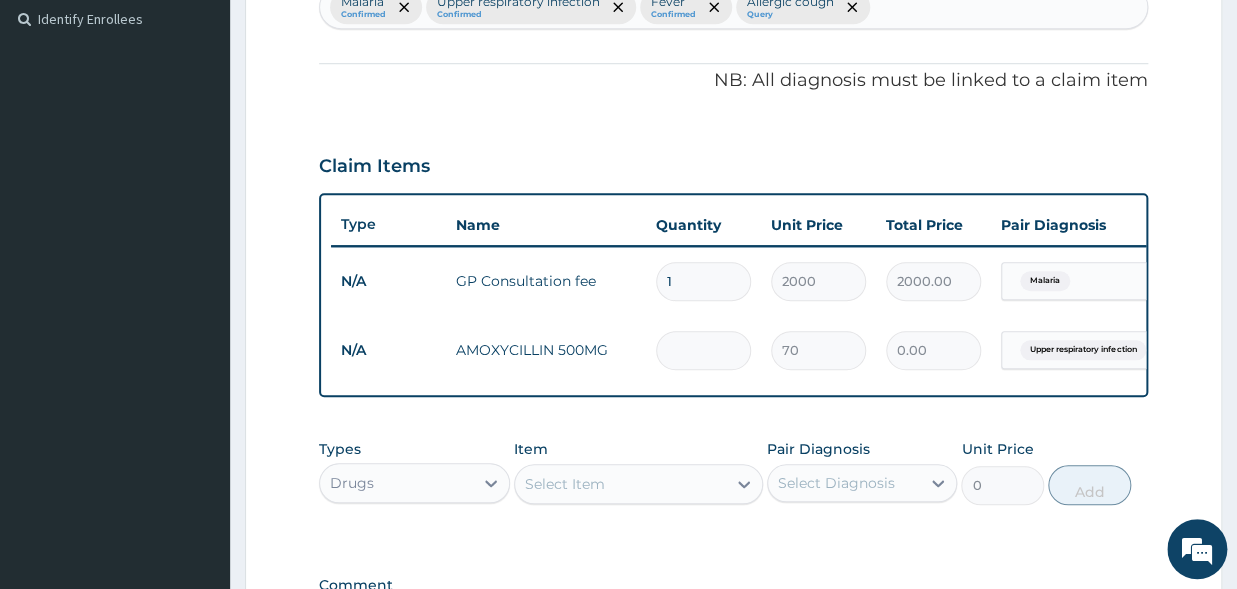 type on "2" 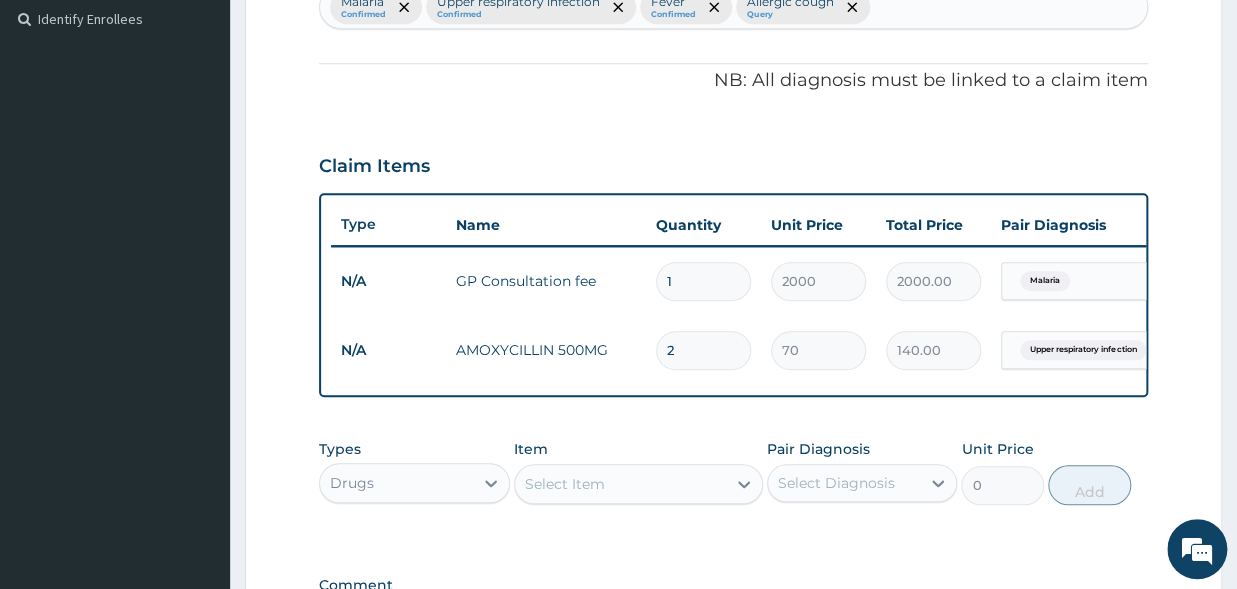 type on "21" 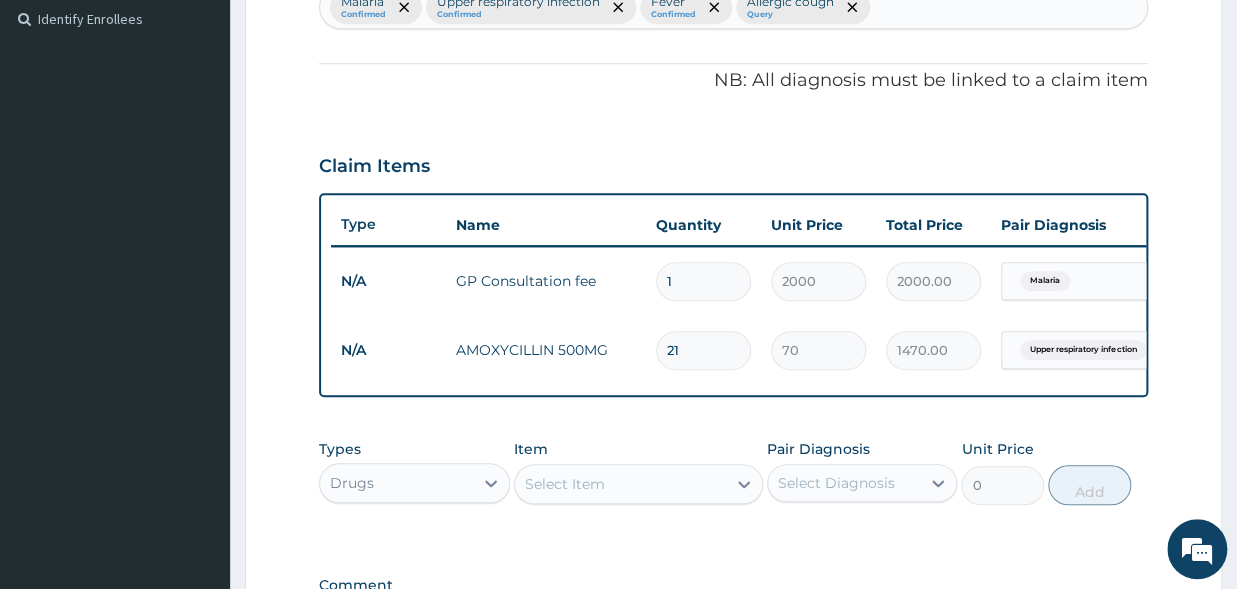 type on "21" 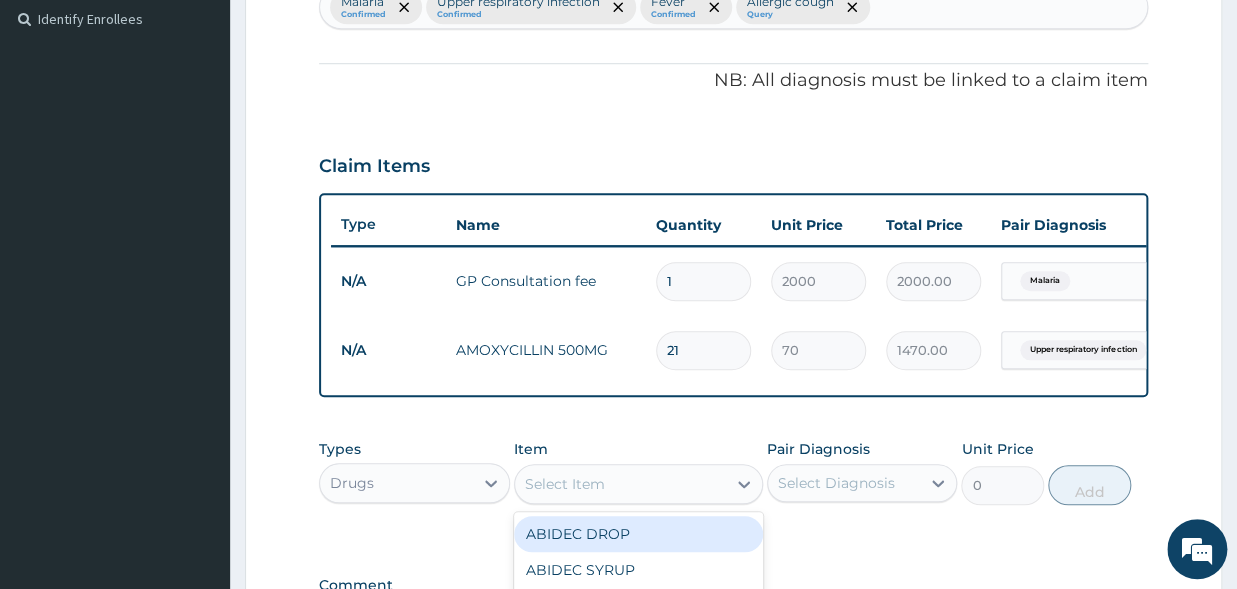click on "Select Item" at bounding box center [565, 484] 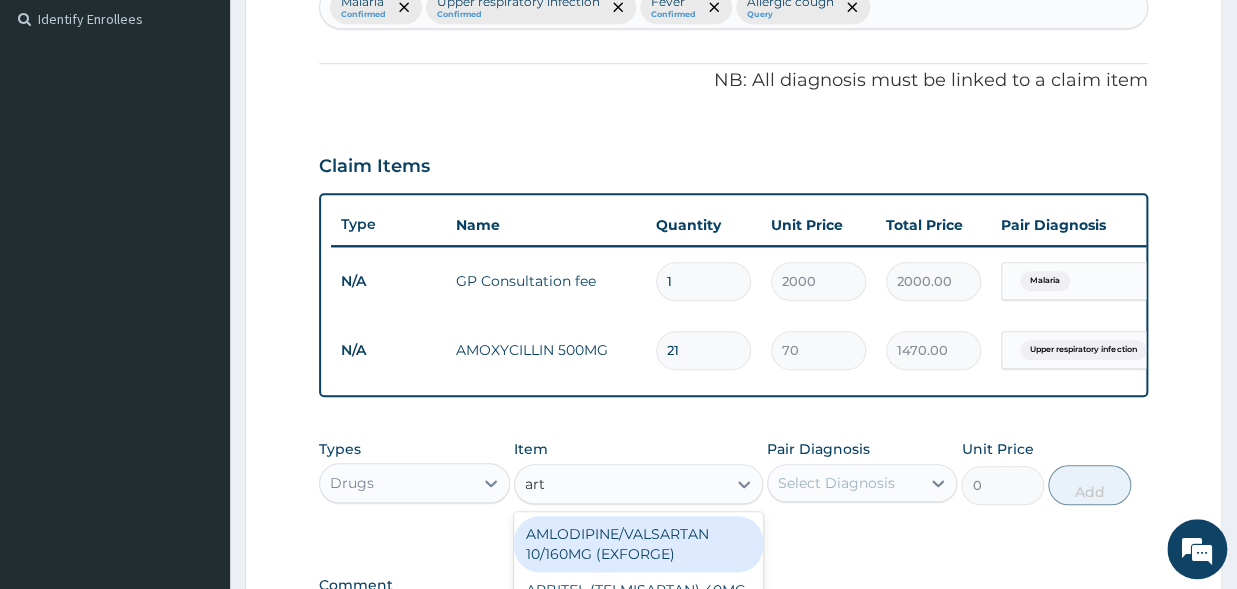 type on "arte" 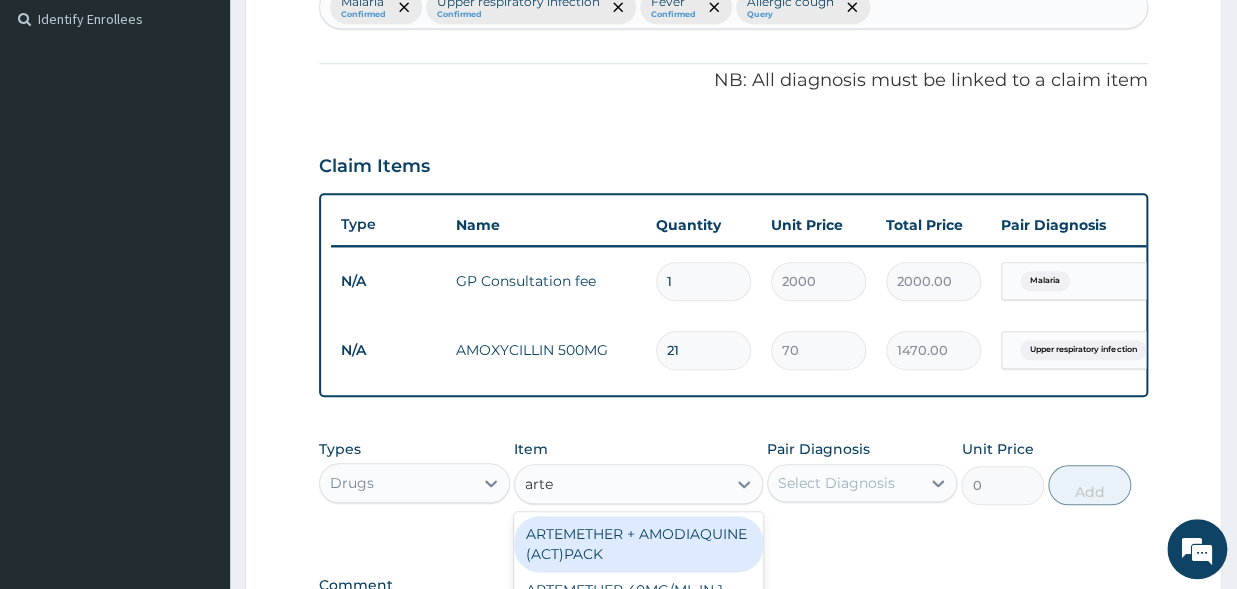 click on "ARTEMETHER + AMODIAQUINE (ACT)PACK" at bounding box center (638, 544) 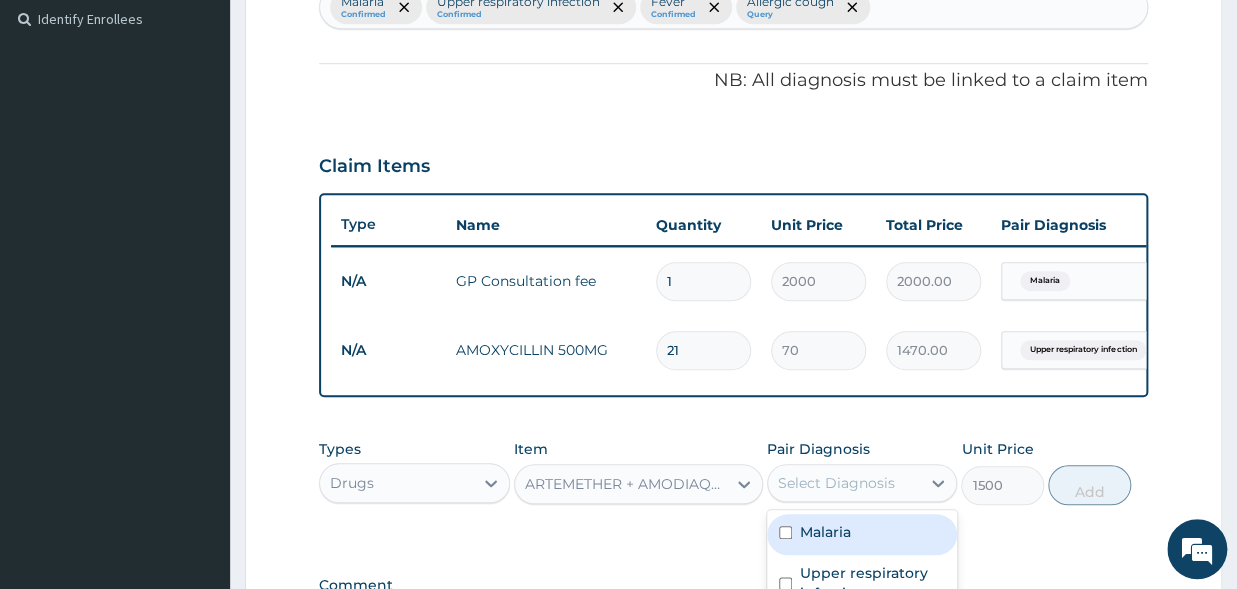 click on "Select Diagnosis" at bounding box center [836, 483] 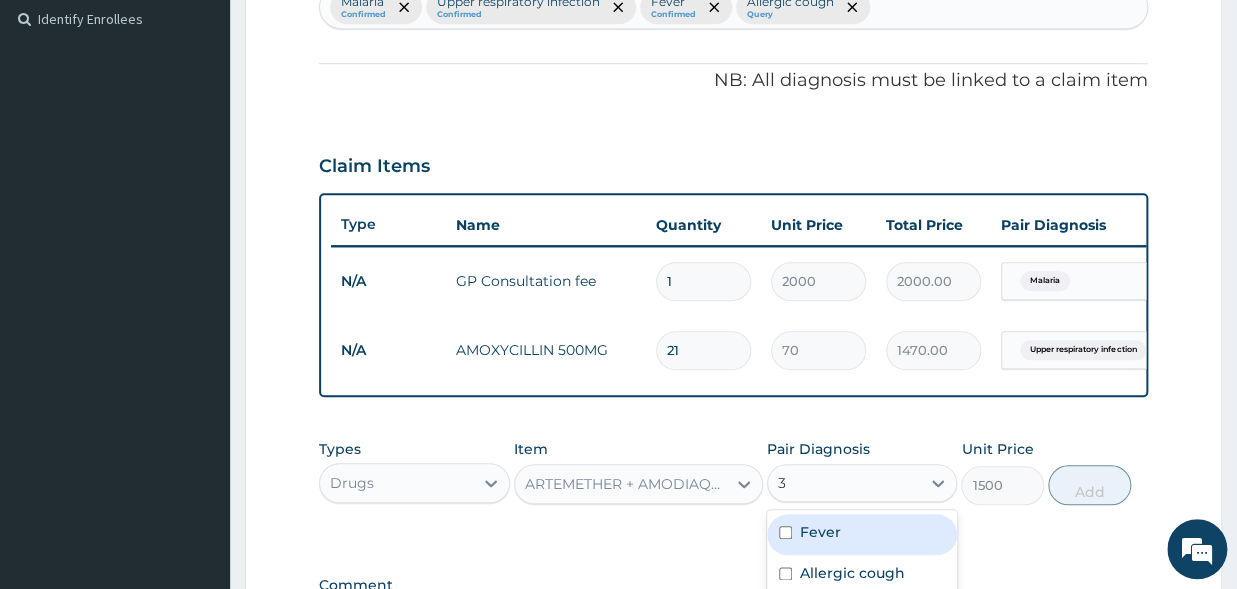 type on "3" 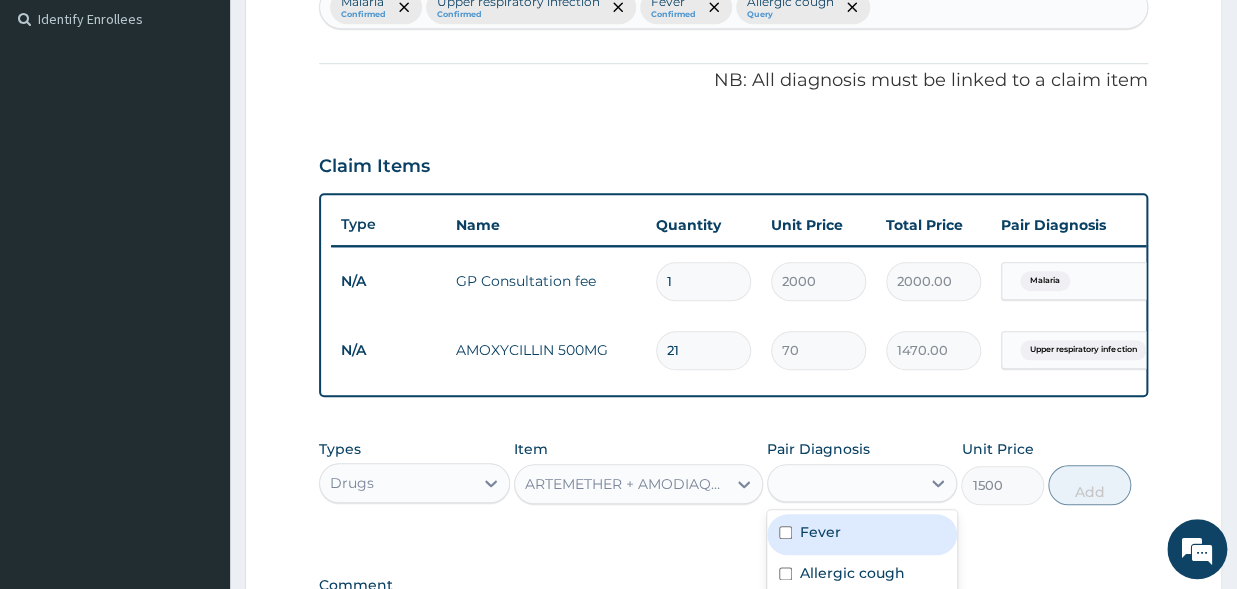 click on "Types Drugs Item ARTEMETHER + AMODIAQUINE (ACT)PACK Pair Diagnosis option Upper respiratory infection, selected. option Fever focused, 3 of 4. 2 results available for search term 3. Use Up and Down to choose options, press Enter to select the currently focused option, press Escape to exit the menu, press Tab to select the option and exit the menu. 3 Fever Allergic cough Unit Price 1500 Add" at bounding box center [733, 487] 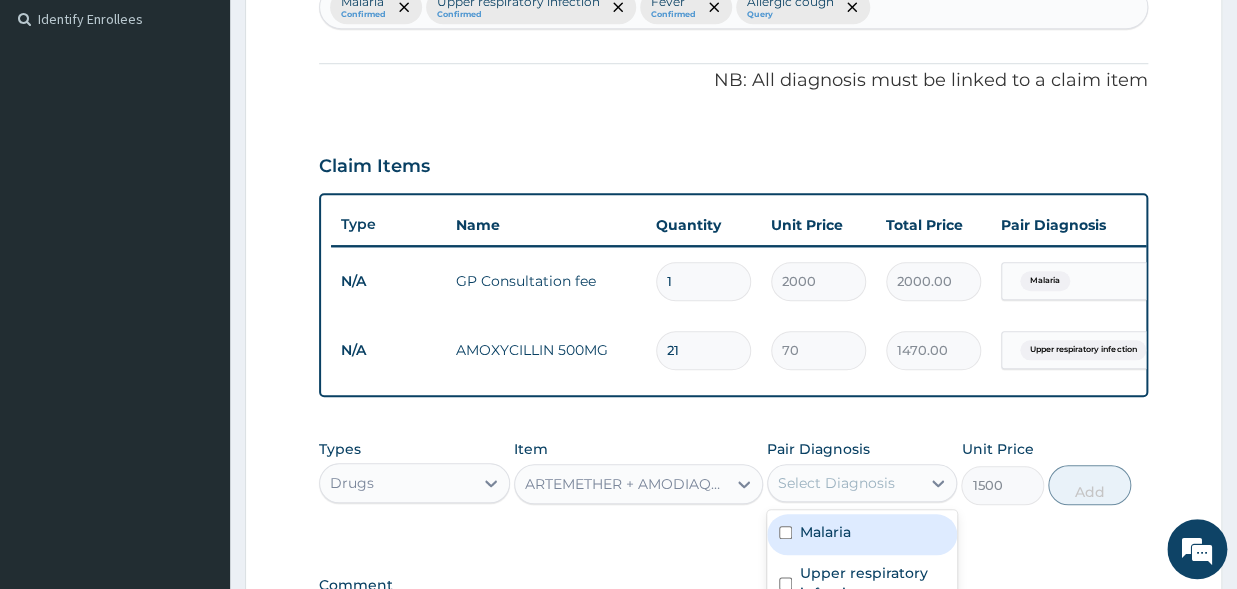 click on "Select Diagnosis" at bounding box center [836, 483] 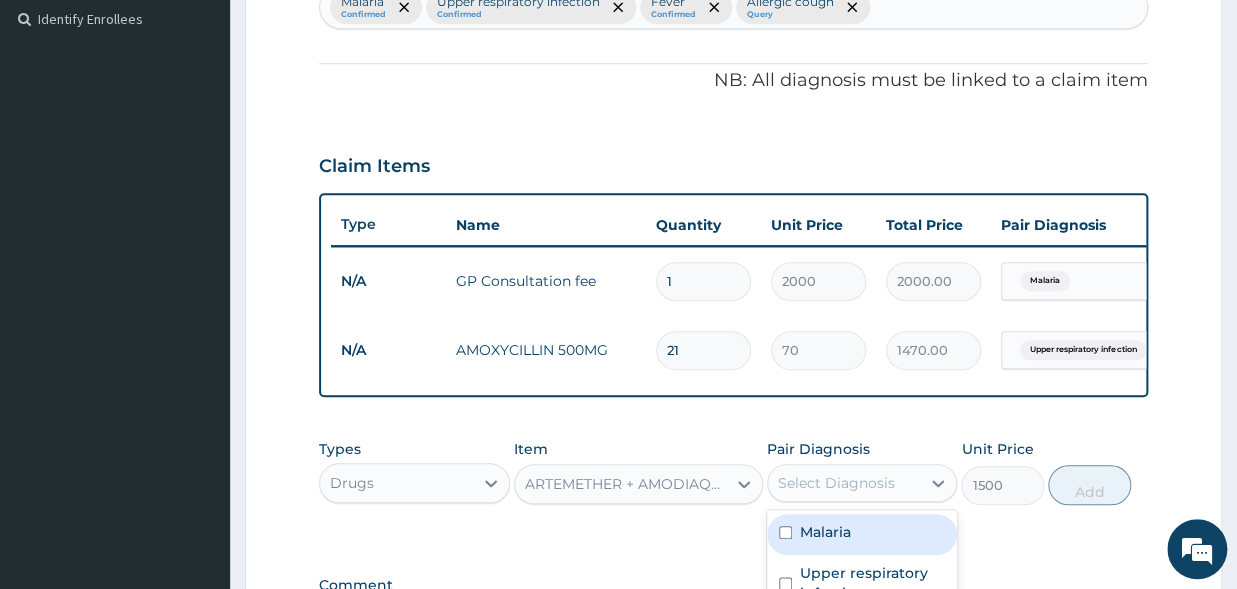 click at bounding box center [785, 532] 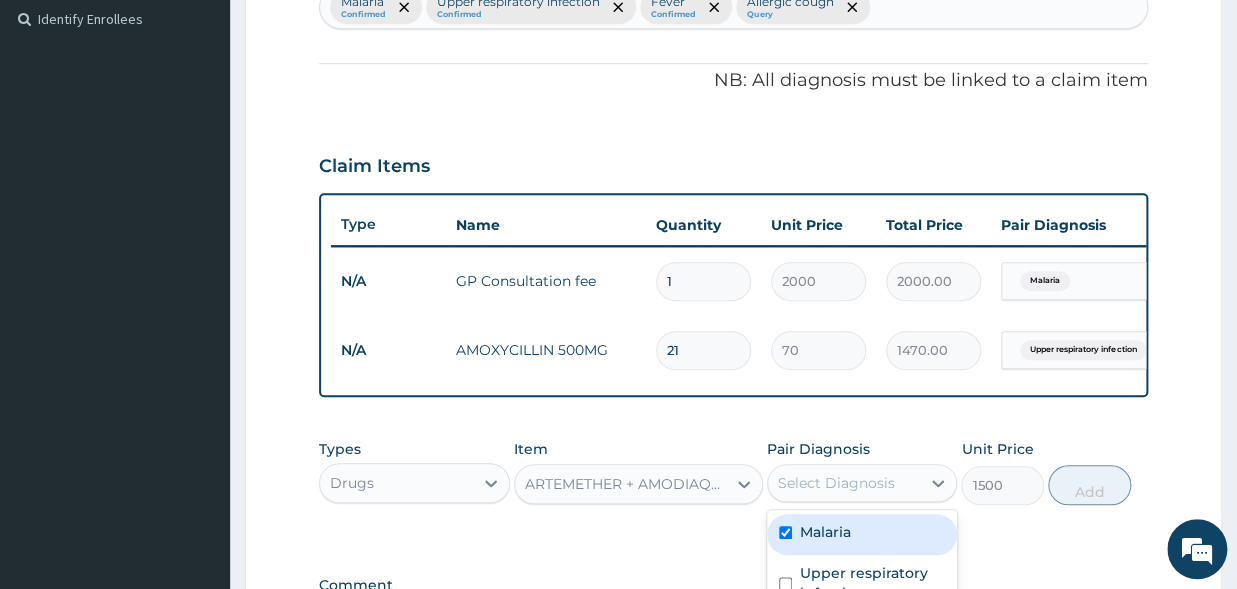 checkbox on "true" 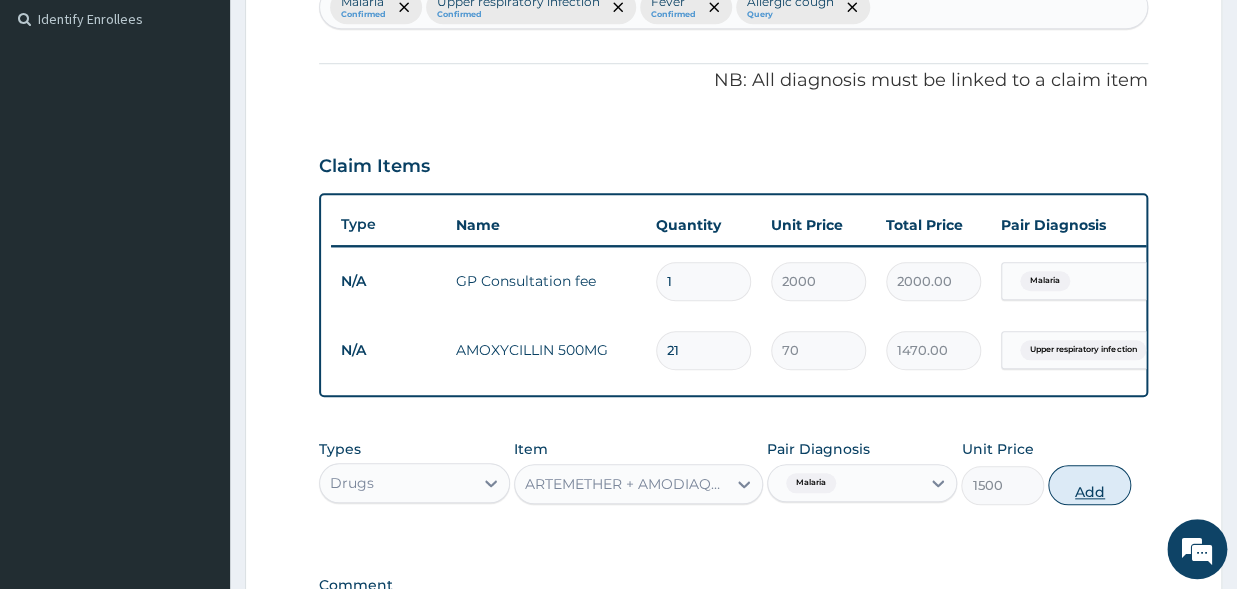 click on "Add" at bounding box center [1089, 485] 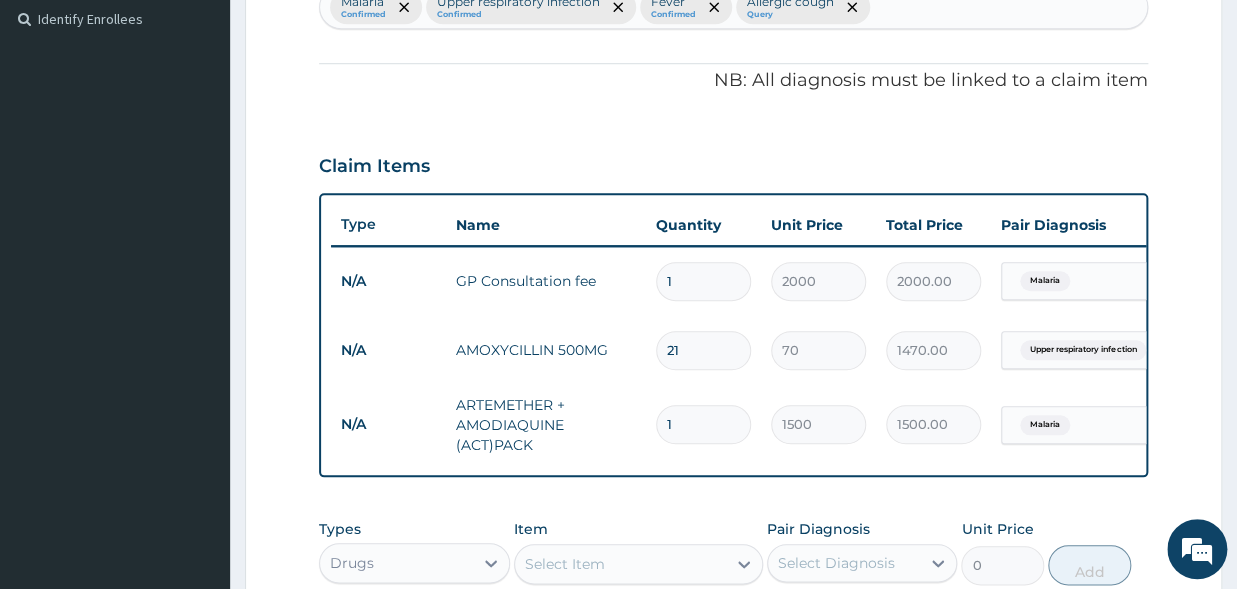 type 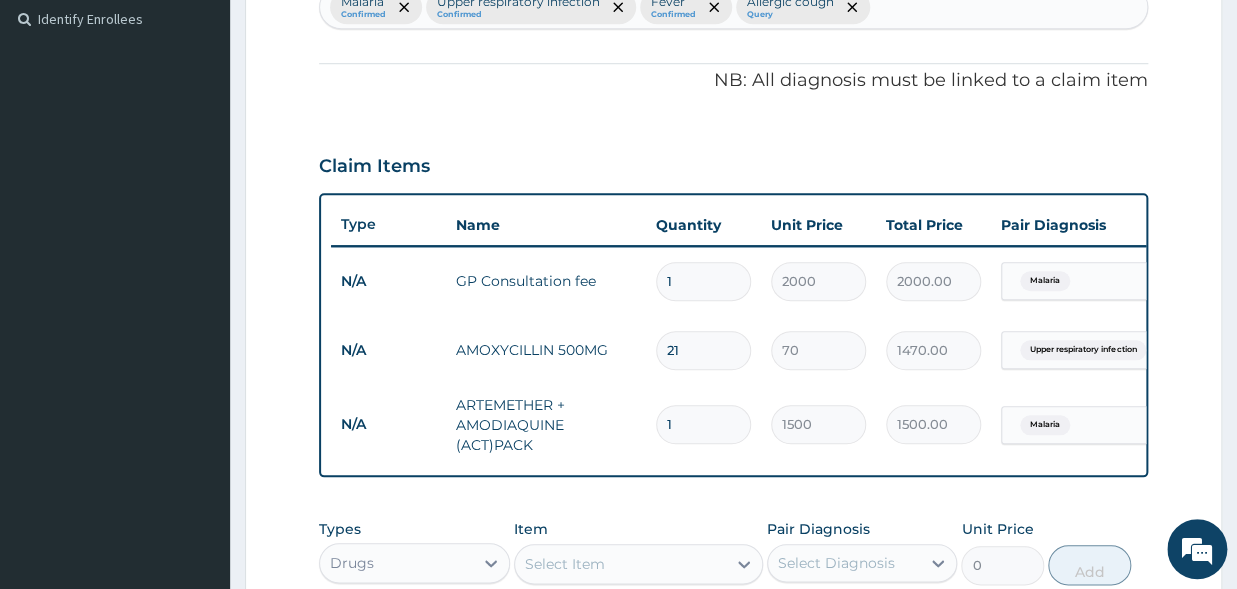 type on "0.00" 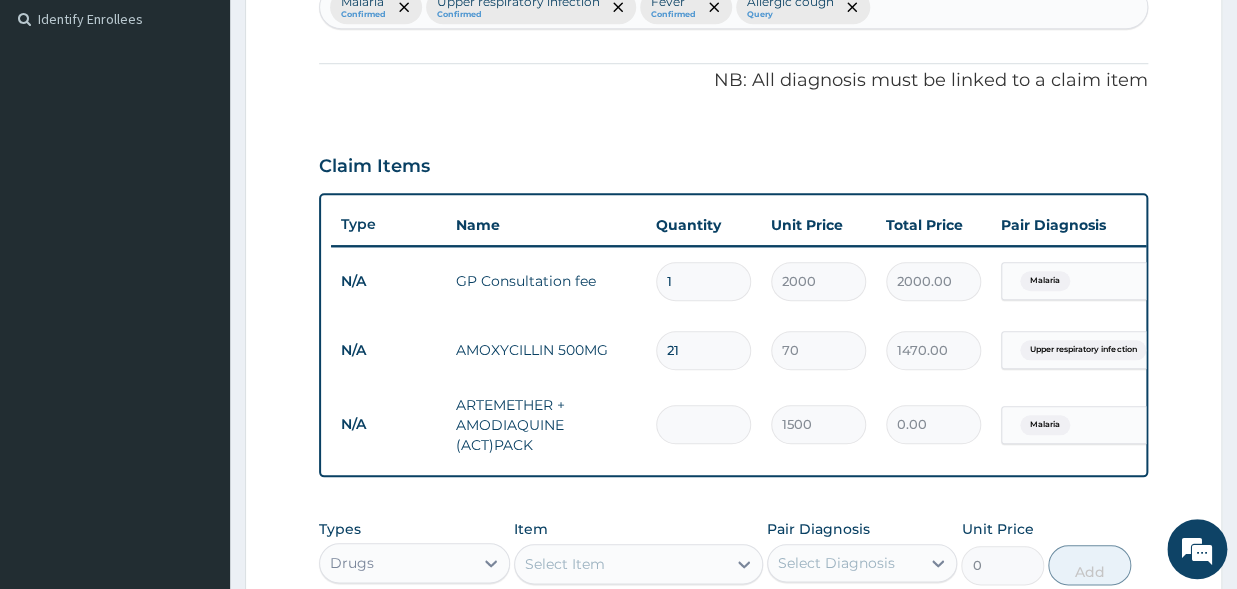 type on "3" 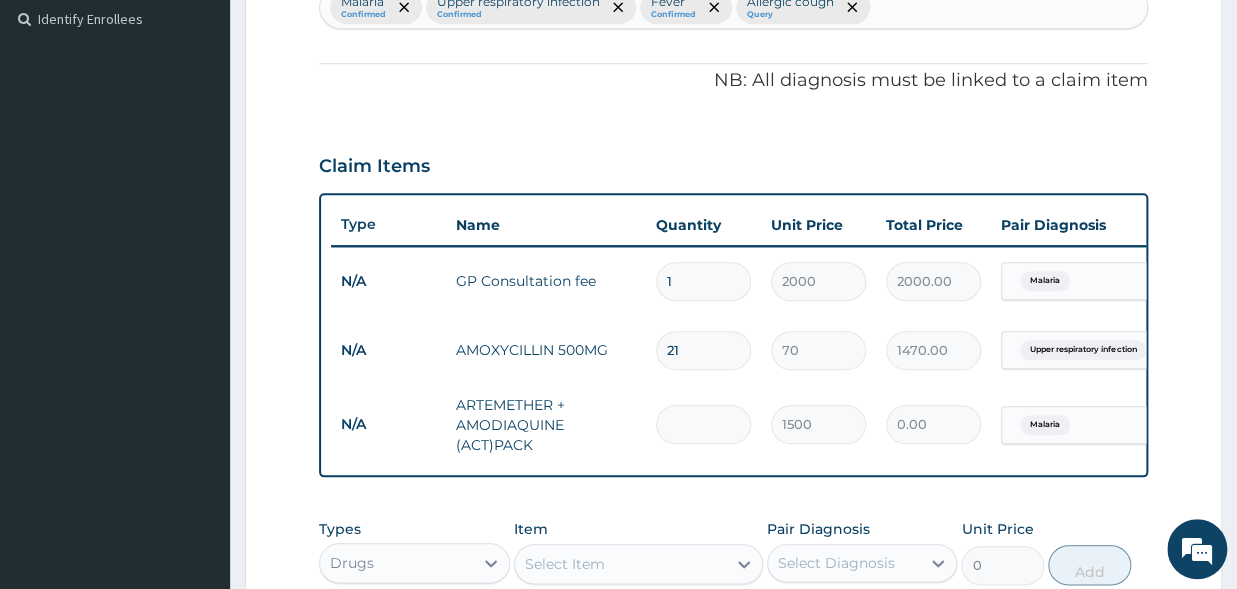 type on "4500.00" 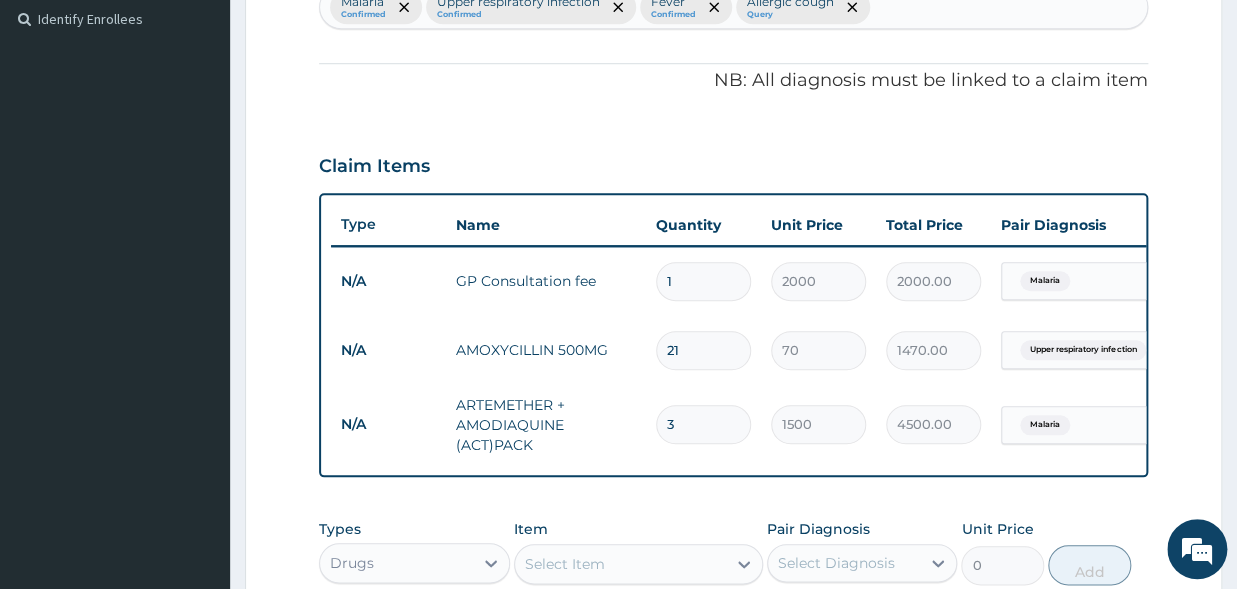 type on "3" 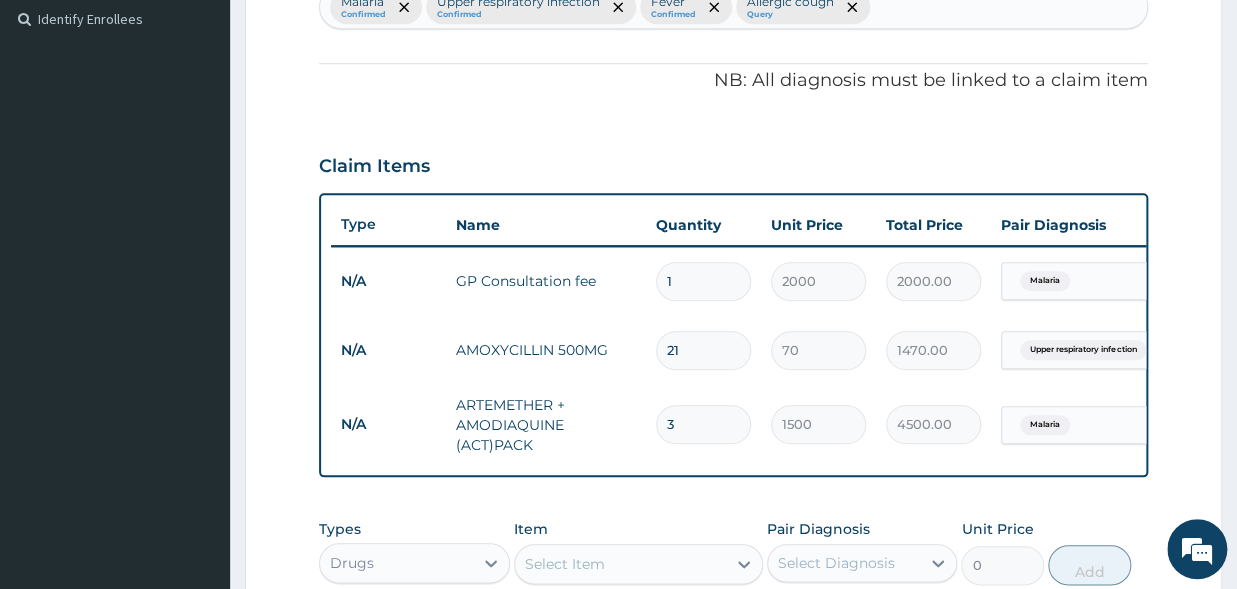 drag, startPoint x: 664, startPoint y: 517, endPoint x: 714, endPoint y: 518, distance: 50.01 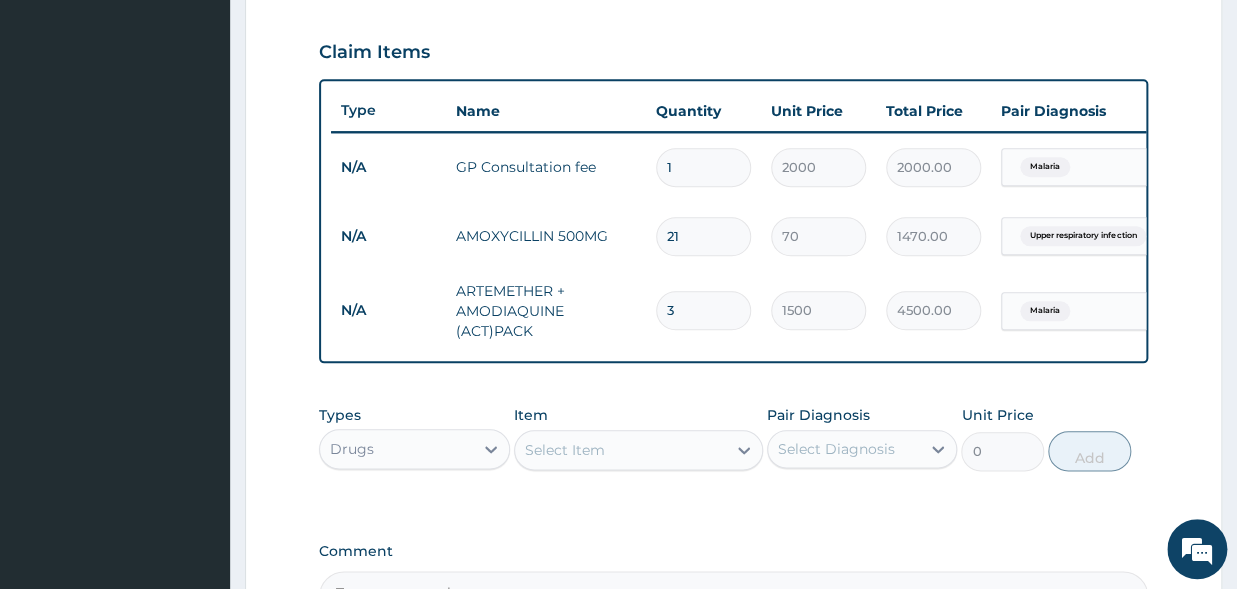 scroll, scrollTop: 771, scrollLeft: 0, axis: vertical 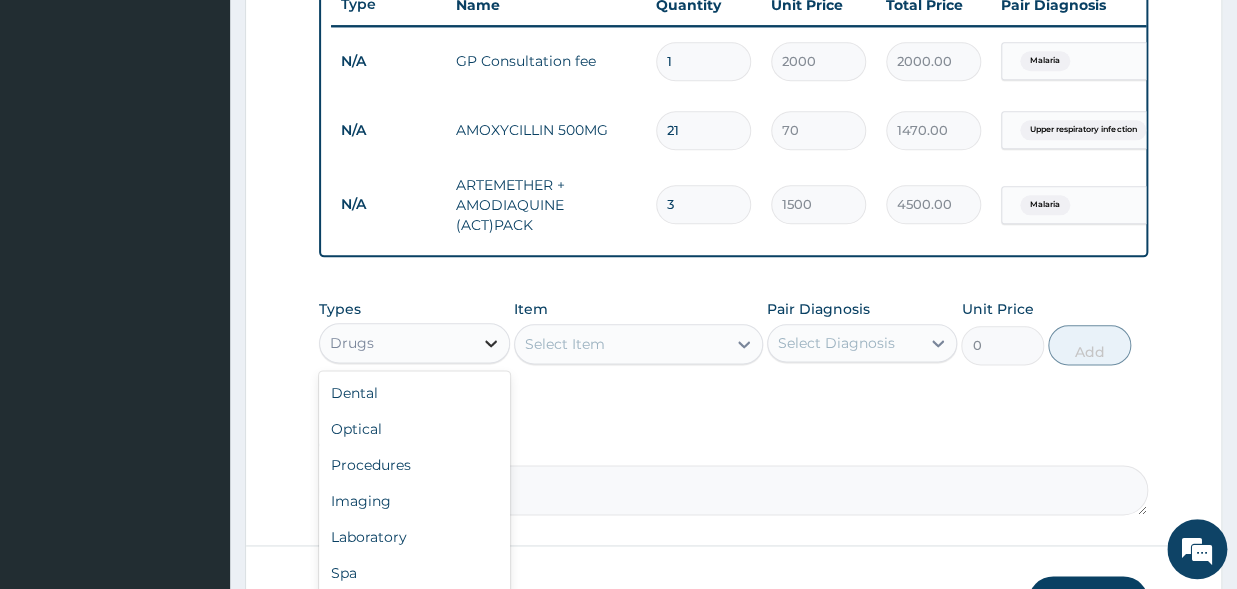 click at bounding box center [491, 343] 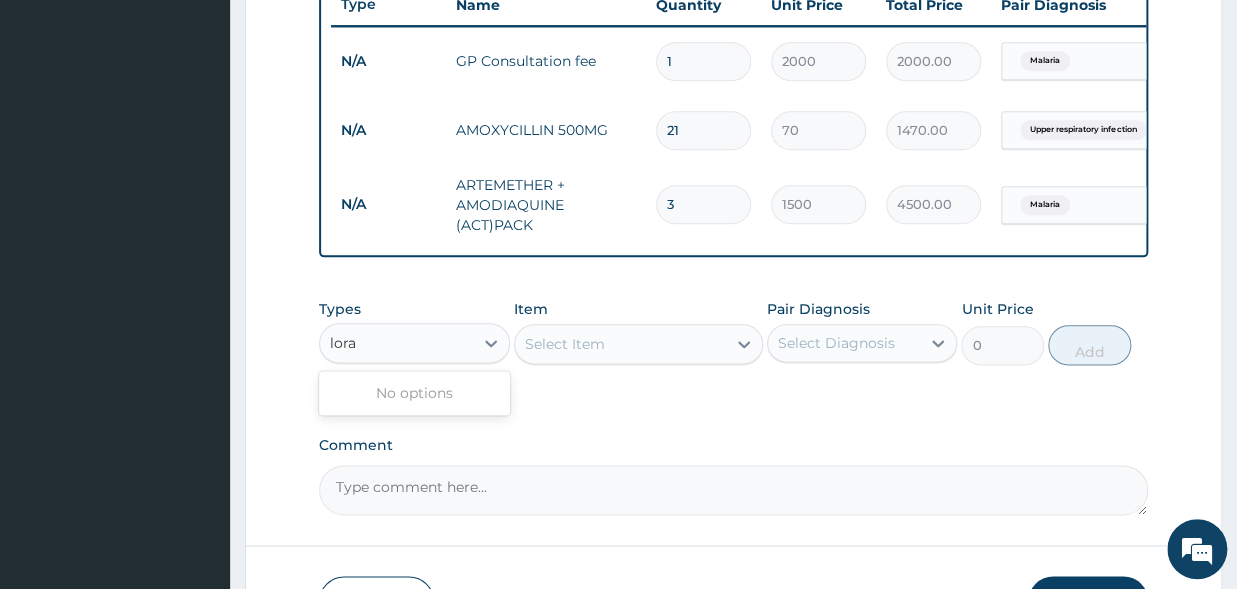 type on "lora" 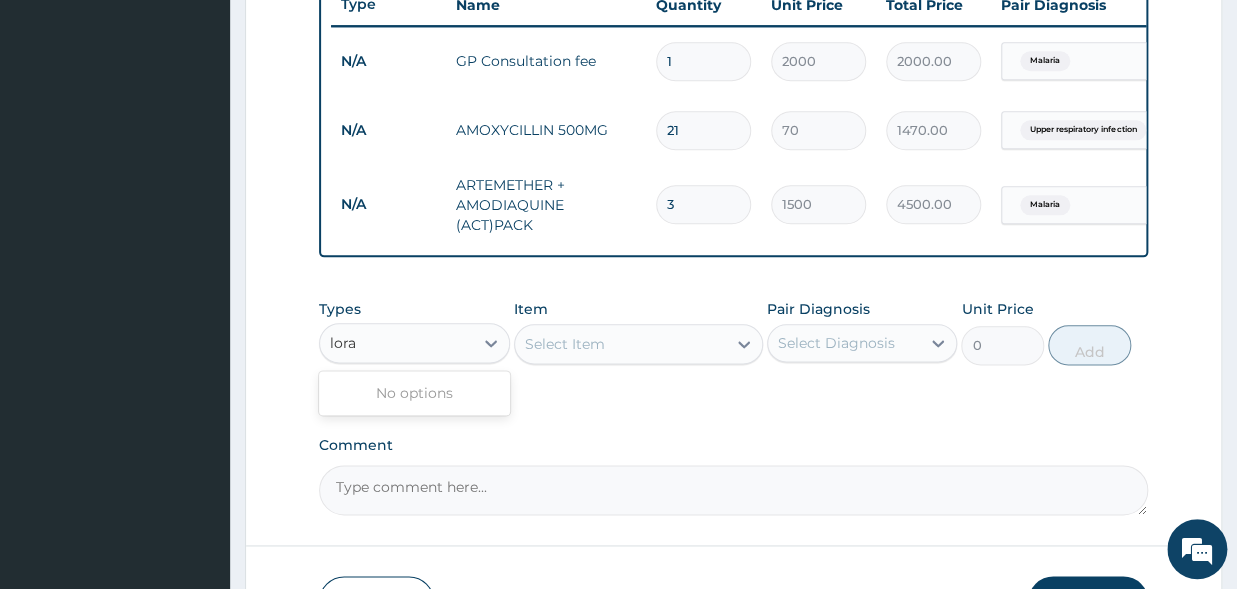 type 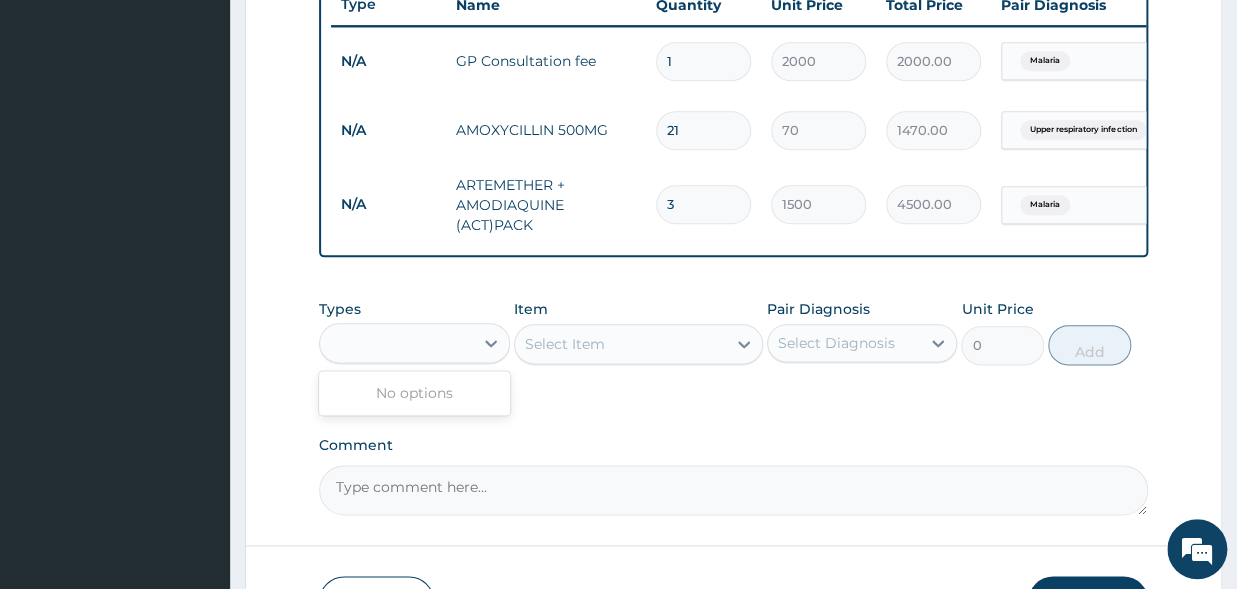 click on "Types option Drugs, selected.  0 results available for search term lora. Use Up and Down to choose options, press Enter to select the currently focused option, press Escape to exit the menu, press Tab to select the option and exit the menu. lora No options Item Select Item Pair Diagnosis Select Diagnosis Unit Price 0 Add" at bounding box center [733, 347] 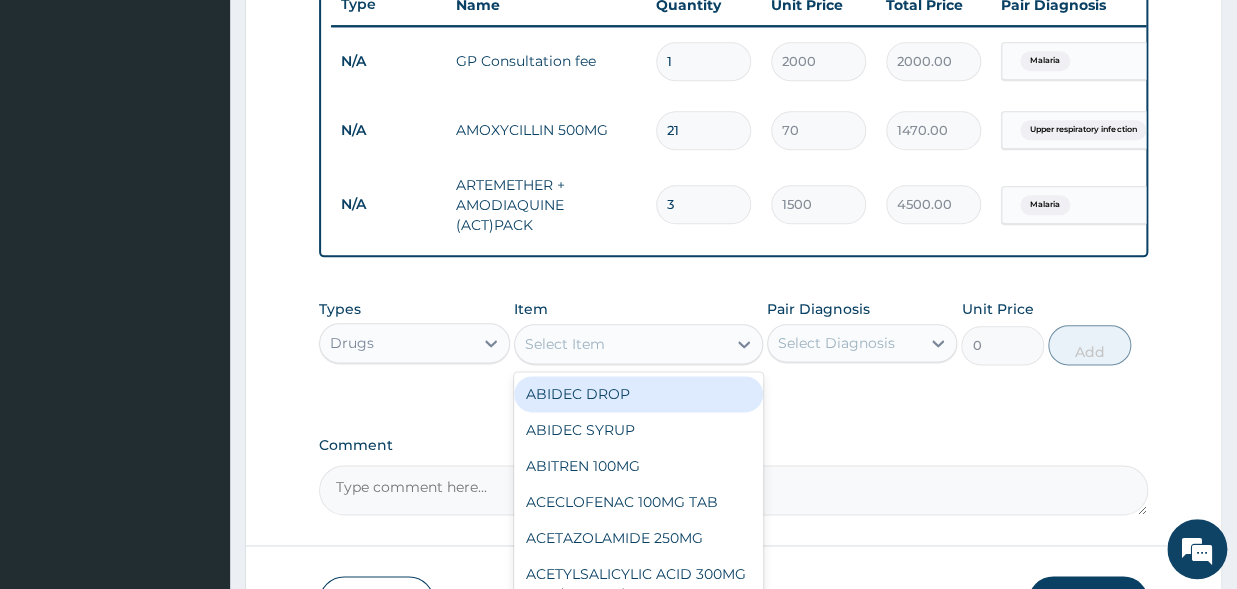 click on "Select Item" at bounding box center (565, 344) 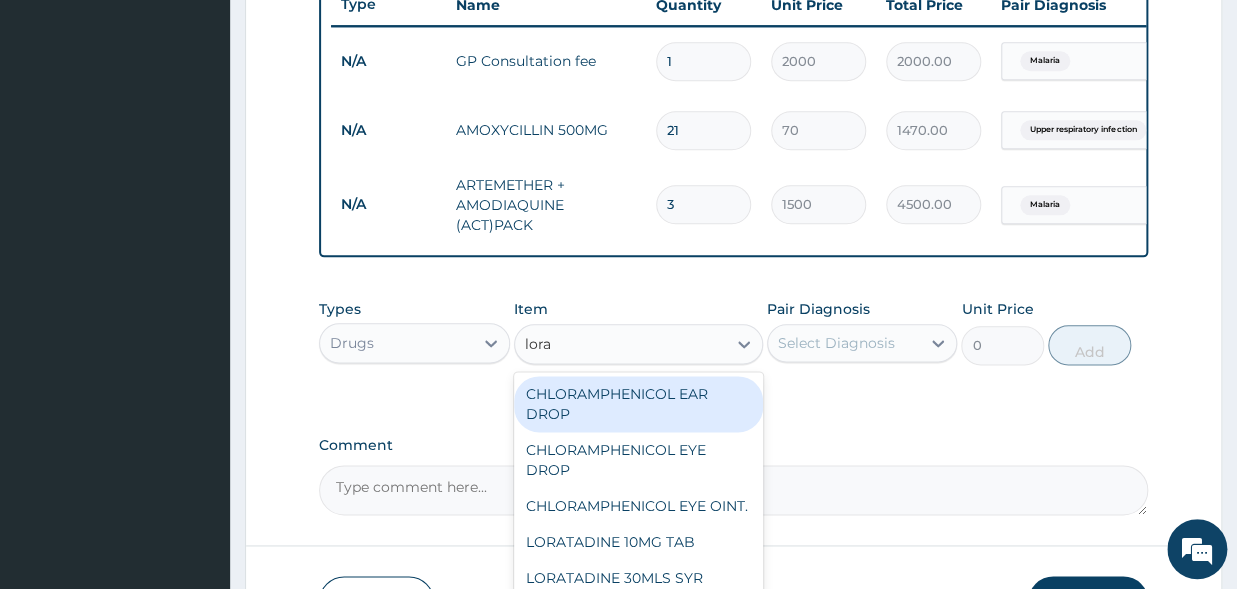 type on "lorat" 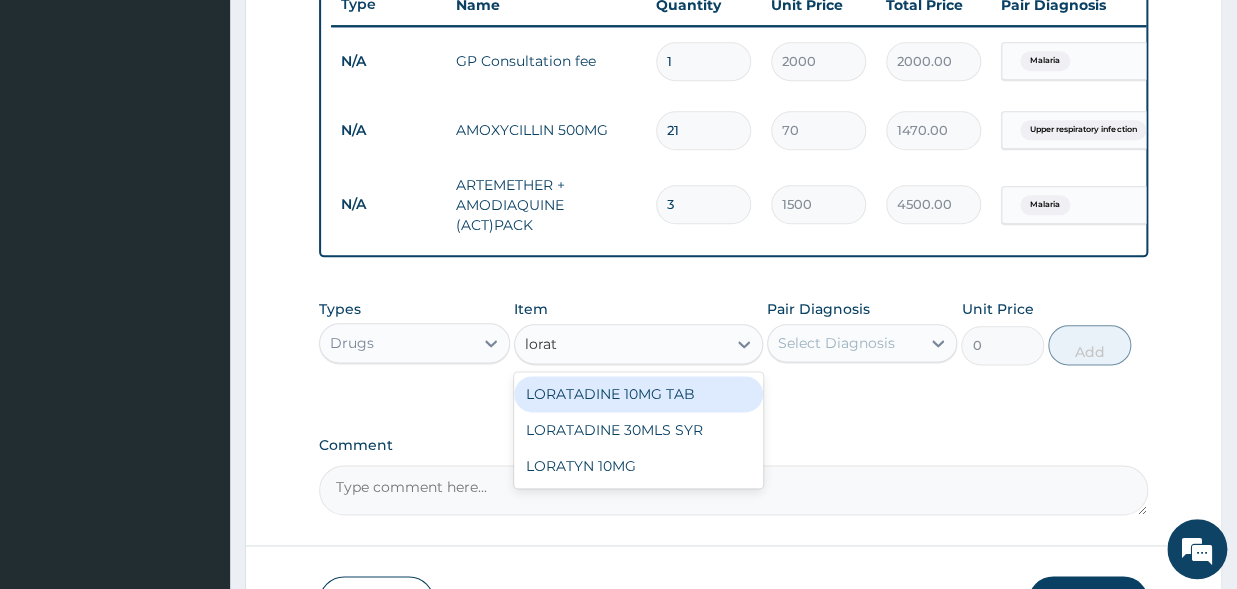 click on "LORATADINE 10MG TAB" at bounding box center (638, 394) 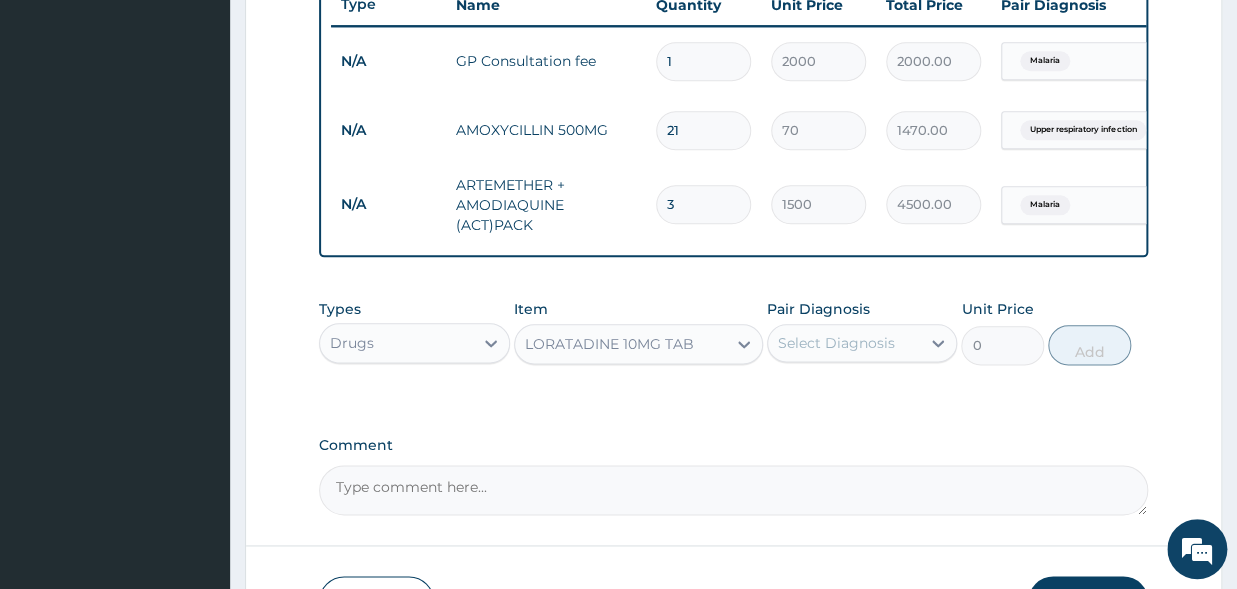 type 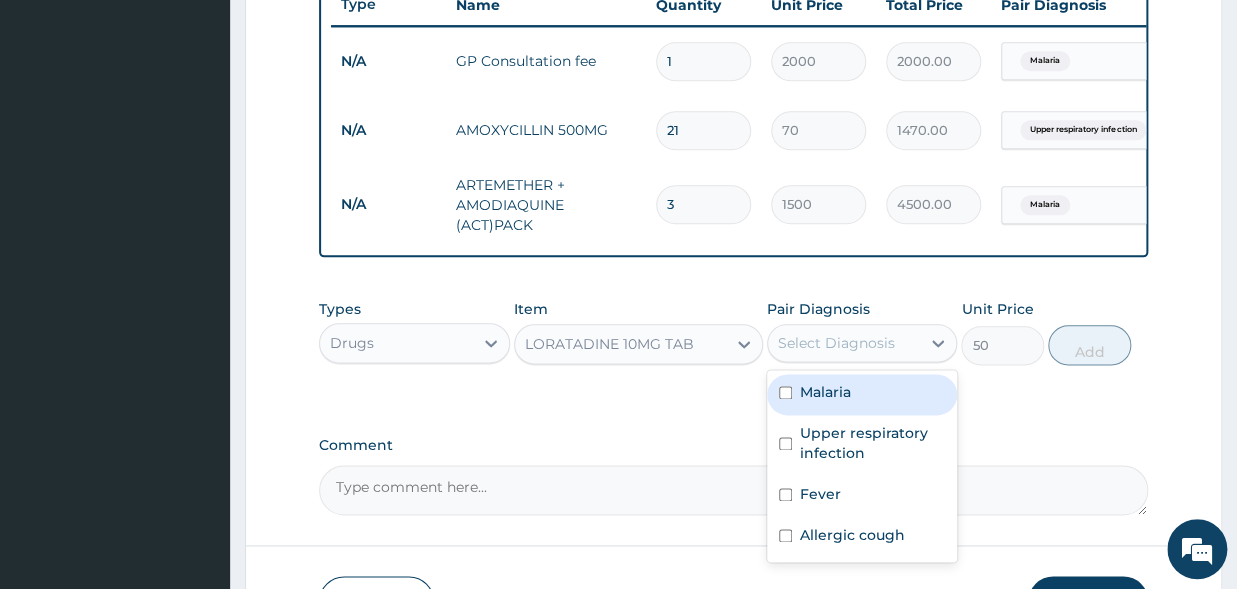 click on "Select Diagnosis" at bounding box center [836, 343] 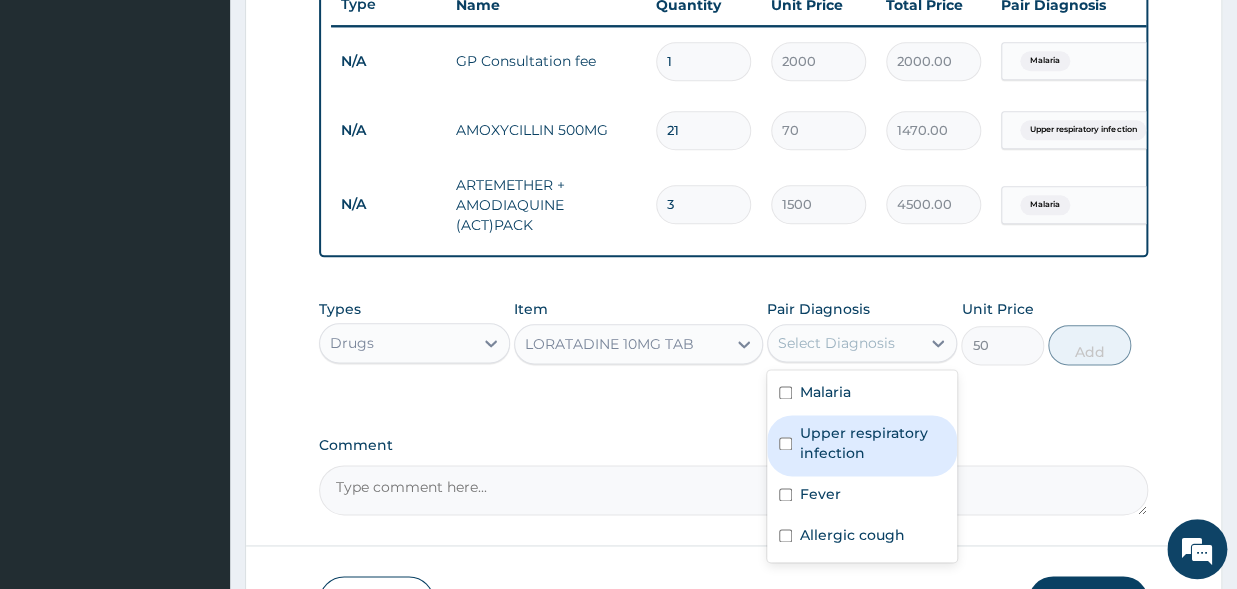 click on "Upper respiratory infection" at bounding box center [873, 443] 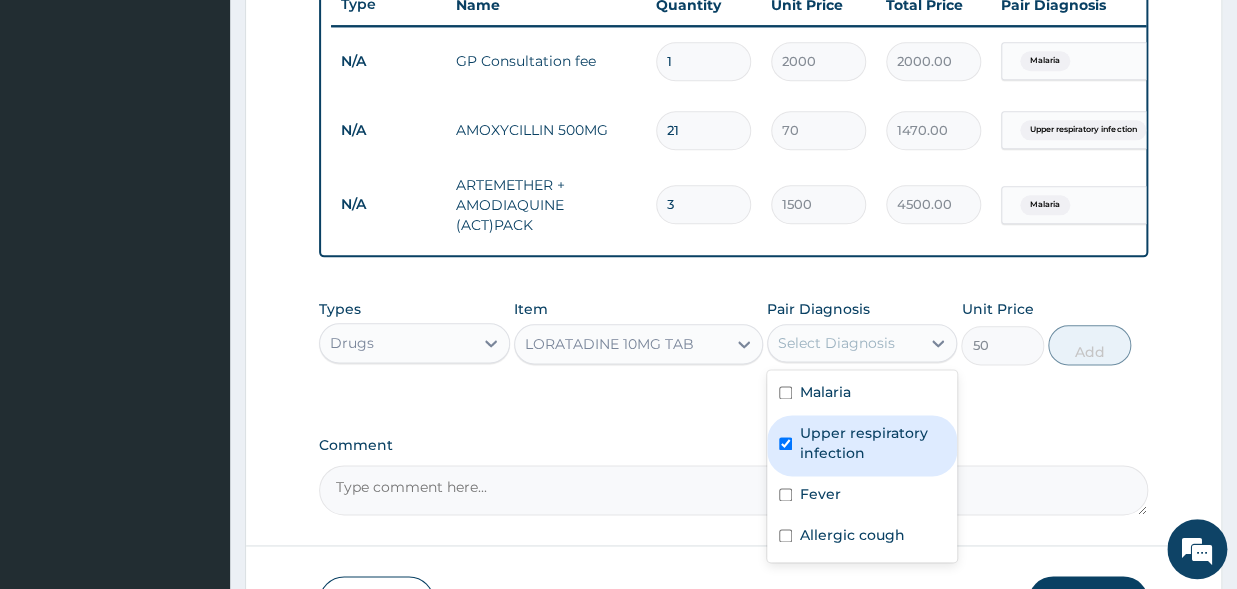checkbox on "true" 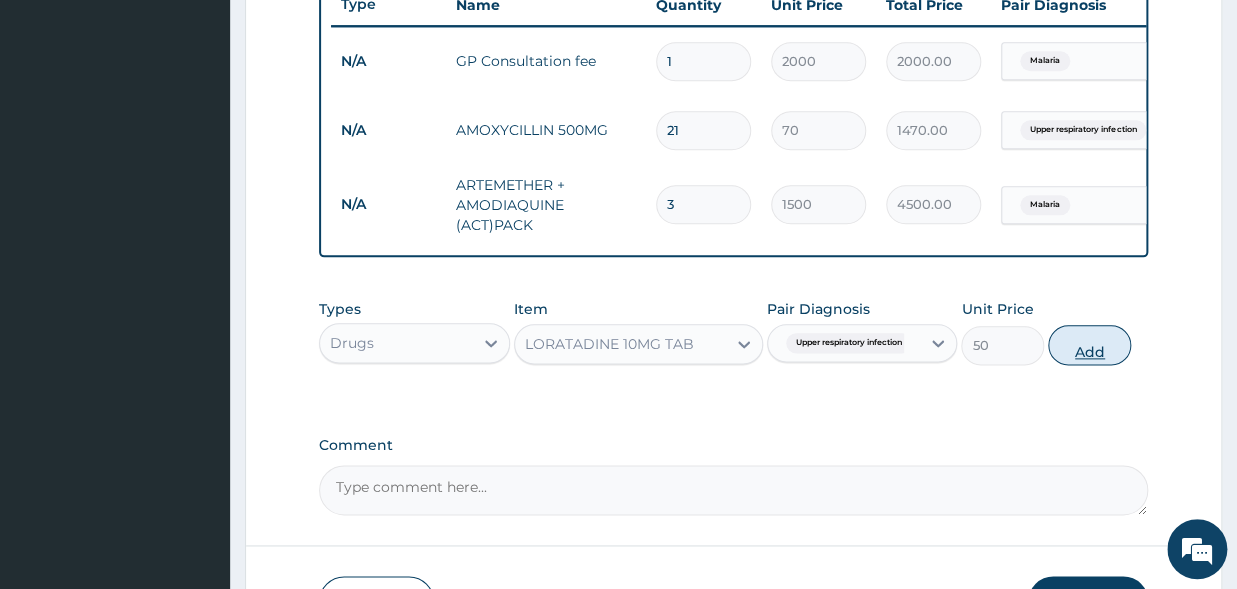 click on "Add" at bounding box center [1089, 345] 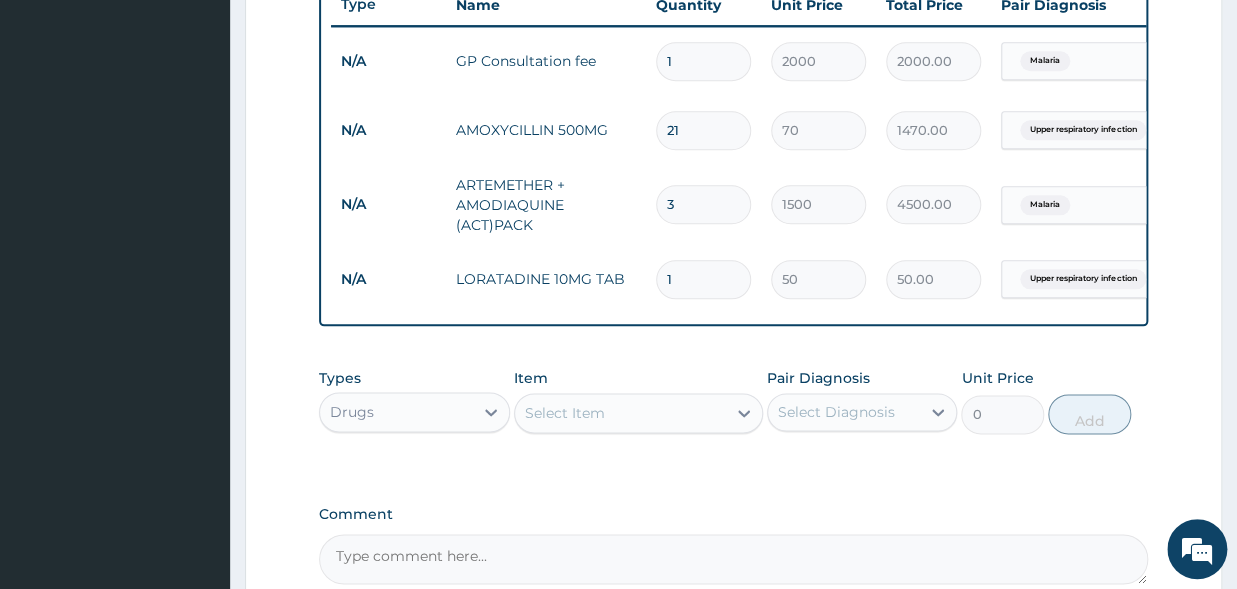 type 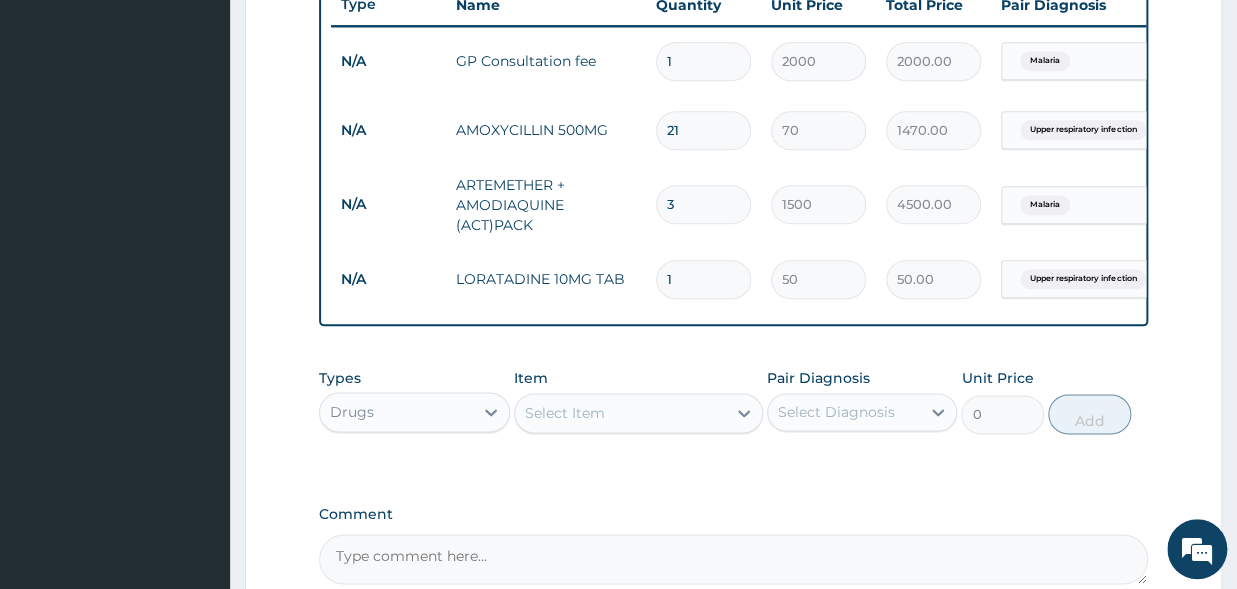 type on "0.00" 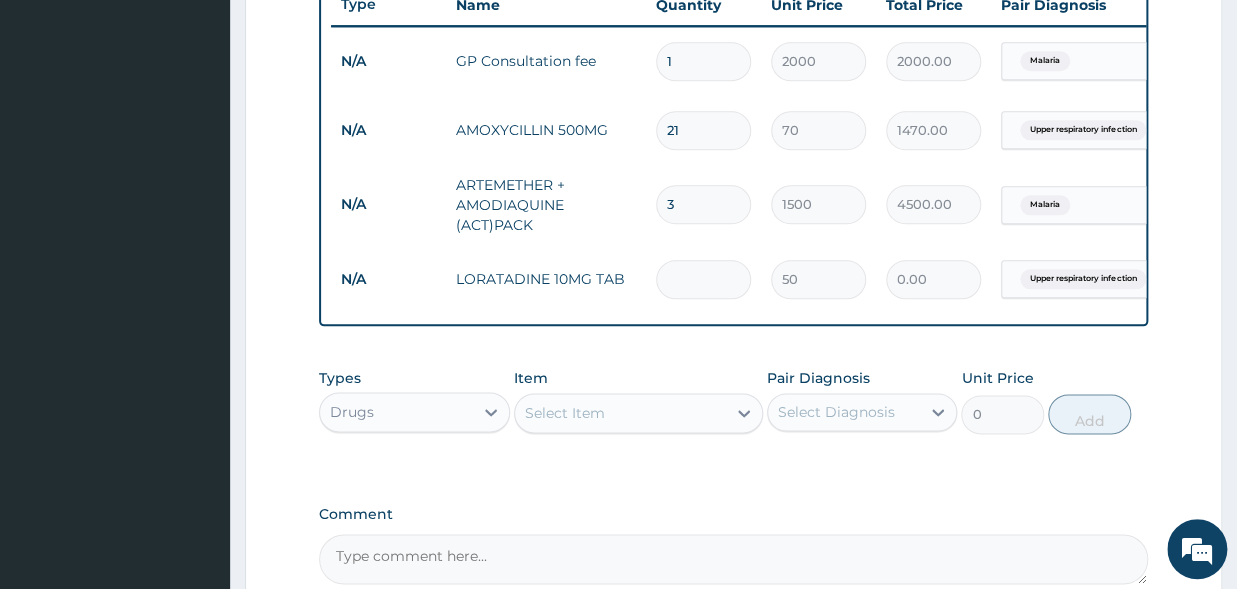 type on "1" 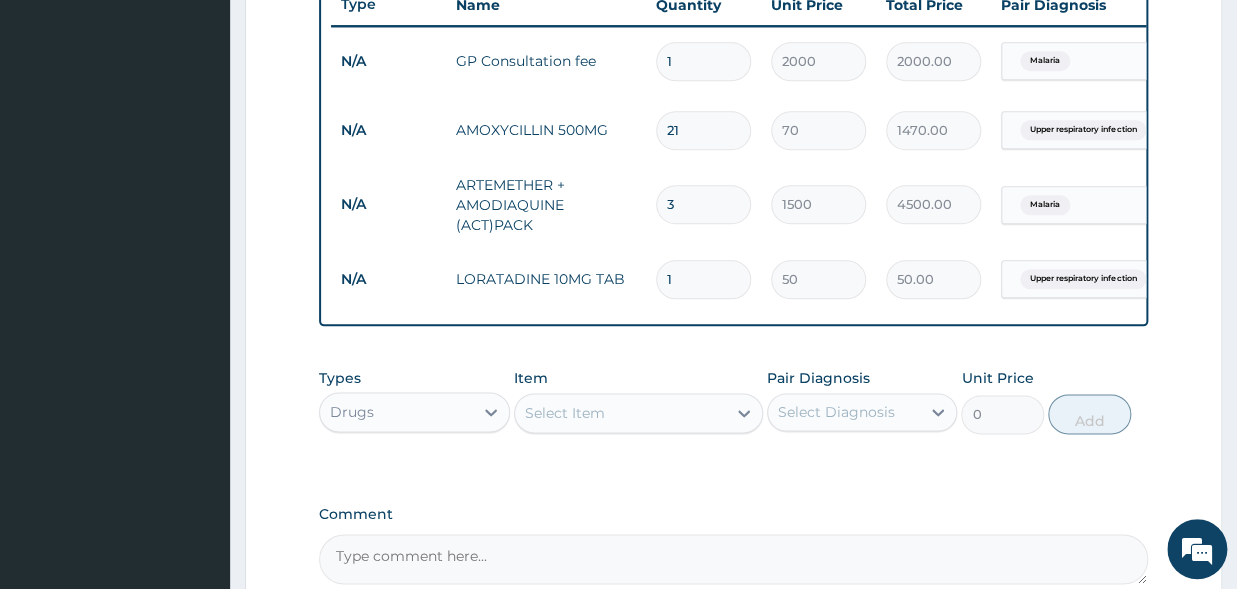 type on "10" 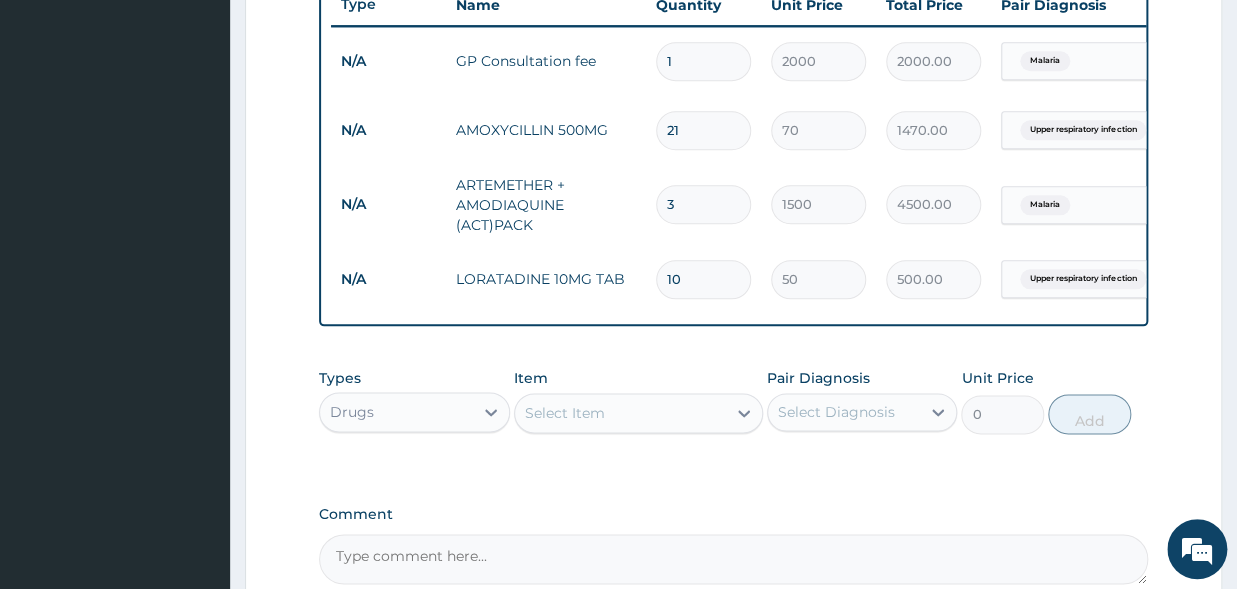 type on "10" 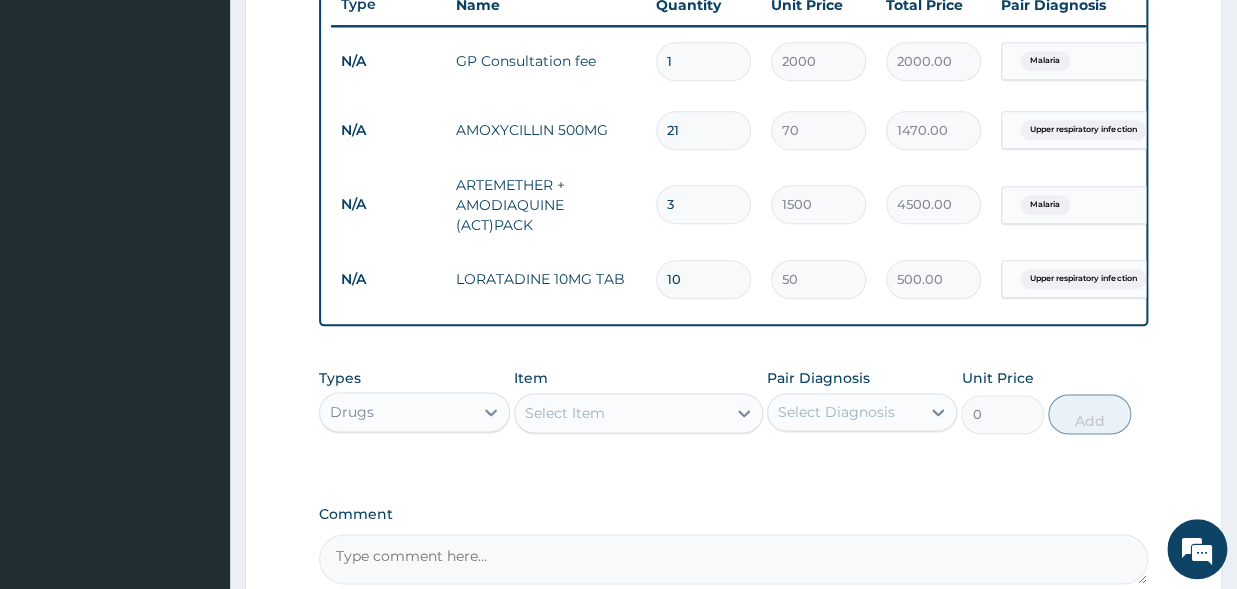 click on "PA Code / Prescription Code Enter Code(Secondary Care Only) Encounter Date DD-MM-YYYY Important Notice Please enter PA codes before entering items that are not attached to a PA code   All diagnoses entered must be linked to a claim item. Diagnosis & Claim Items that are visible but inactive cannot be edited because they were imported from an already approved PA code. Diagnosis Malaria Confirmed Upper respiratory infection Confirmed Fever Confirmed Allergic cough Query NB: All diagnosis must be linked to a claim item Claim Items Type Name Quantity Unit Price Total Price Pair Diagnosis Actions N/A GP Consultation fee 1 2000 2000.00 Malaria Delete N/A AMOXYCILLIN  500MG 21 70 1470.00 Upper respiratory infection Delete N/A ARTEMETHER + AMODIAQUINE (ACT)PACK 3 1500 4500.00 Malaria Delete N/A LORATADINE 10MG TAB 10 50 500.00 Upper respiratory infection Delete Types Drugs Item Select Item Pair Diagnosis Select Diagnosis Unit Price 0 Add Comment" at bounding box center [733, 2] 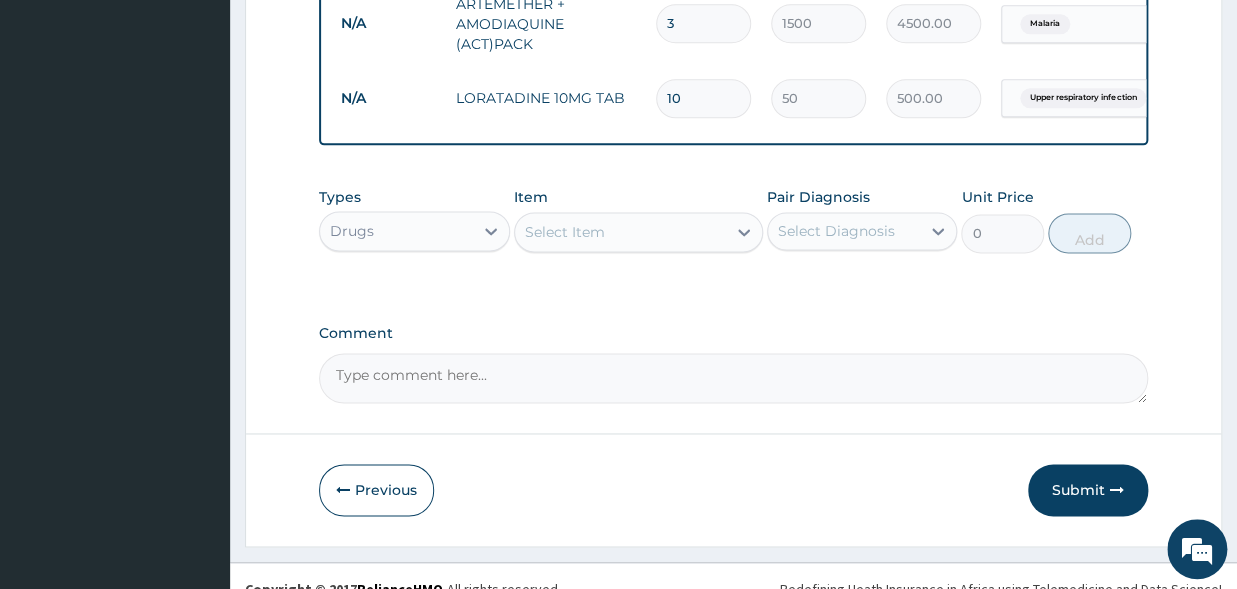 scroll, scrollTop: 990, scrollLeft: 0, axis: vertical 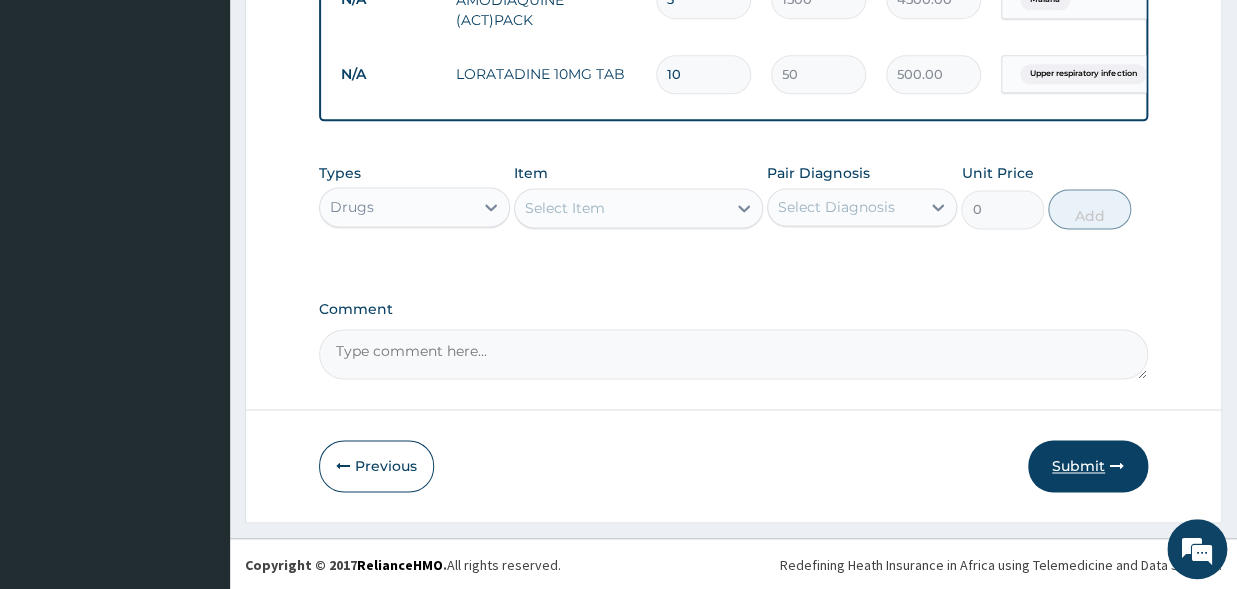 click on "Submit" at bounding box center [1088, 466] 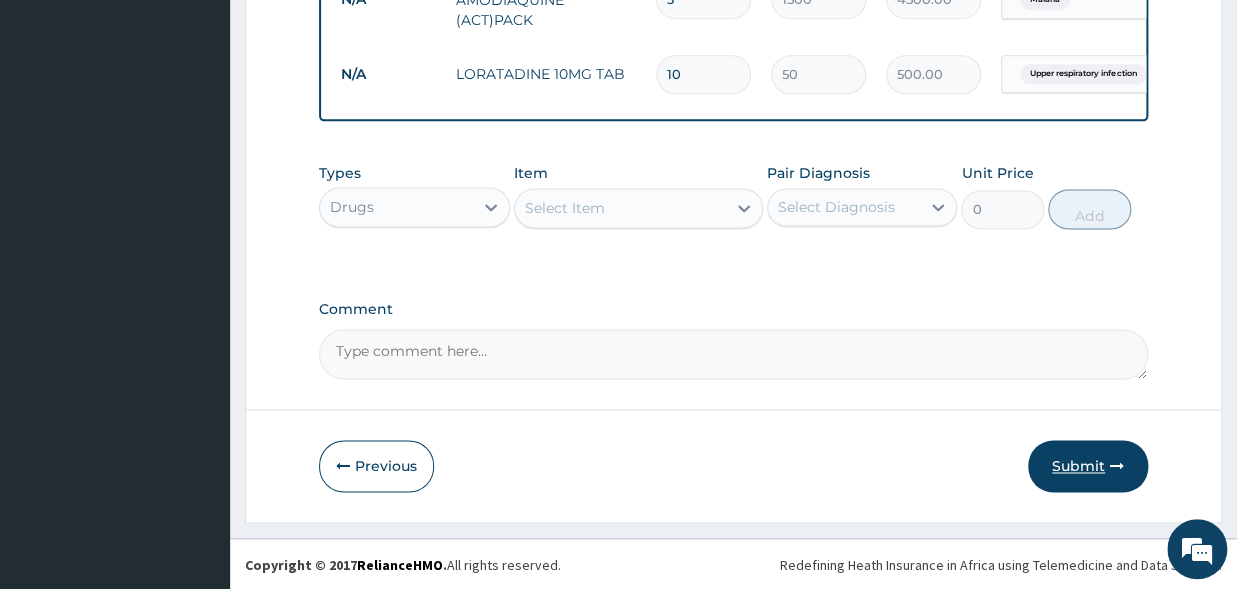 click at bounding box center [1117, 466] 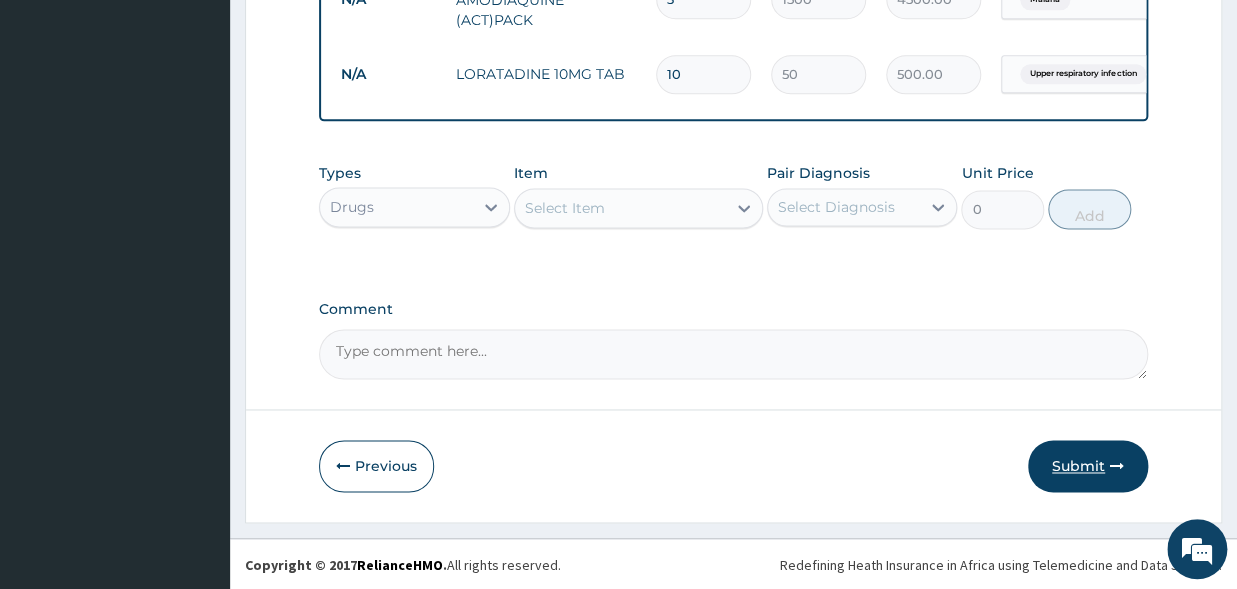 click at bounding box center (1117, 466) 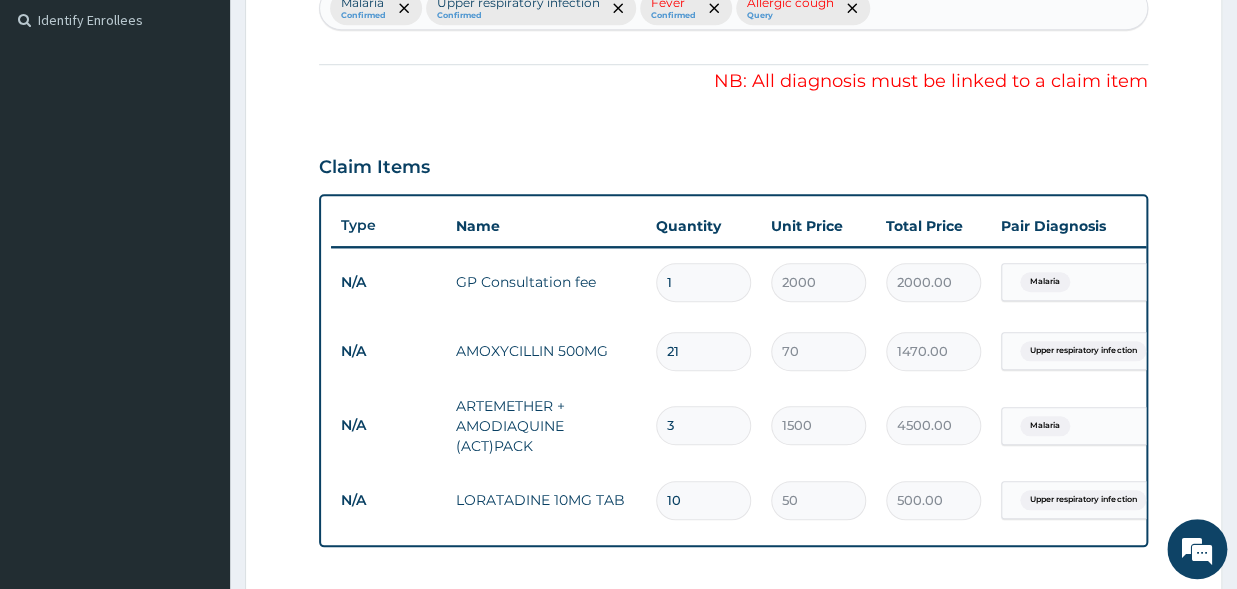 scroll, scrollTop: 990, scrollLeft: 0, axis: vertical 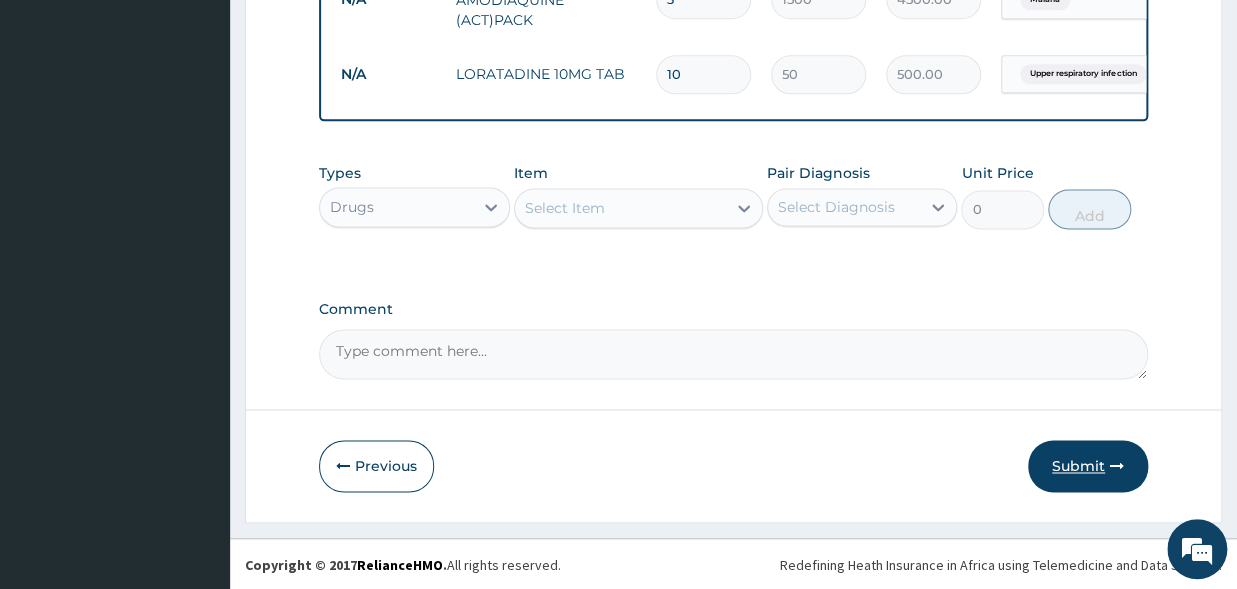 click on "Submit" at bounding box center (1088, 466) 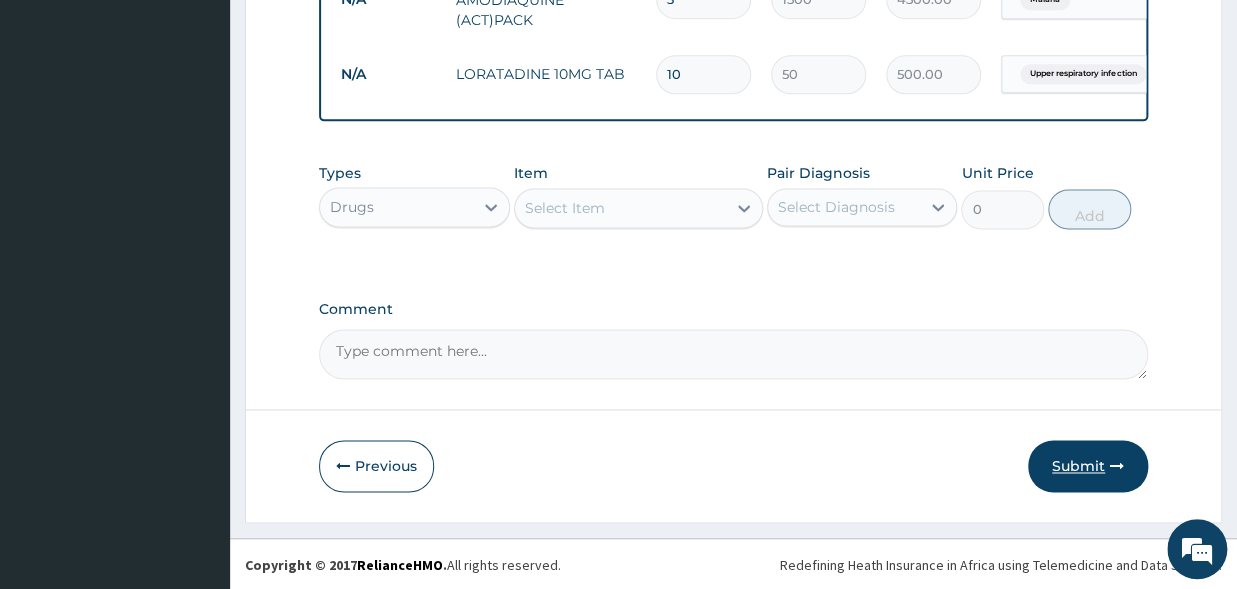 click on "Submit" at bounding box center [1088, 466] 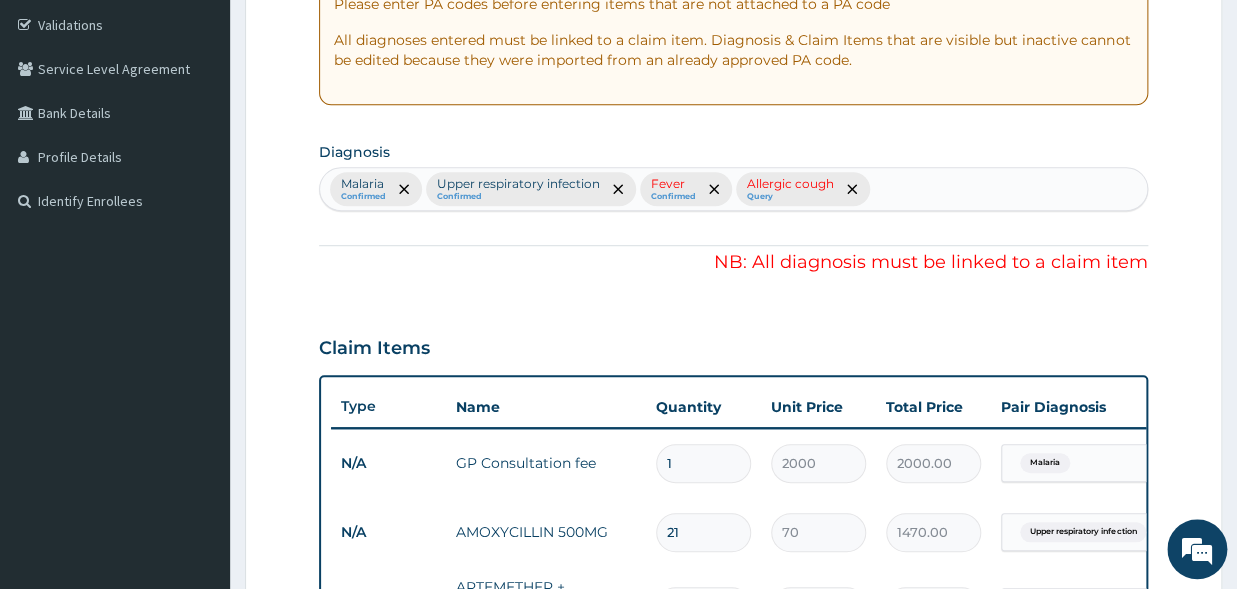 scroll, scrollTop: 330, scrollLeft: 0, axis: vertical 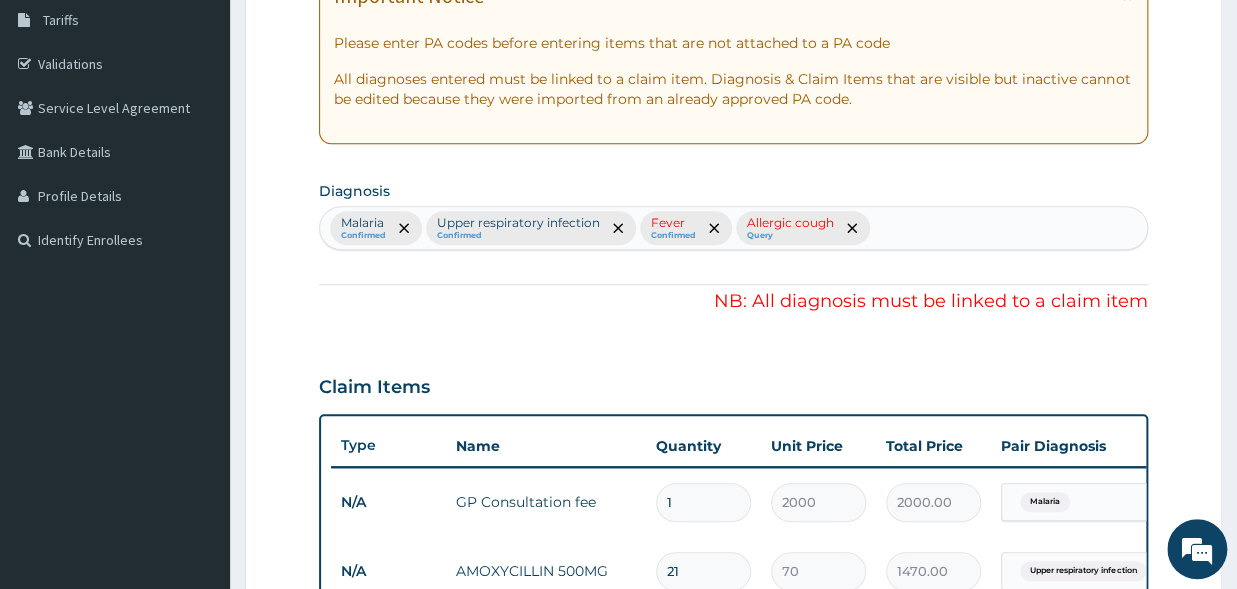 click on "Query" at bounding box center [790, 236] 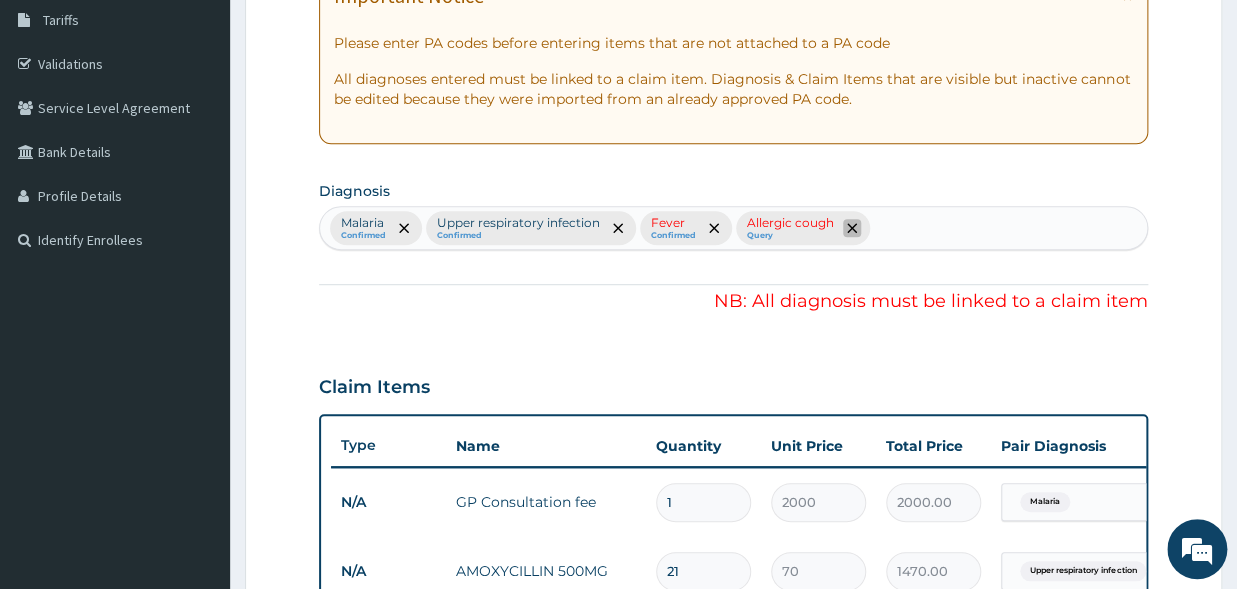 click 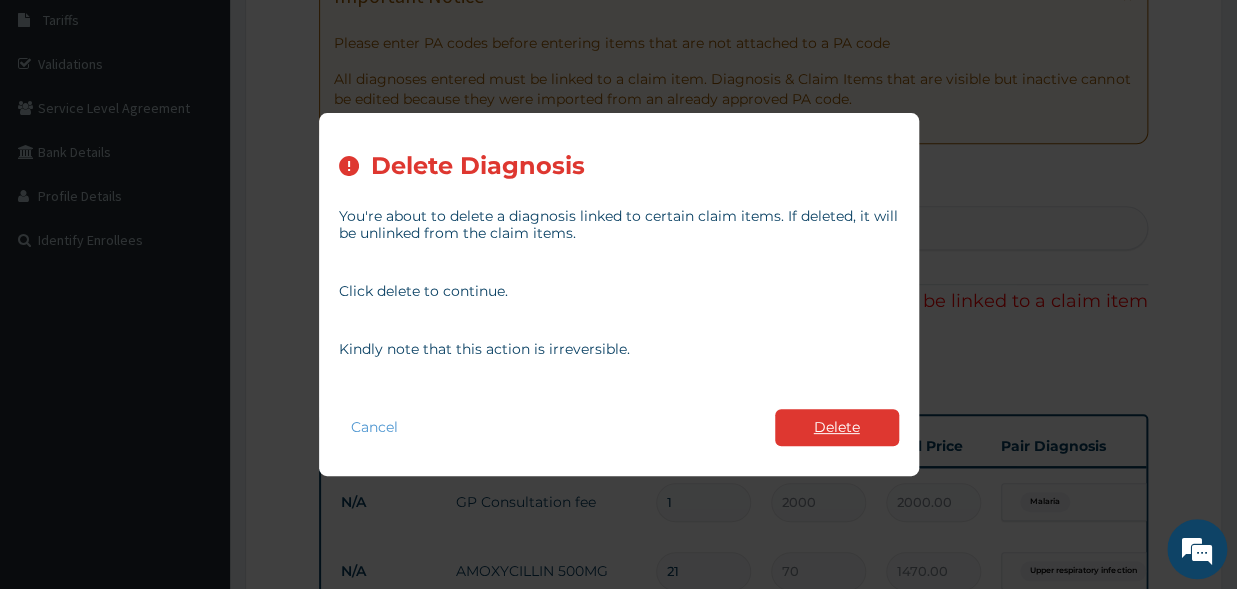 click on "Delete" at bounding box center (837, 427) 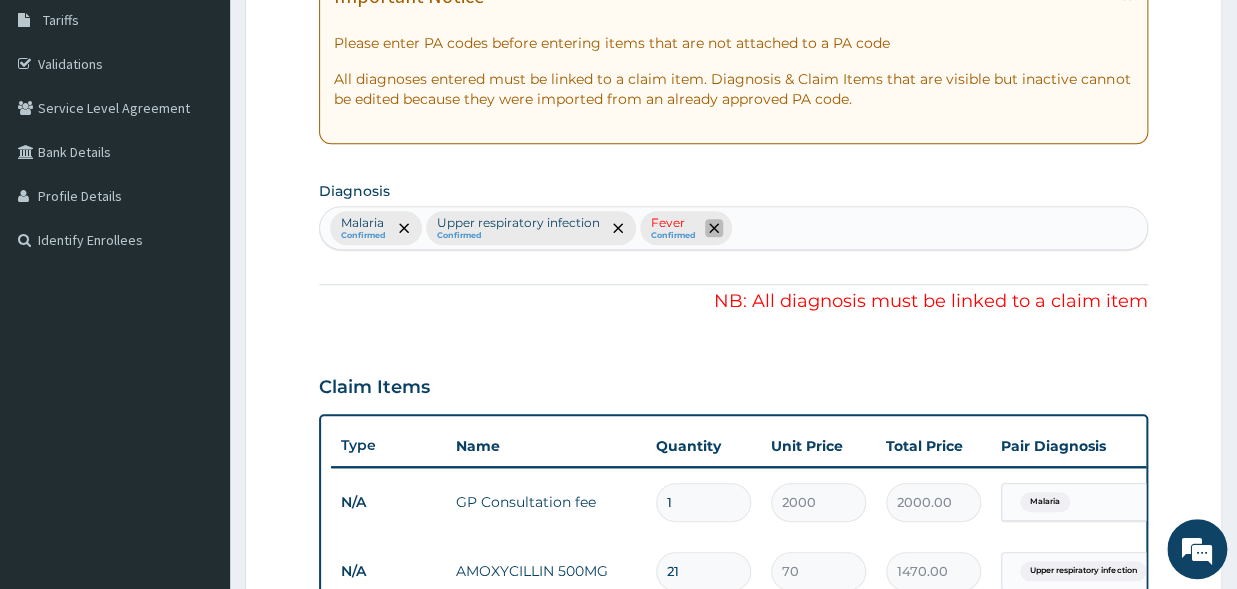 click 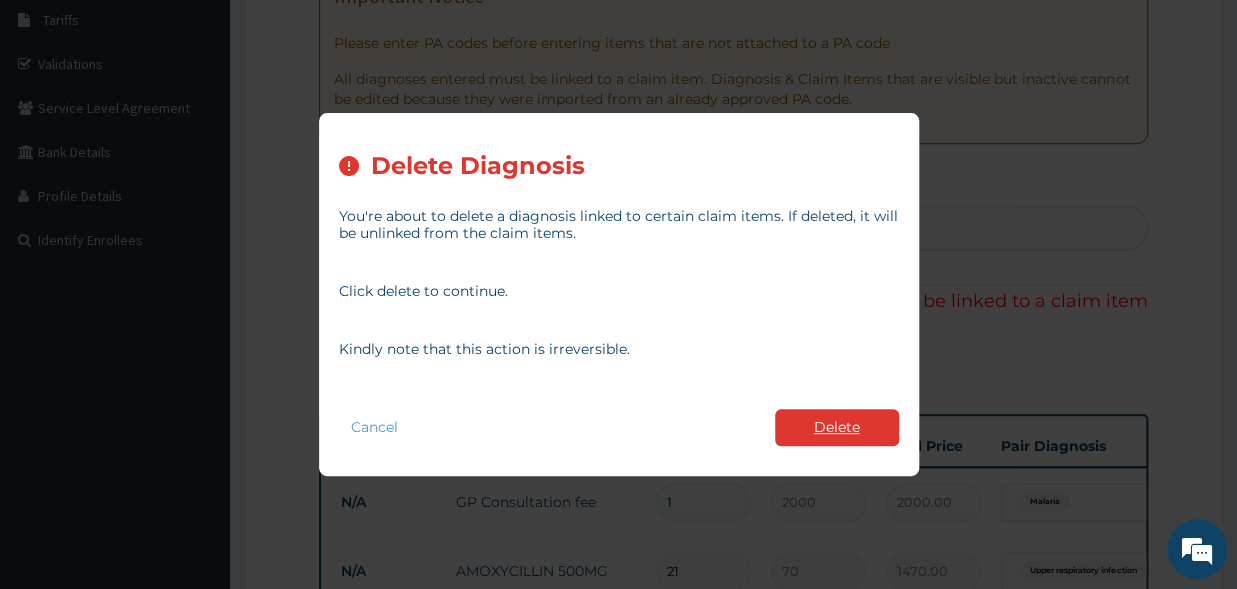 click on "Delete" at bounding box center (837, 427) 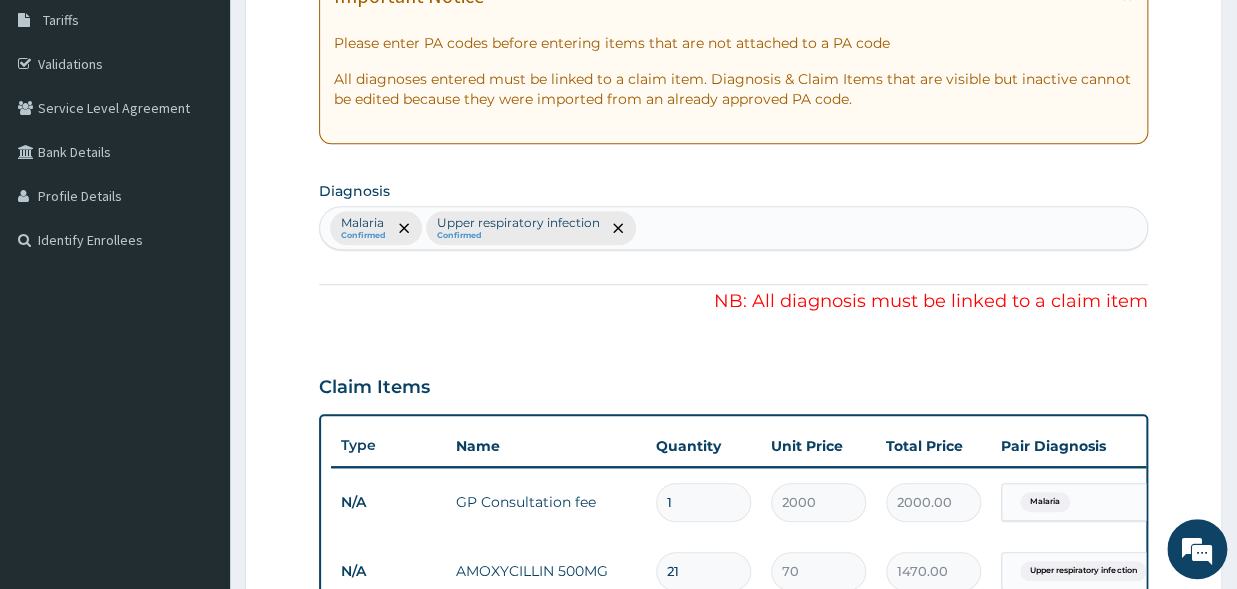 click on "Malaria Confirmed Upper respiratory infection Confirmed" at bounding box center (733, 228) 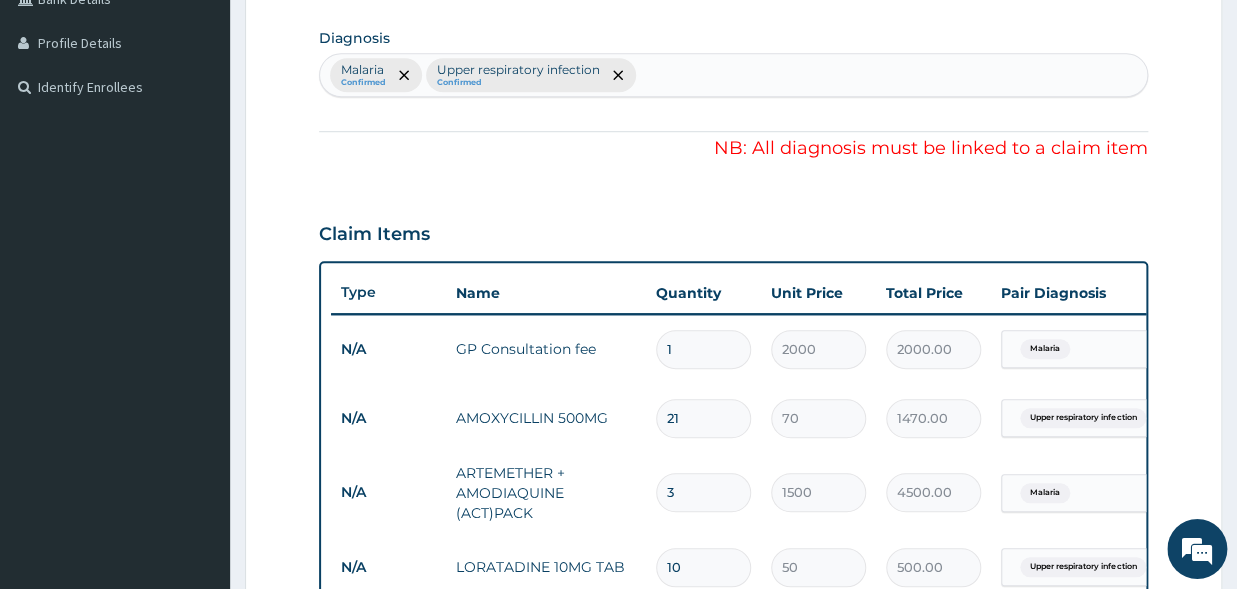 scroll, scrollTop: 440, scrollLeft: 0, axis: vertical 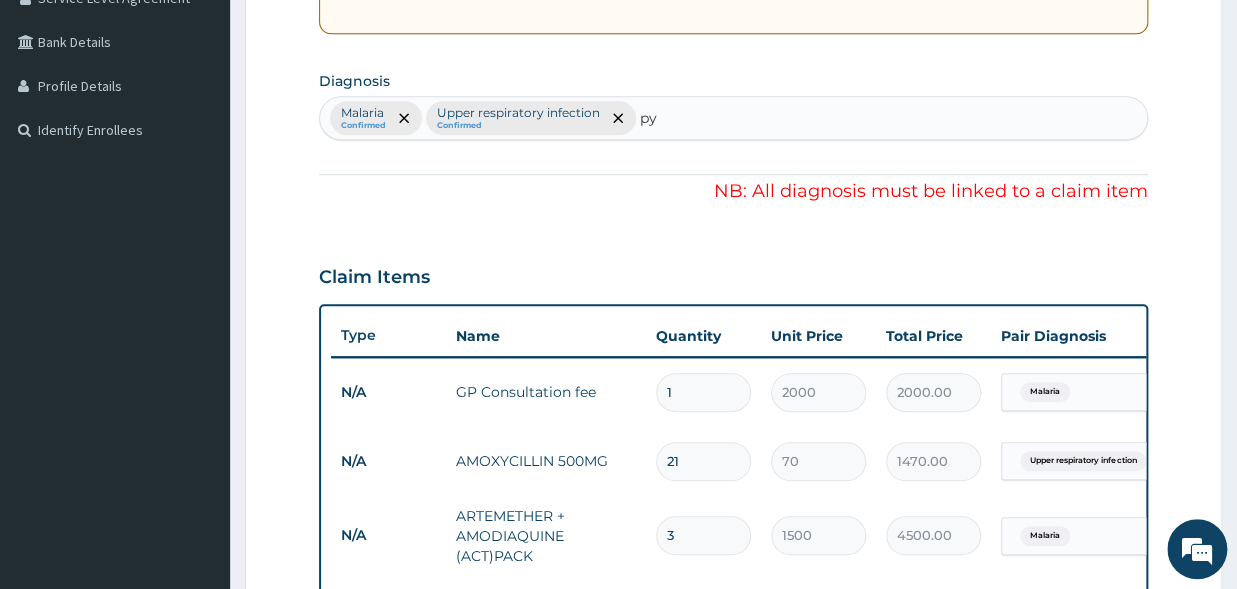 type on "p" 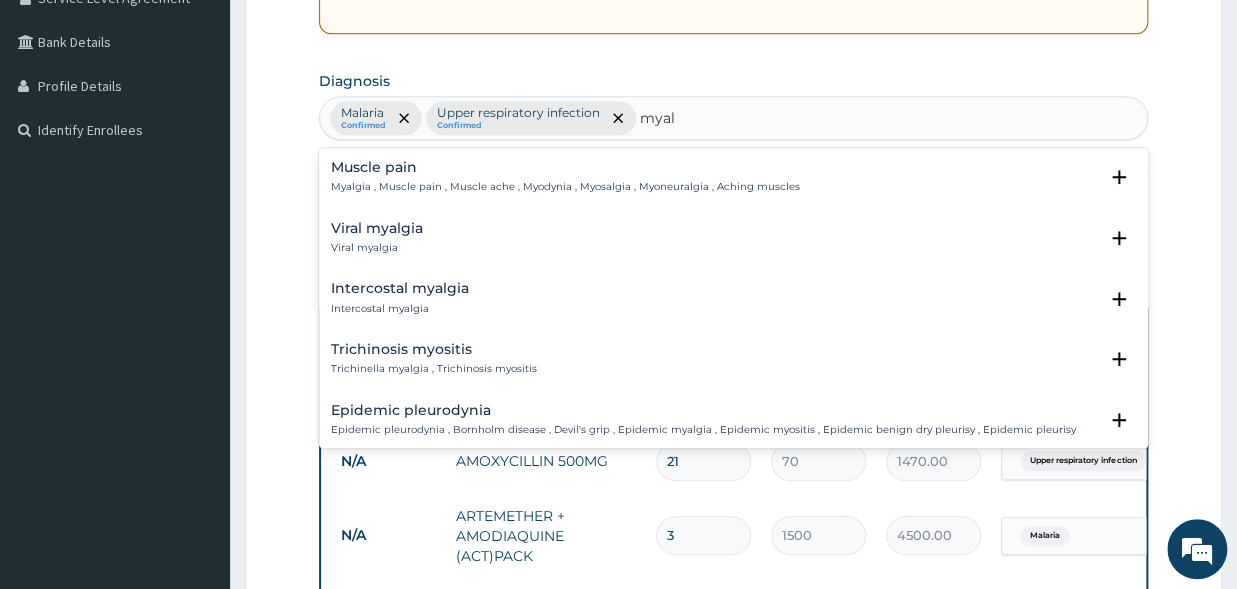 type on "myalg" 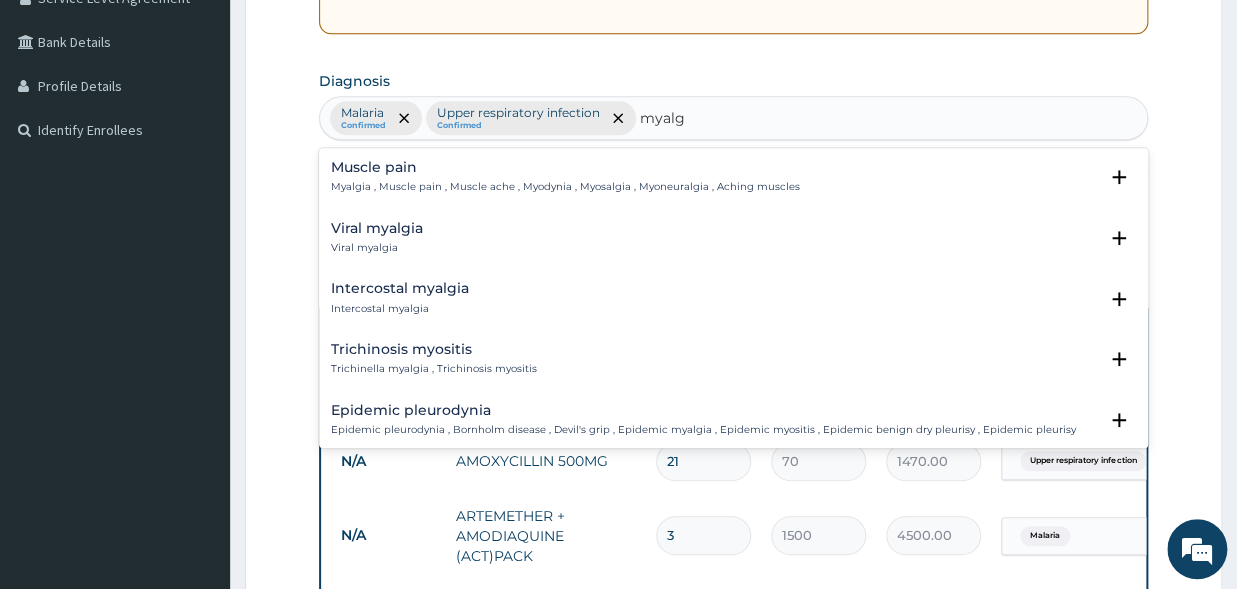 click on "Muscle pain Myalgia , Muscle pain , Muscle ache , Myodynia , Myosalgia , Myoneuralgia , Aching muscles" at bounding box center [565, 177] 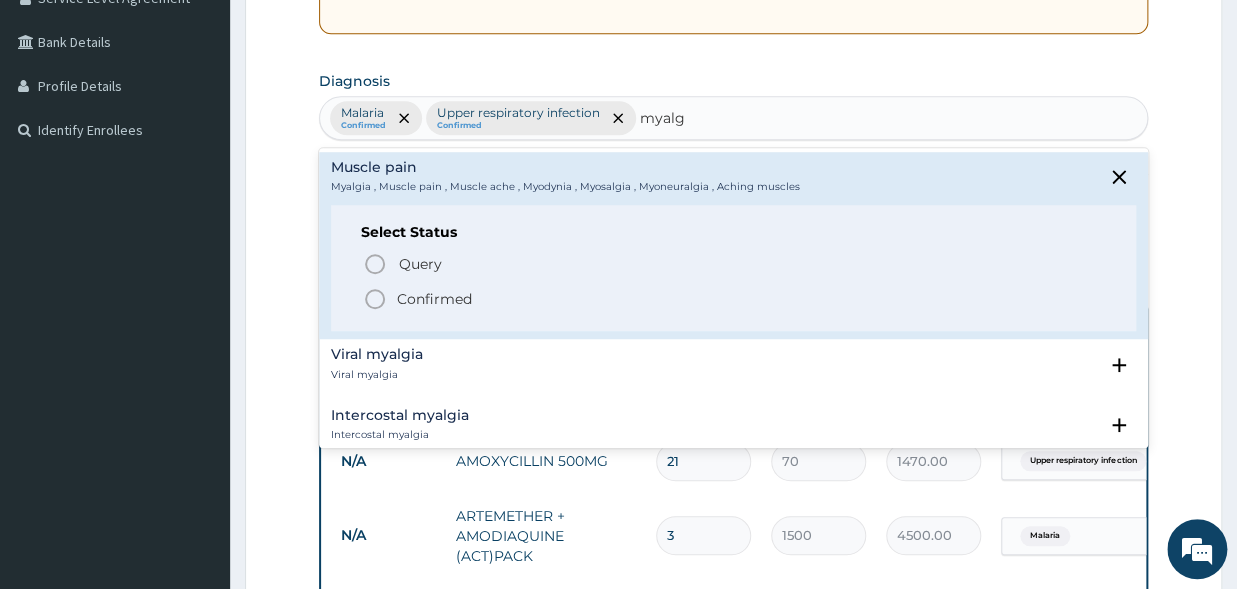 click 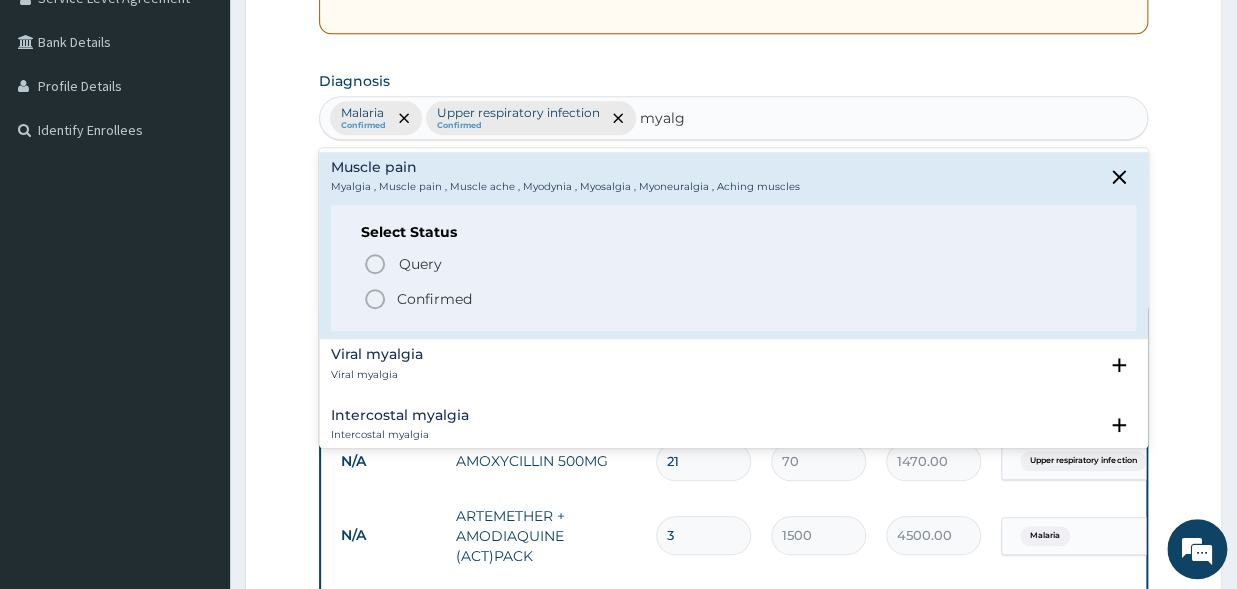 type 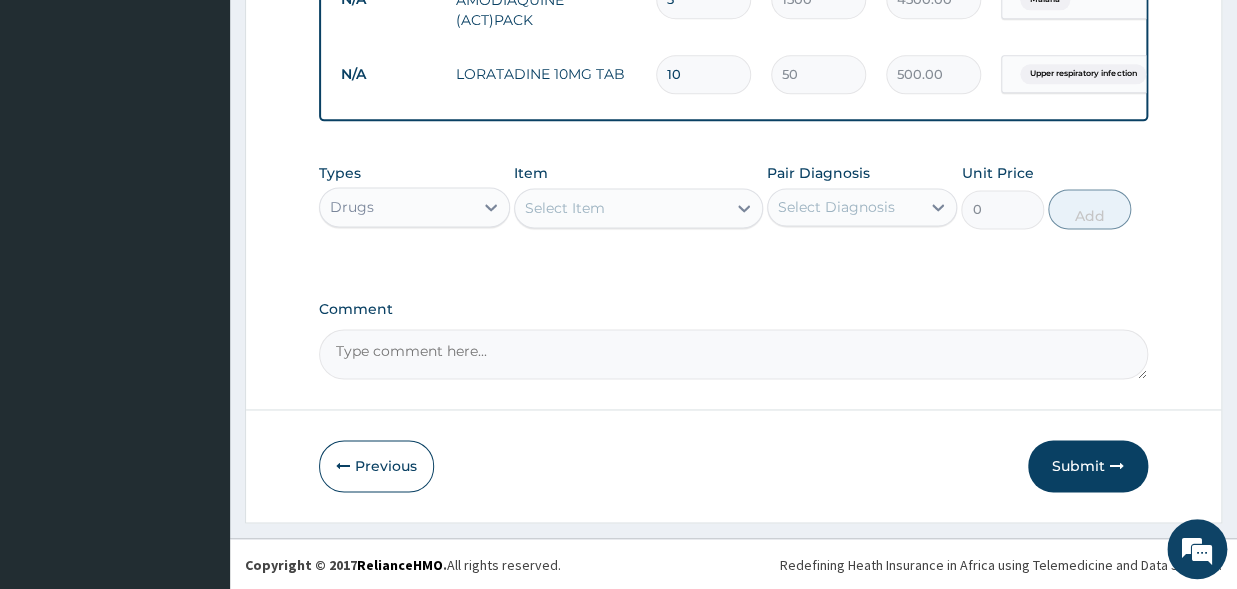 scroll, scrollTop: 990, scrollLeft: 0, axis: vertical 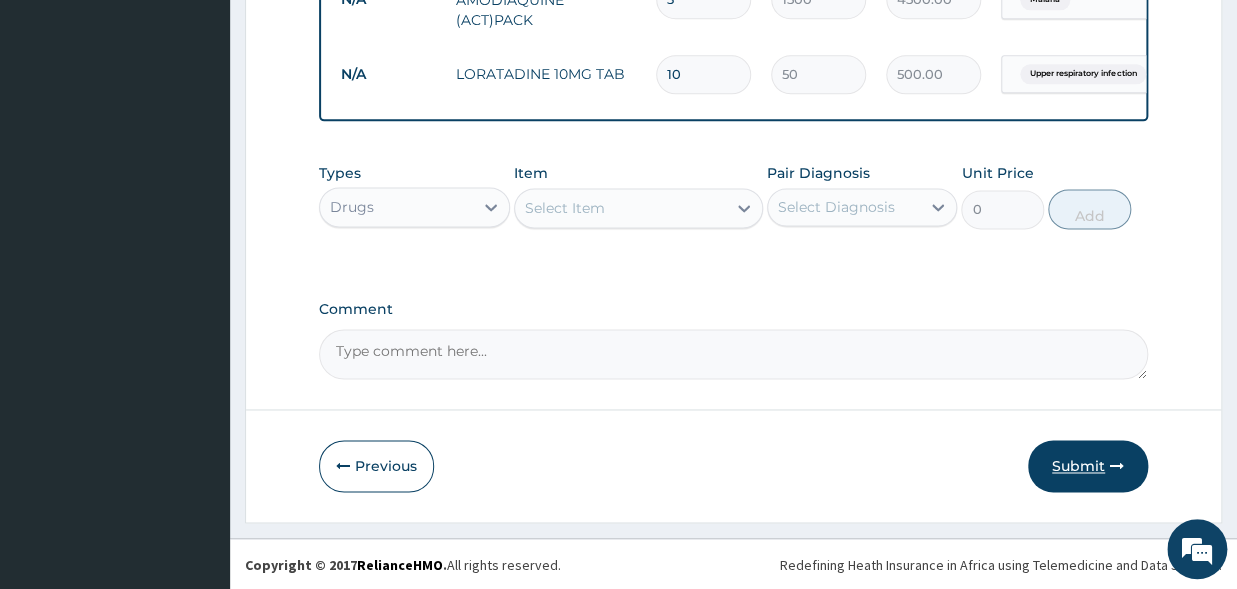 click on "Submit" at bounding box center (1088, 466) 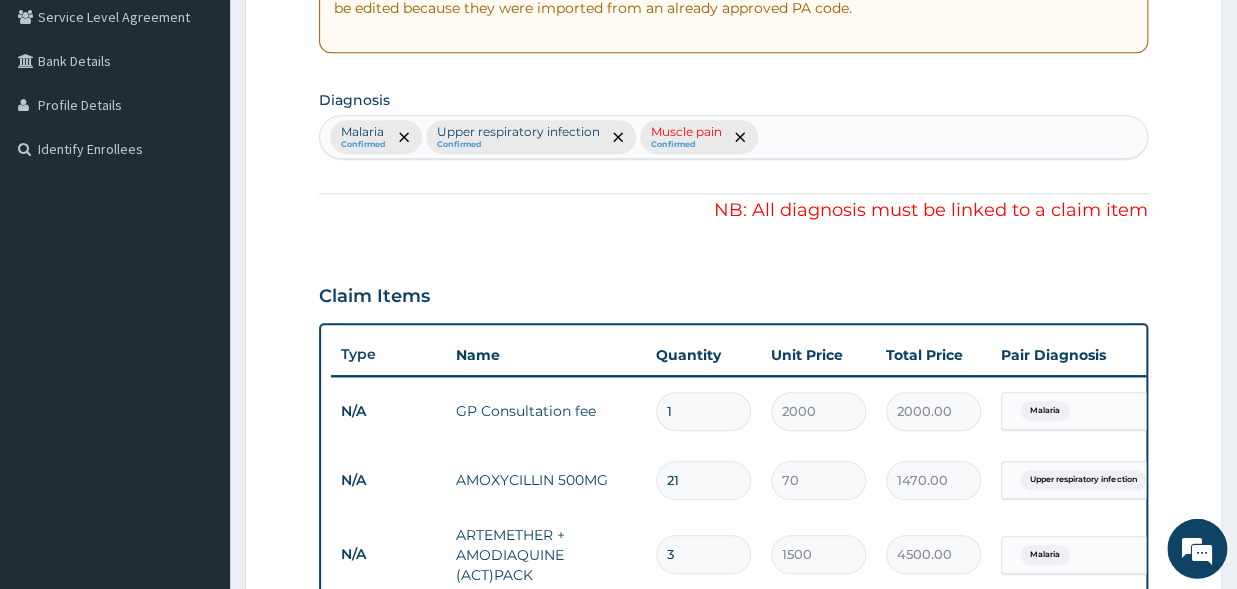 scroll, scrollTop: 220, scrollLeft: 0, axis: vertical 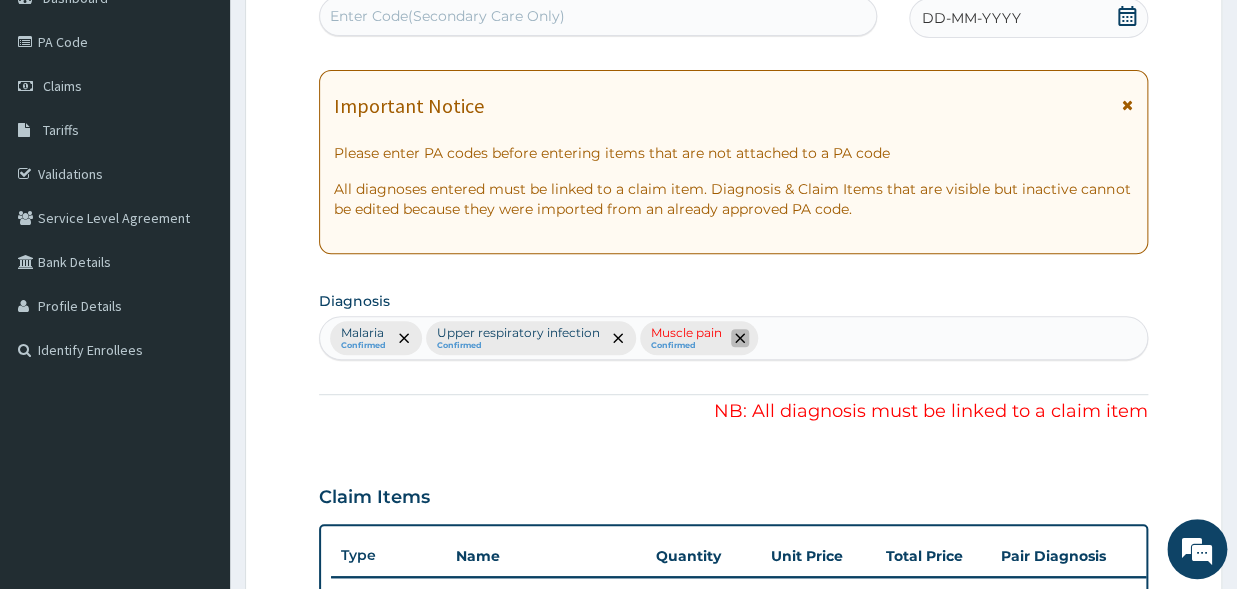 click 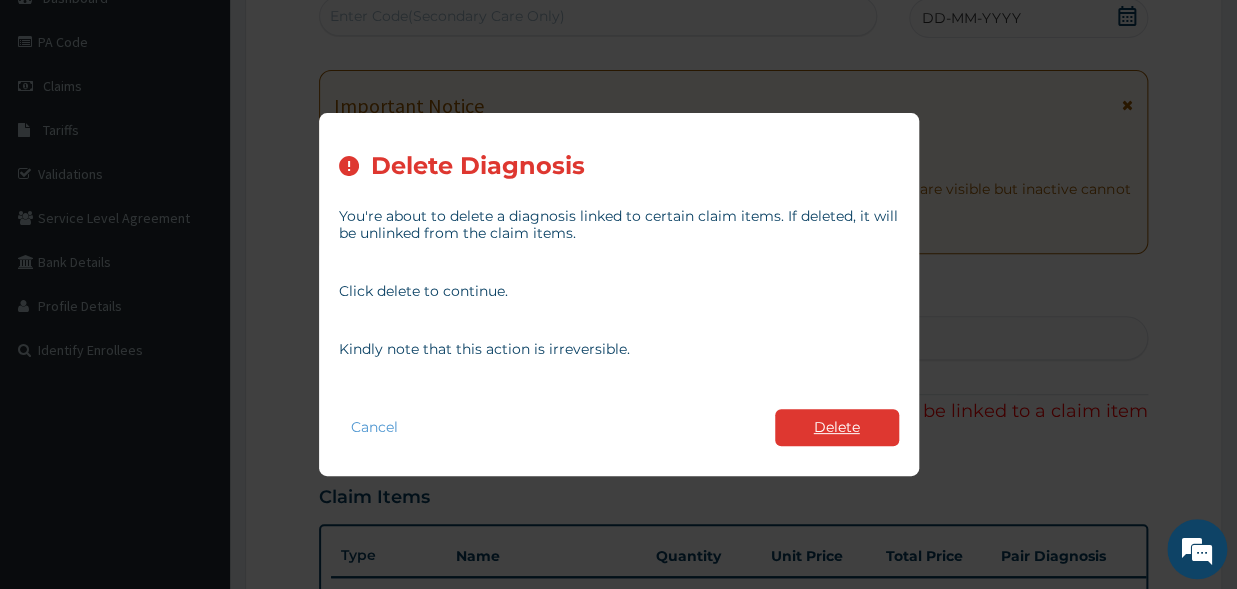 click on "Delete" at bounding box center (837, 427) 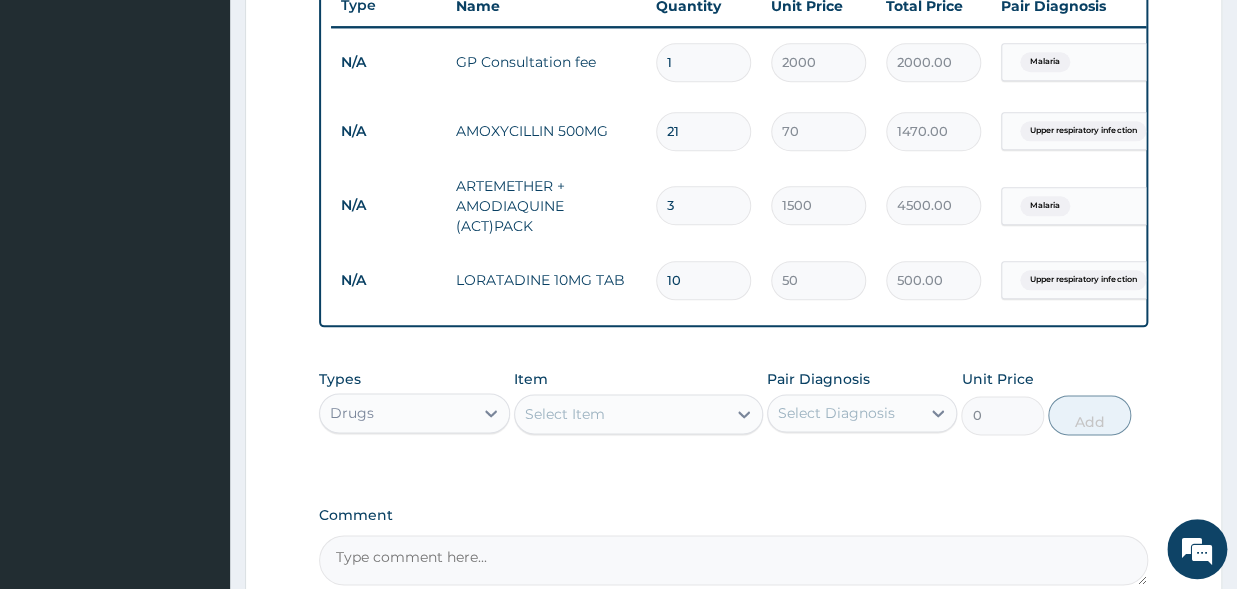 scroll, scrollTop: 990, scrollLeft: 0, axis: vertical 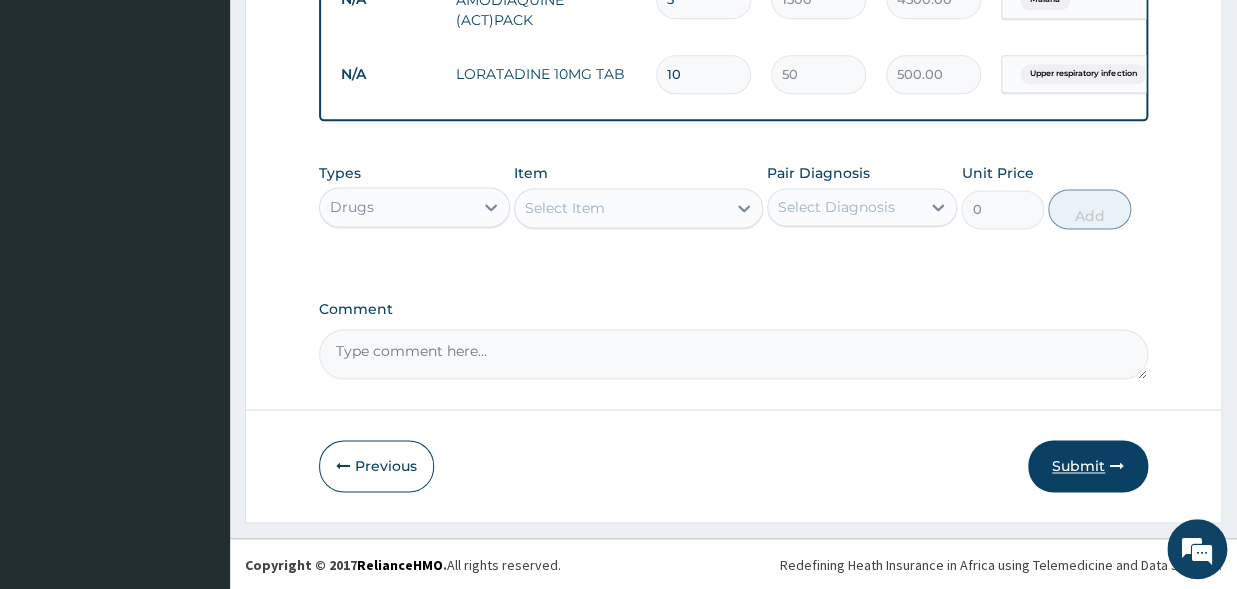 click on "Submit" at bounding box center [1088, 466] 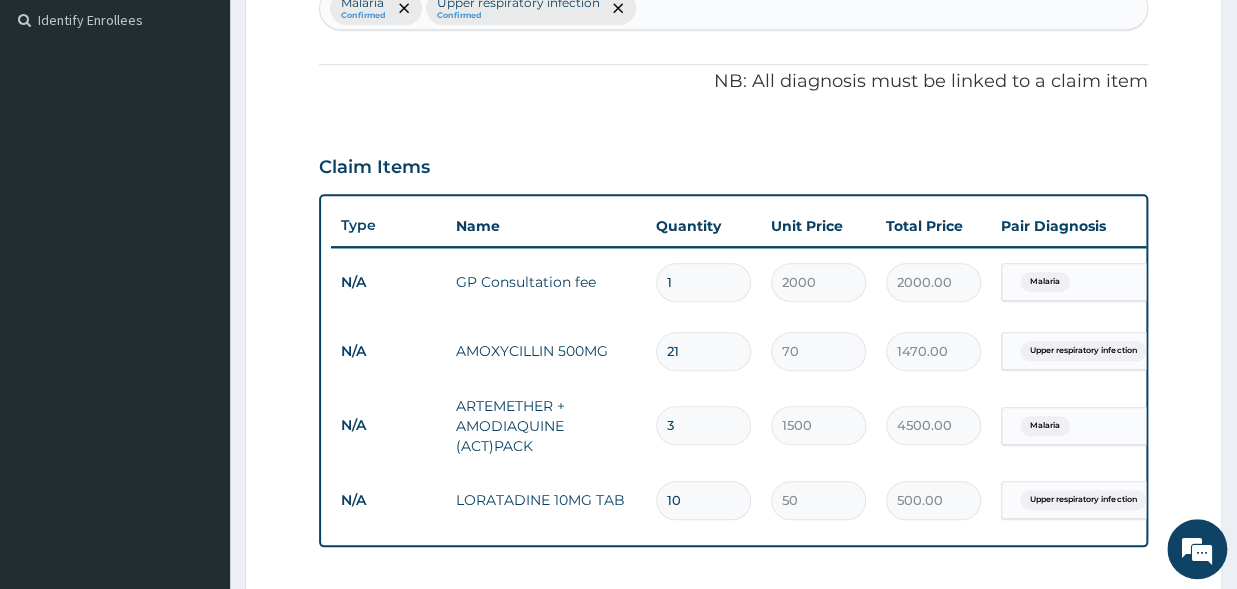 scroll, scrollTop: 990, scrollLeft: 0, axis: vertical 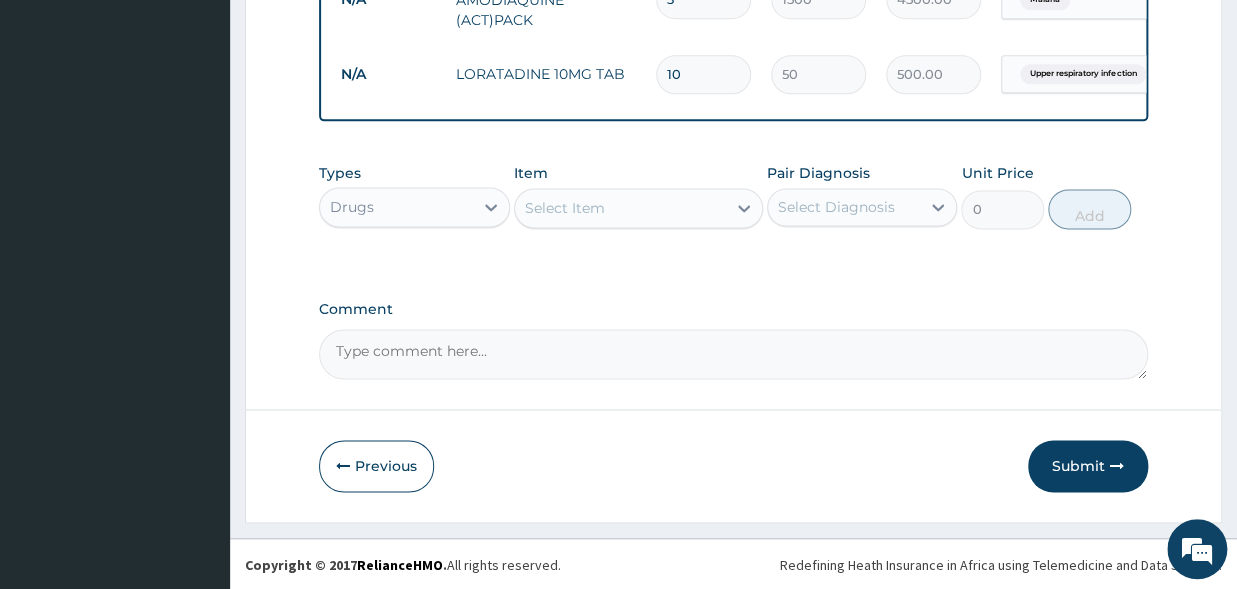 click on "Comment" at bounding box center [733, 340] 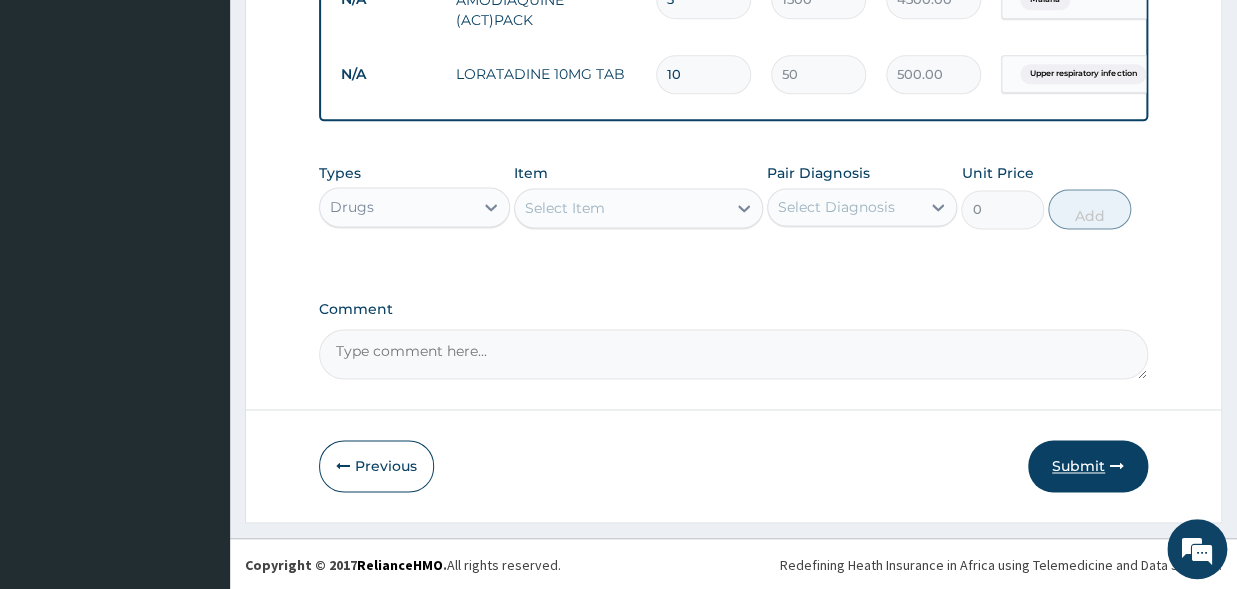 click on "Submit" at bounding box center (1088, 466) 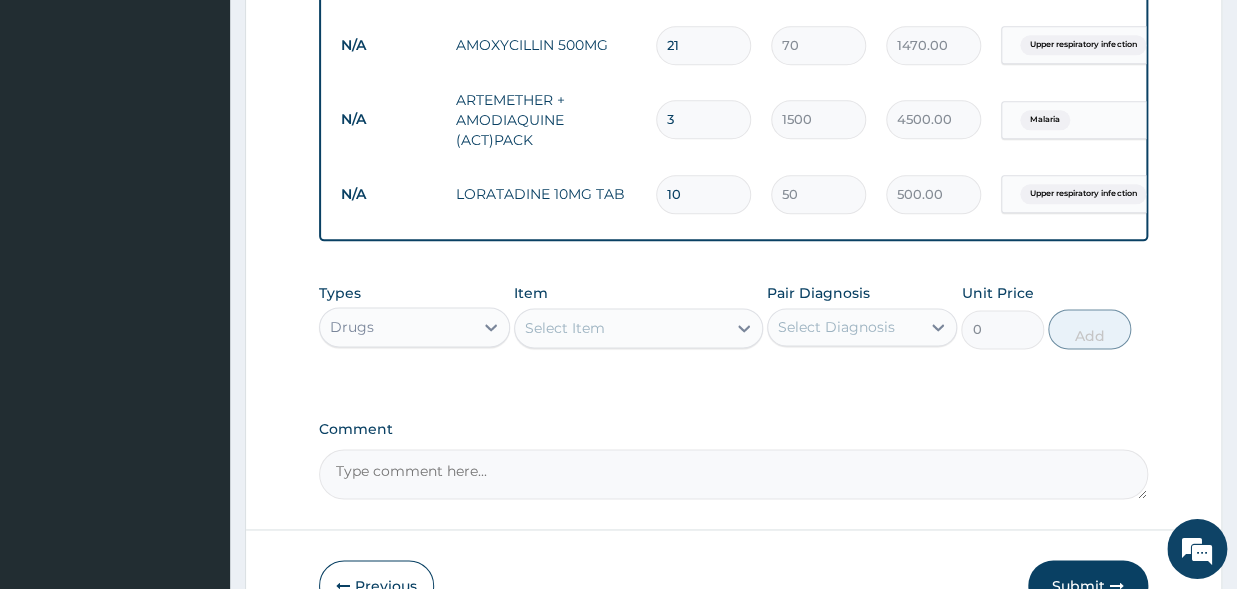 scroll, scrollTop: 990, scrollLeft: 0, axis: vertical 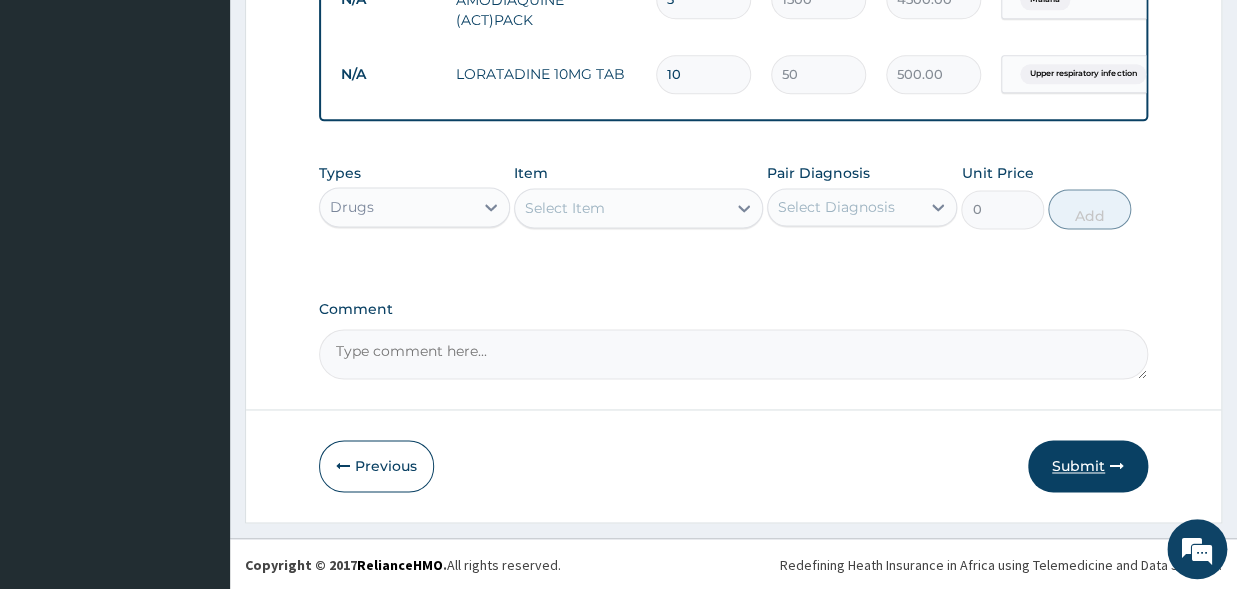 click on "Submit" at bounding box center (1088, 466) 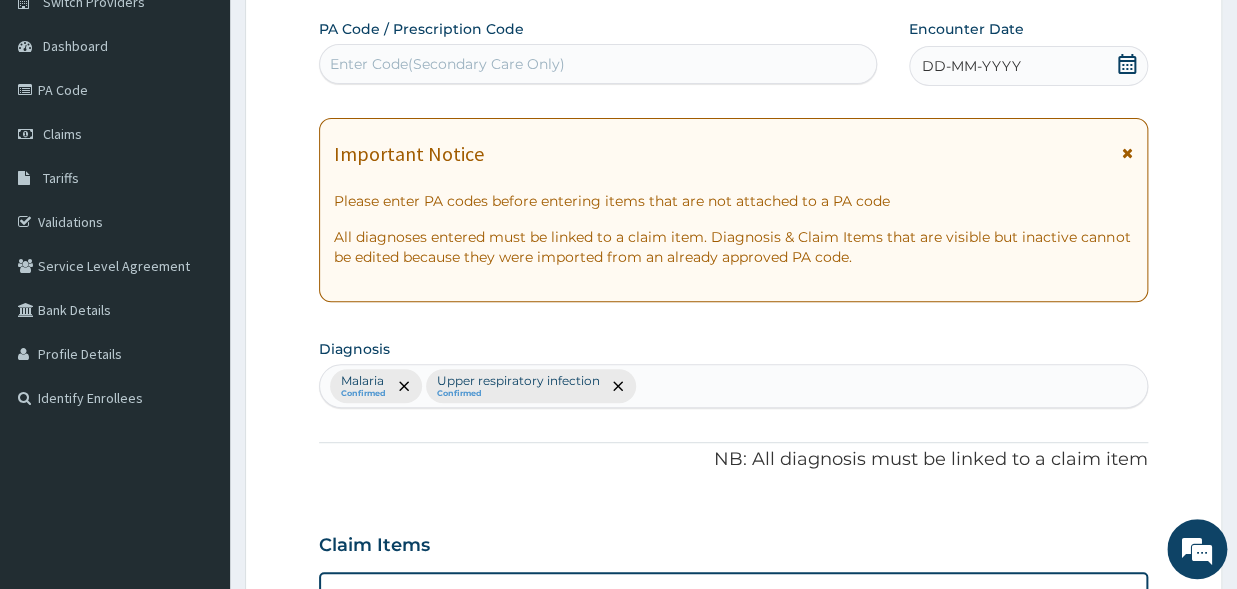 scroll, scrollTop: 110, scrollLeft: 0, axis: vertical 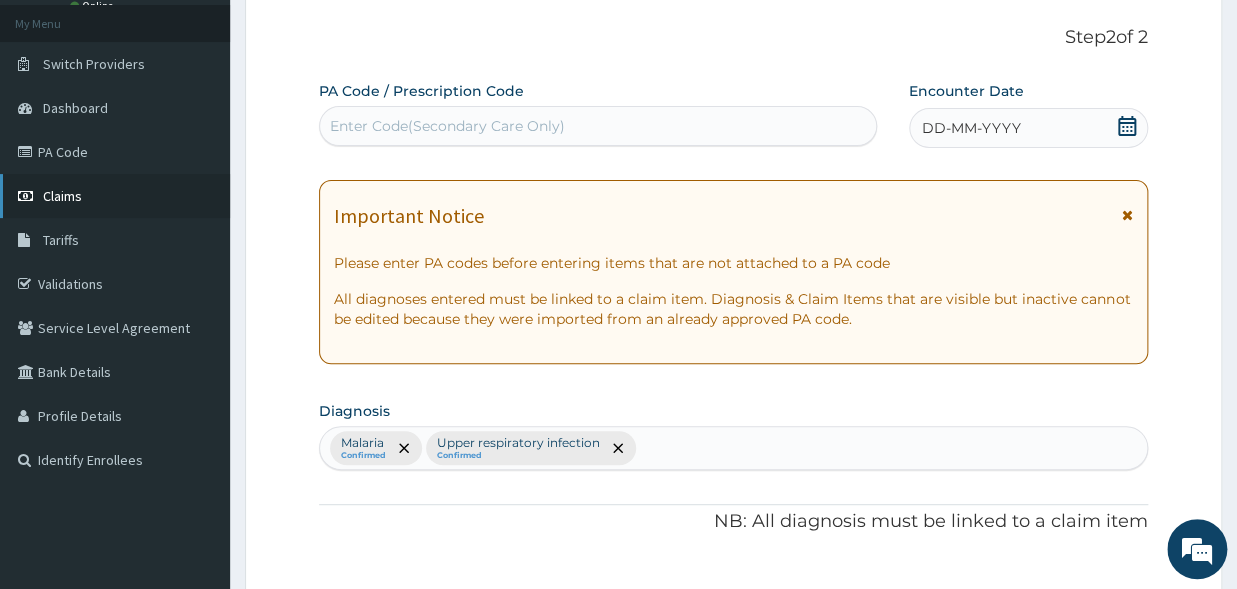 click on "Claims" at bounding box center [62, 196] 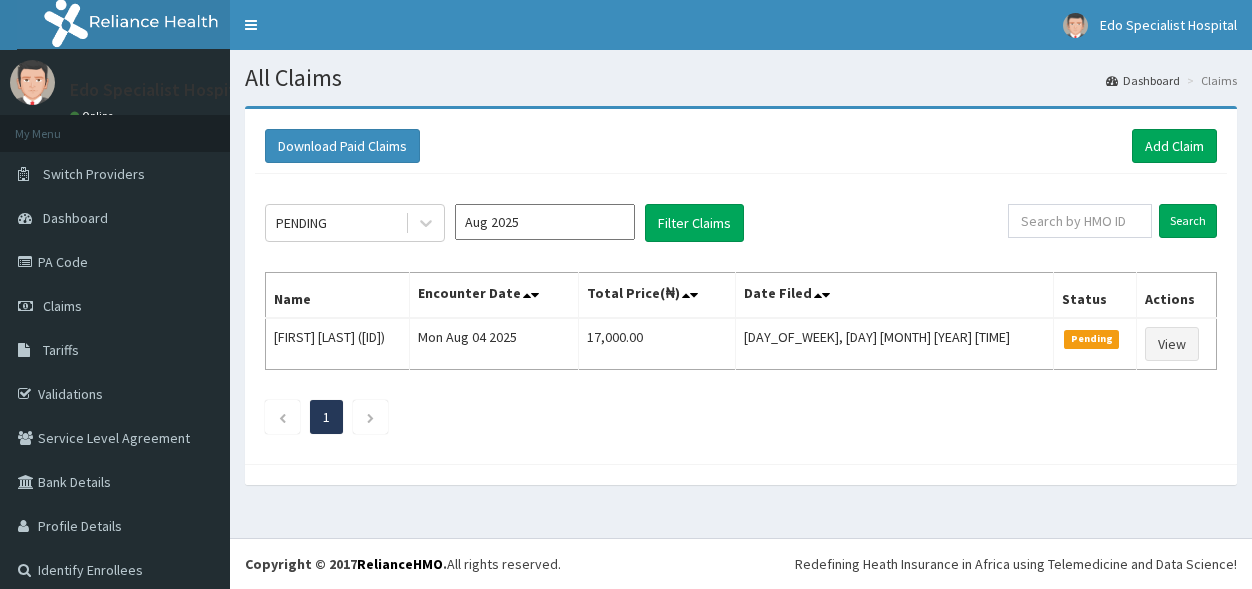 scroll, scrollTop: 0, scrollLeft: 0, axis: both 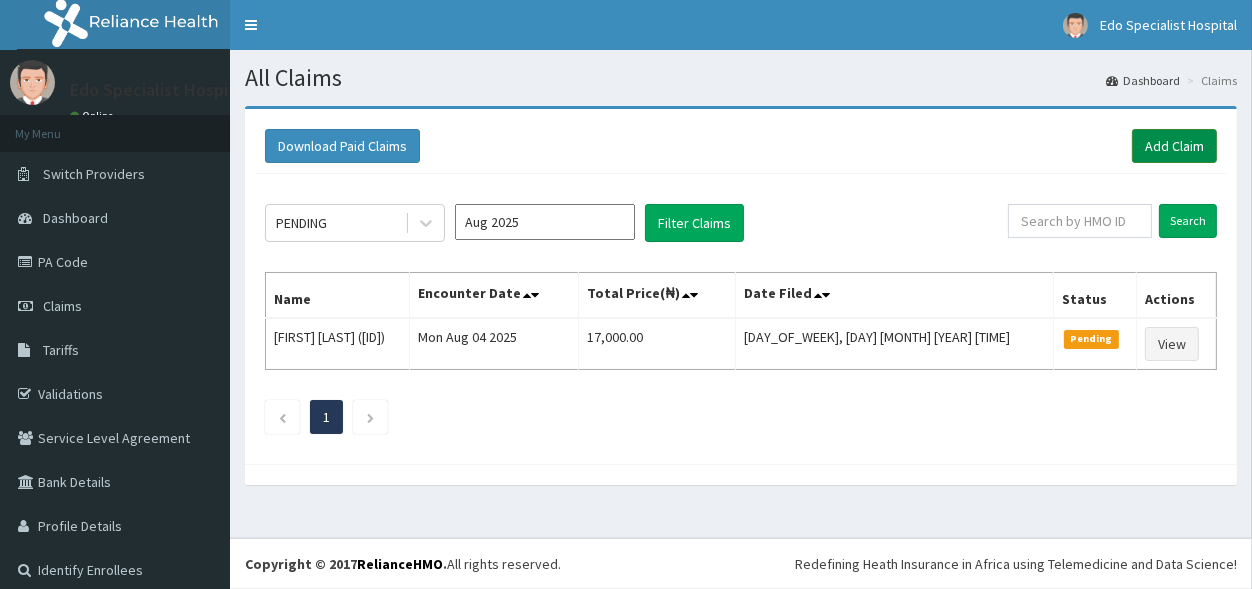 click on "Add Claim" at bounding box center (1174, 146) 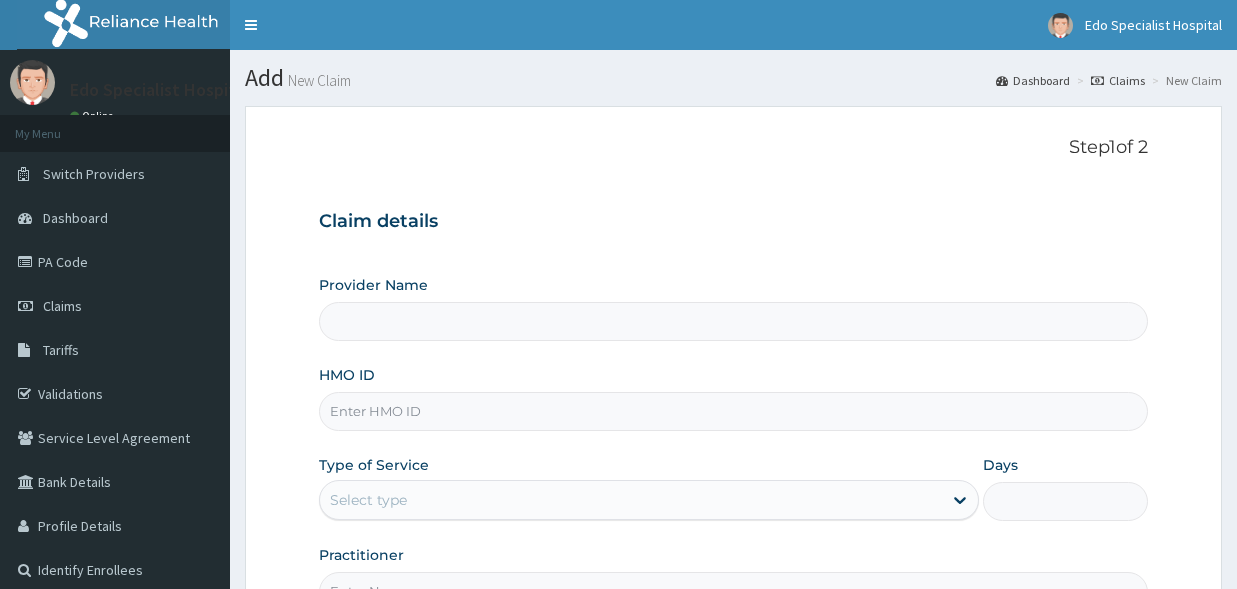 scroll, scrollTop: 0, scrollLeft: 0, axis: both 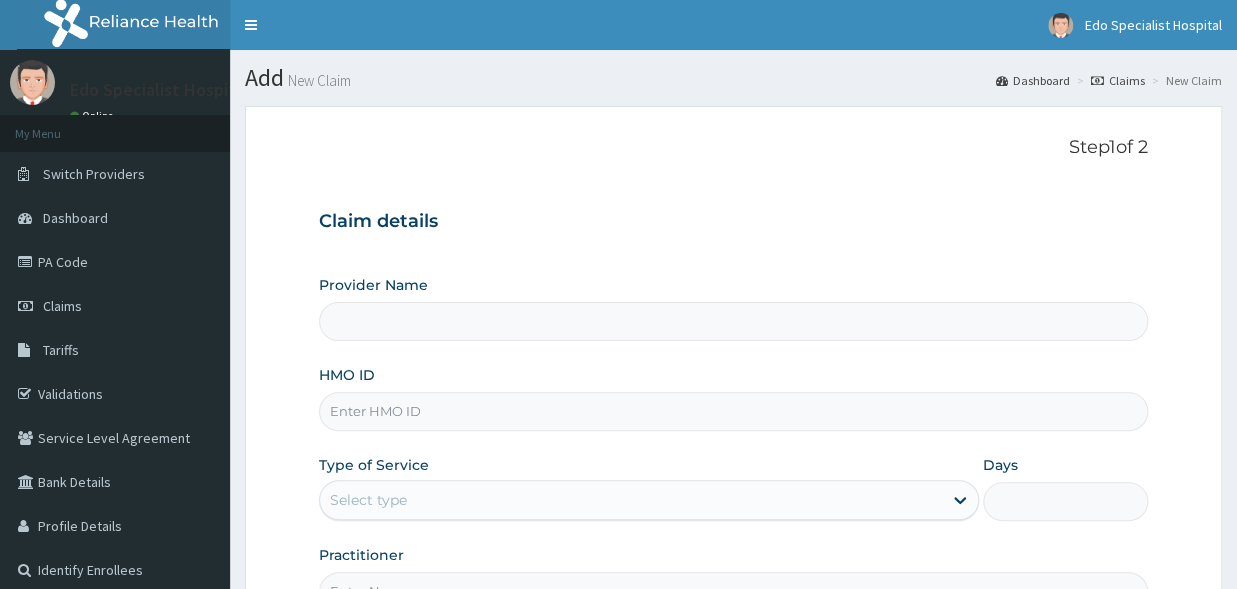 type on "Edo specialist Hospital" 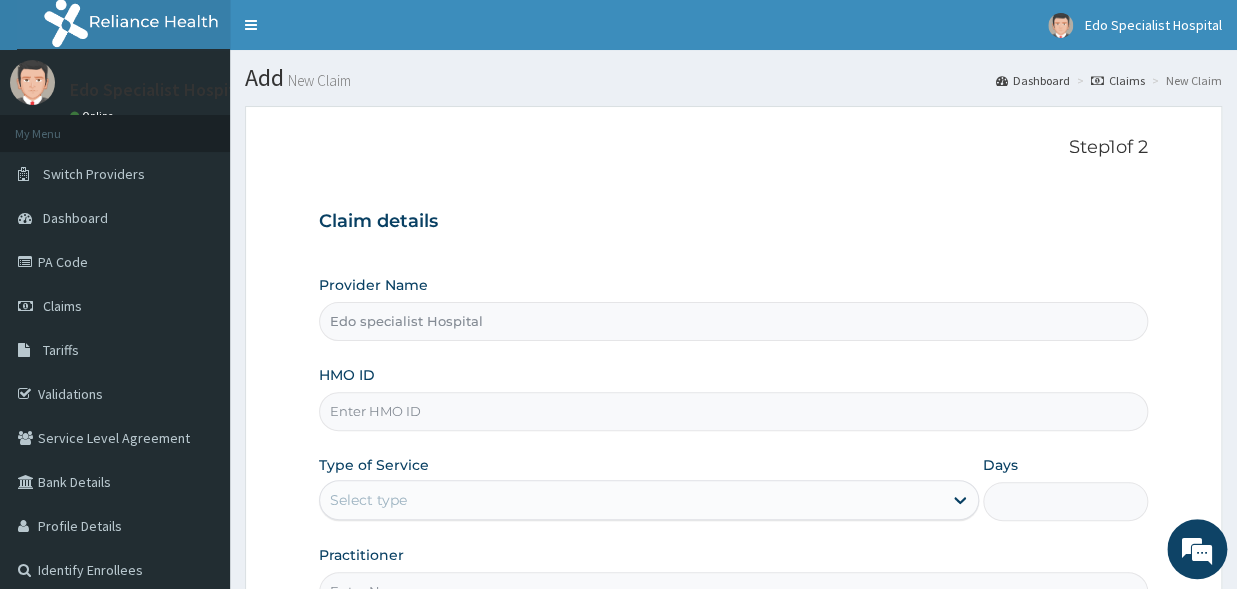 click on "Edo specialist Hospital" at bounding box center [733, 321] 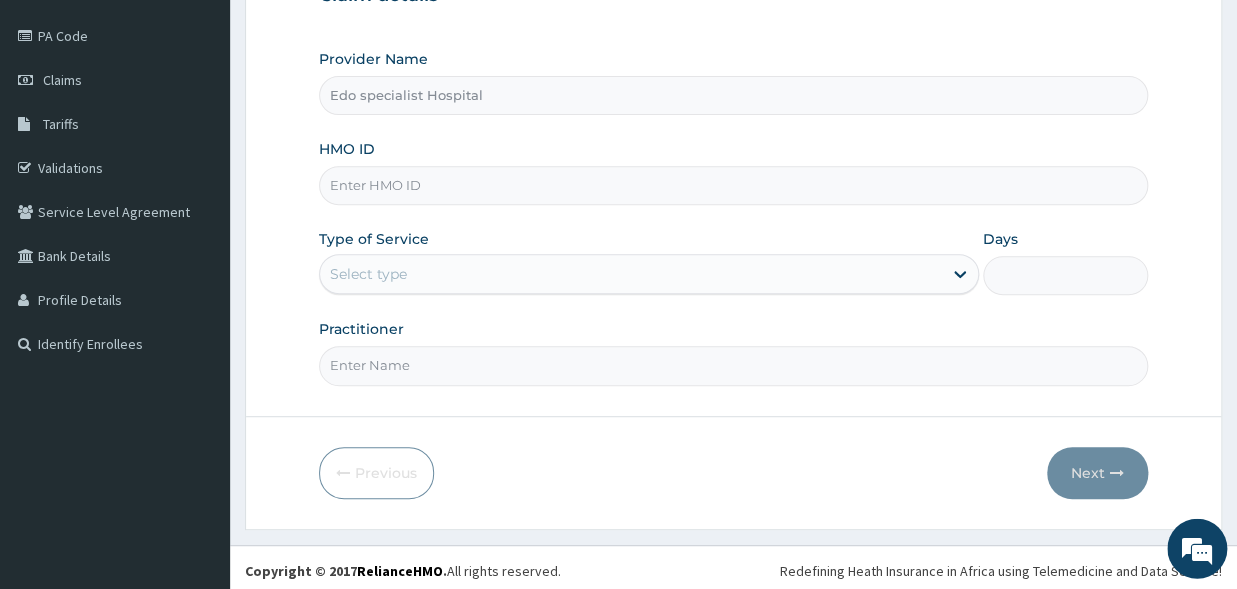 scroll, scrollTop: 231, scrollLeft: 0, axis: vertical 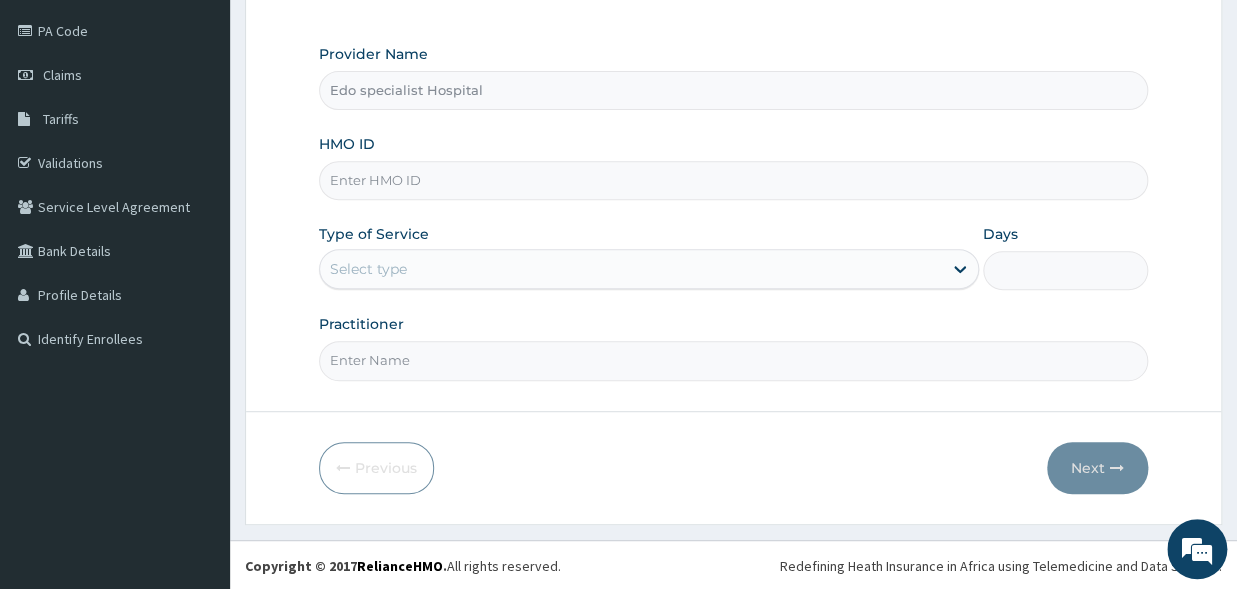 click on "HMO ID" at bounding box center (733, 180) 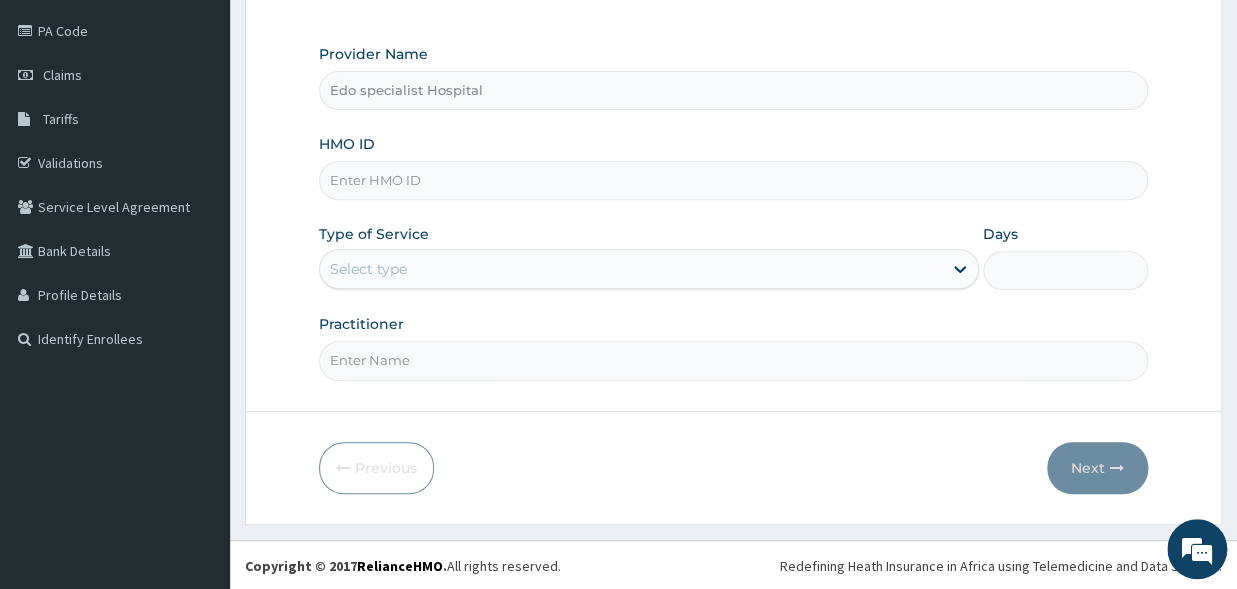 scroll, scrollTop: 0, scrollLeft: 0, axis: both 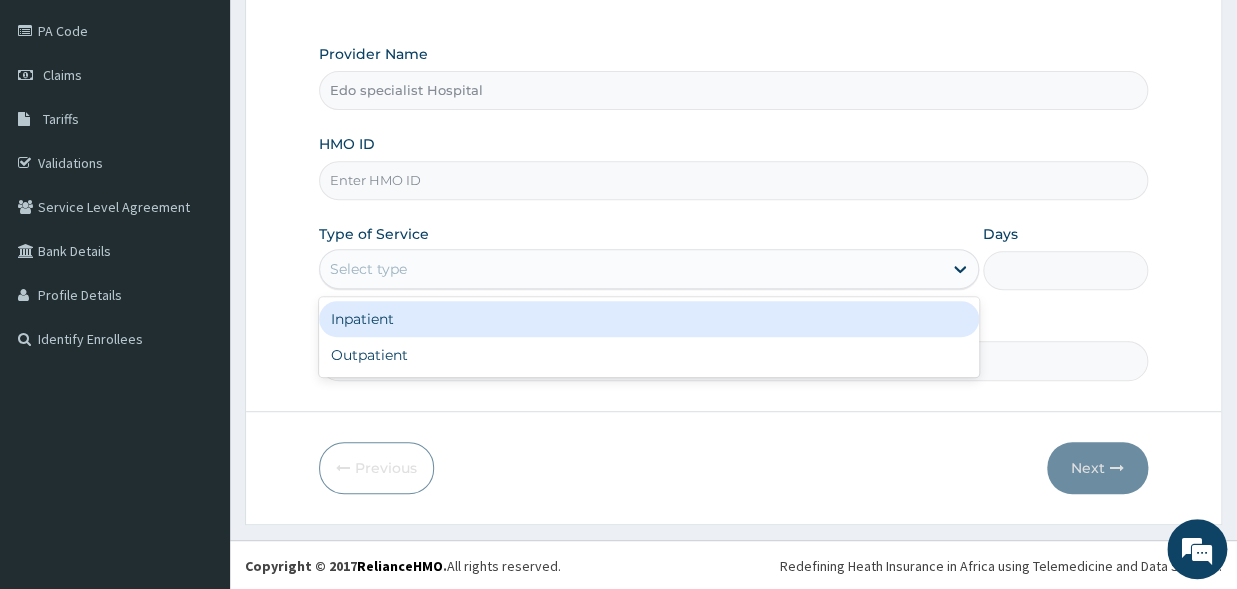 click on "Select type" at bounding box center (368, 269) 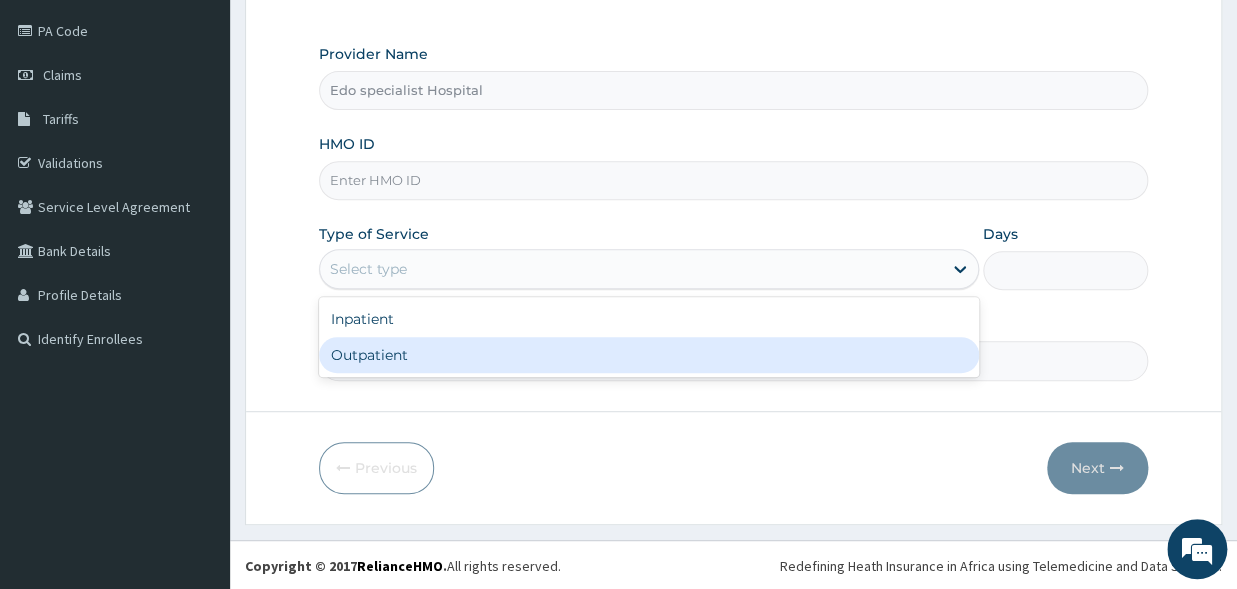 click on "Outpatient" at bounding box center (649, 355) 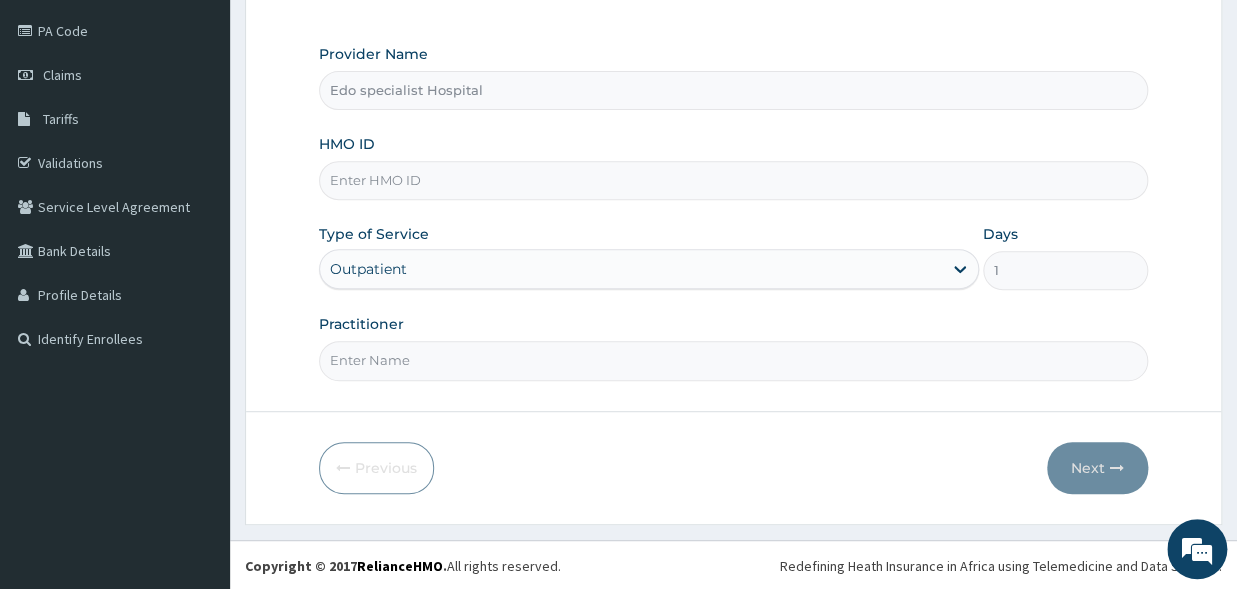 click on "Practitioner" at bounding box center (733, 360) 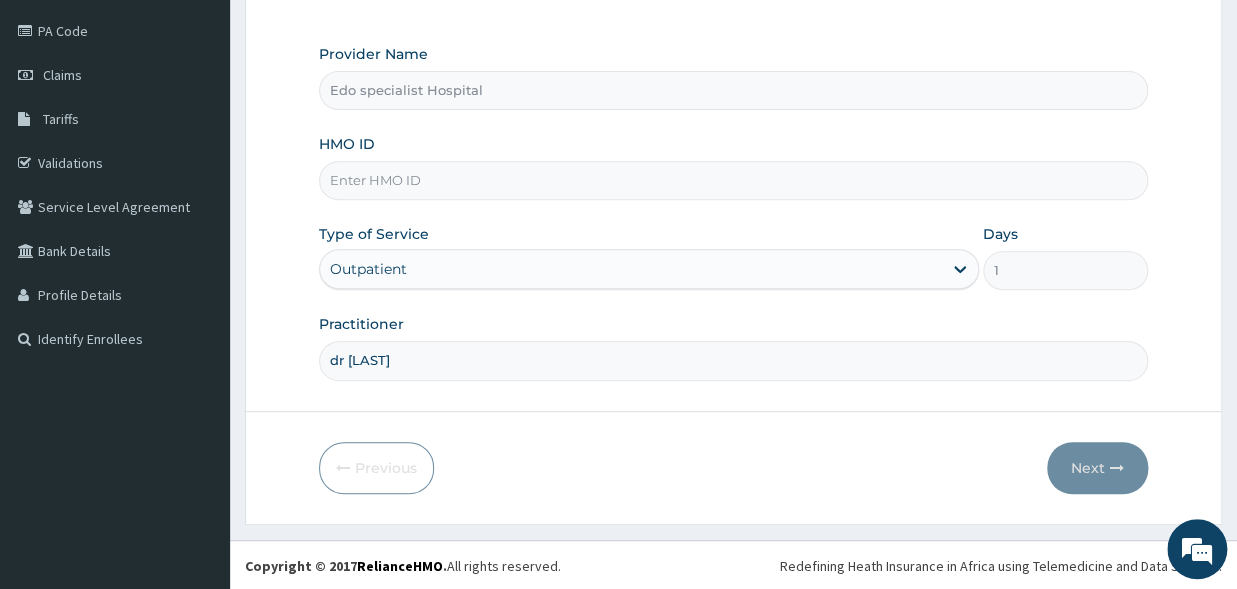 type on "dr [LAST]" 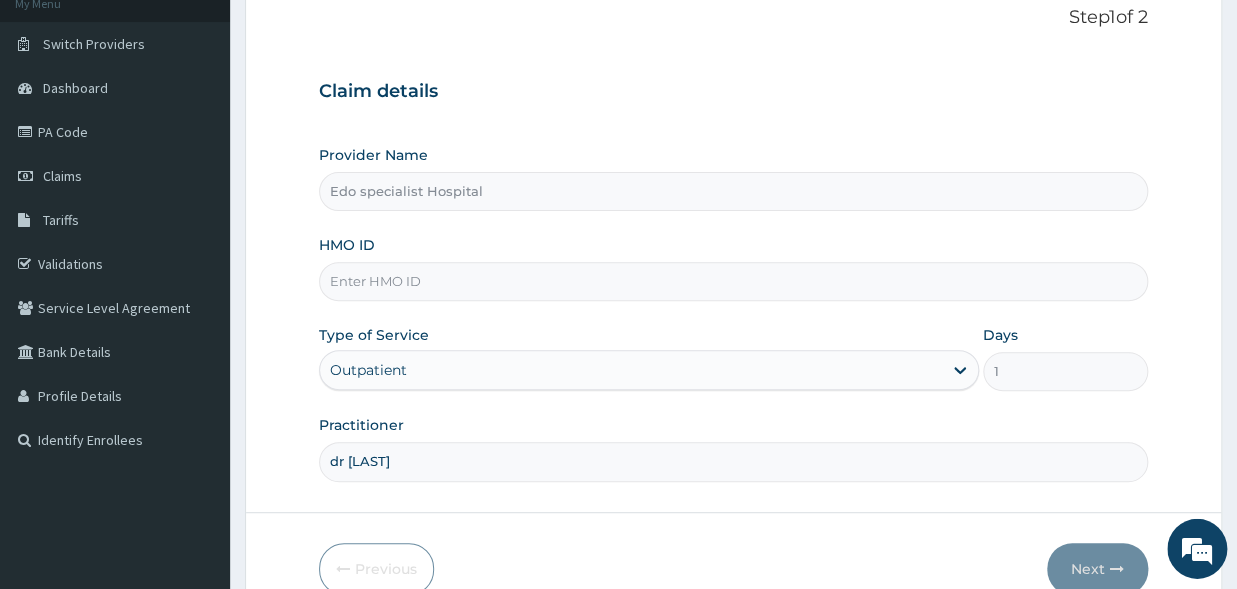 scroll, scrollTop: 231, scrollLeft: 0, axis: vertical 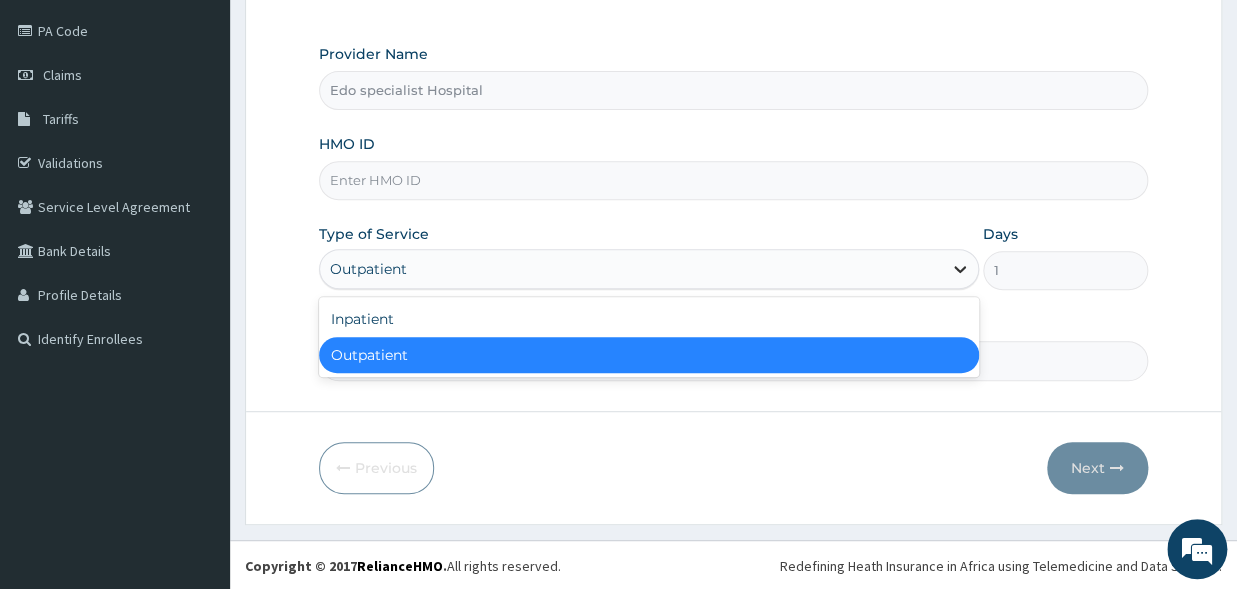 click 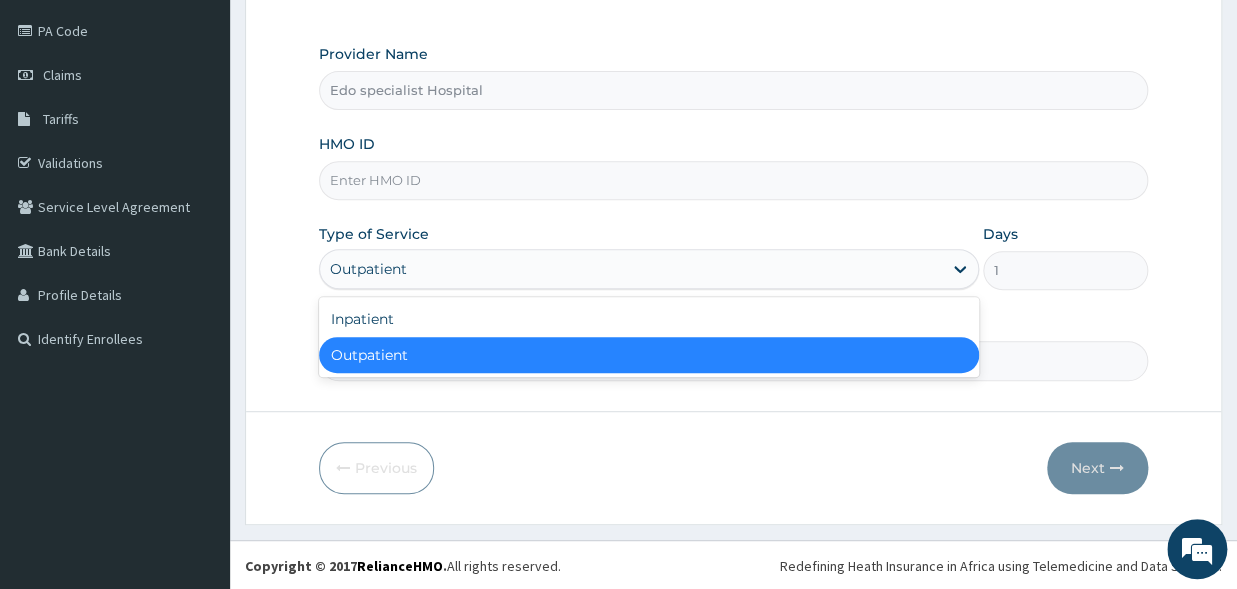 click on "Outpatient" at bounding box center [649, 355] 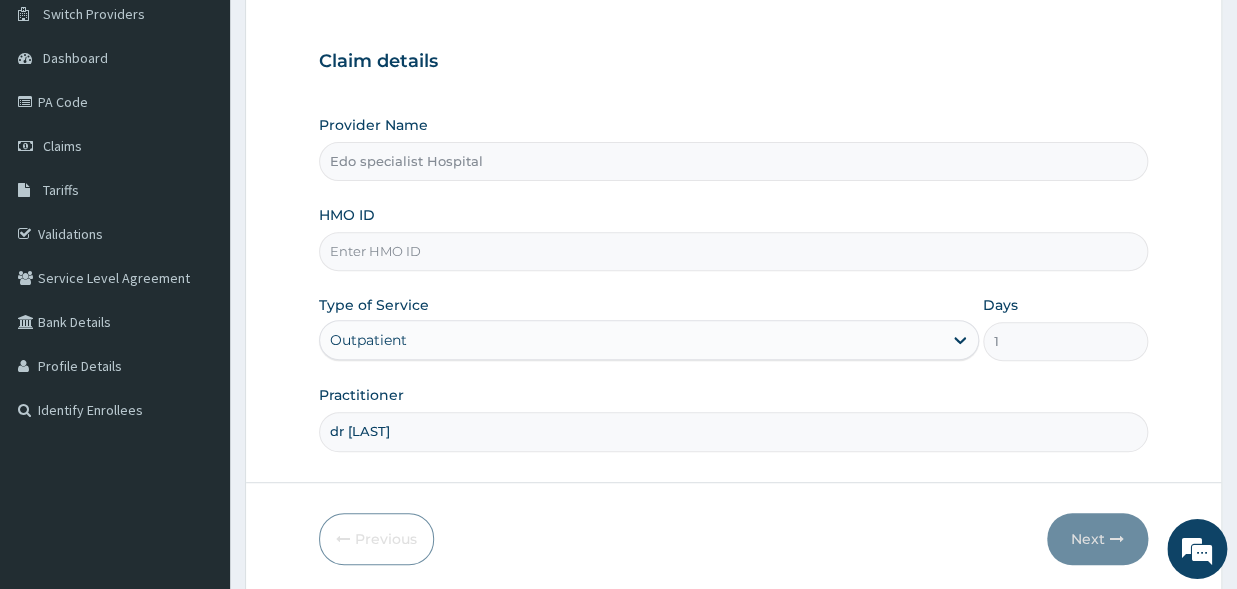 scroll, scrollTop: 121, scrollLeft: 0, axis: vertical 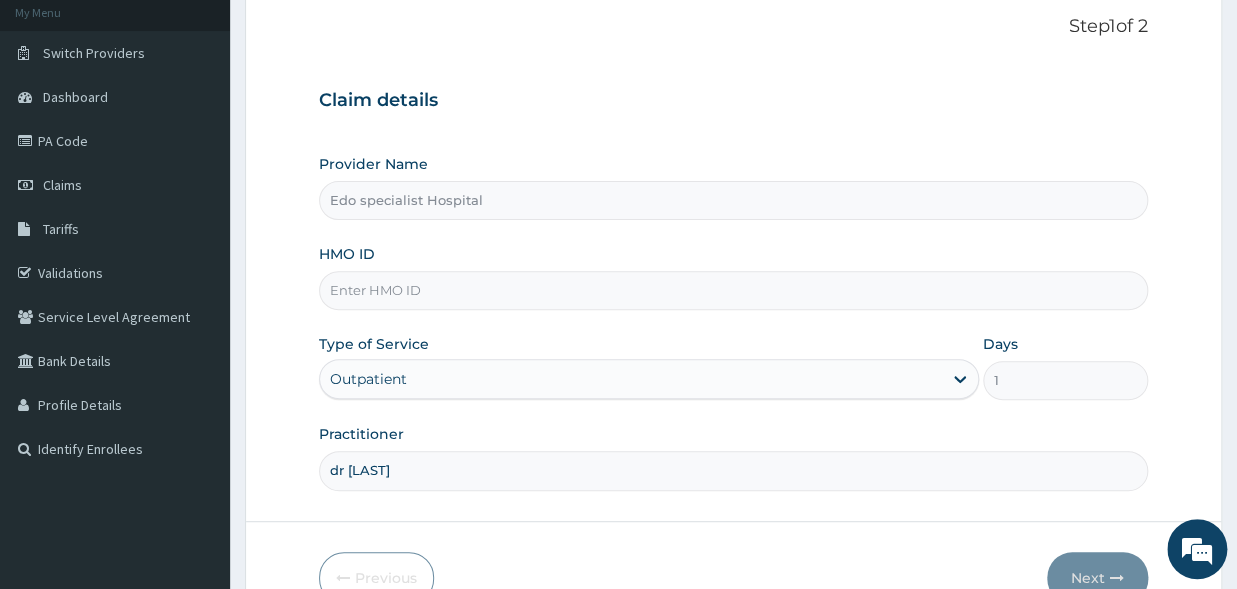 click on "HMO ID" at bounding box center (733, 290) 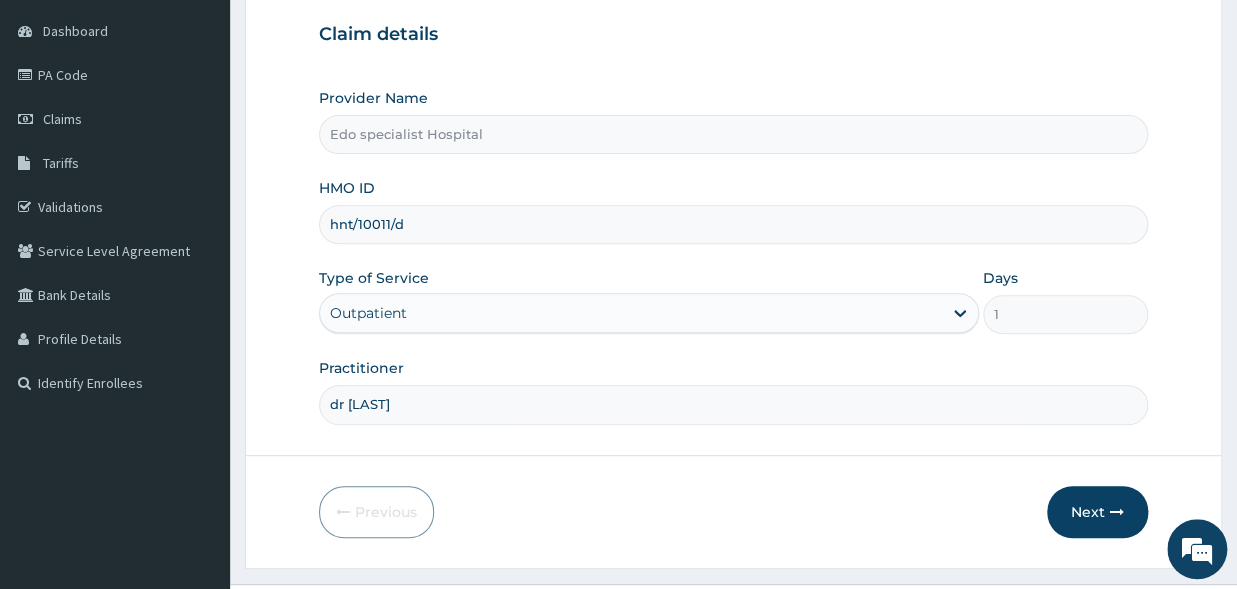 scroll, scrollTop: 231, scrollLeft: 0, axis: vertical 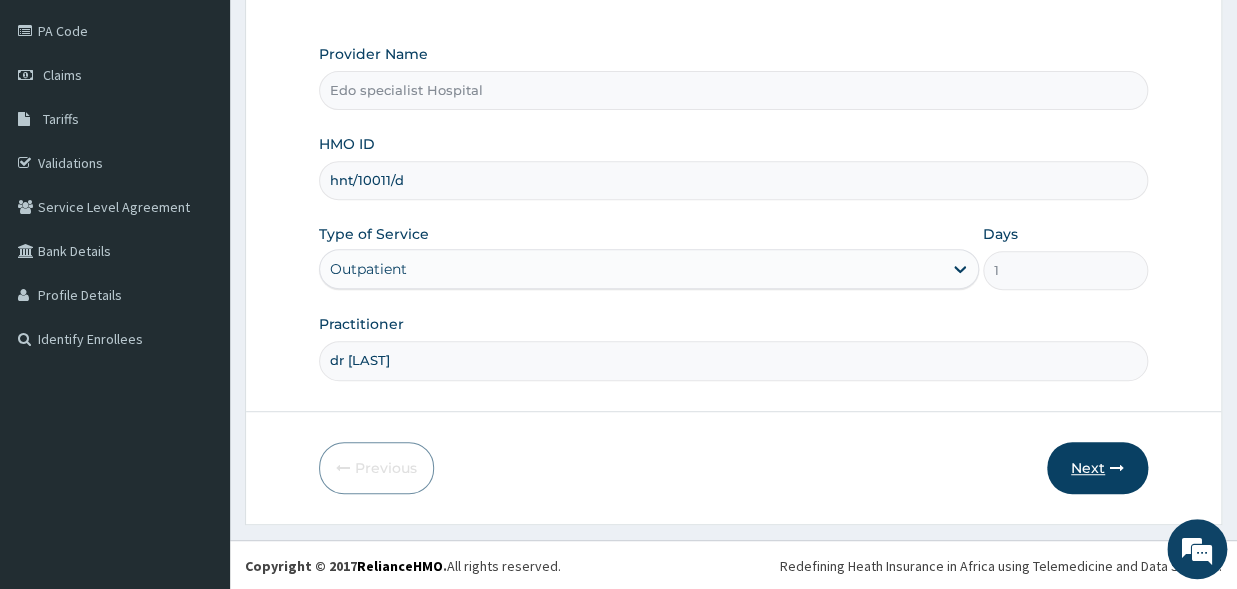 type on "hnt/10011/d" 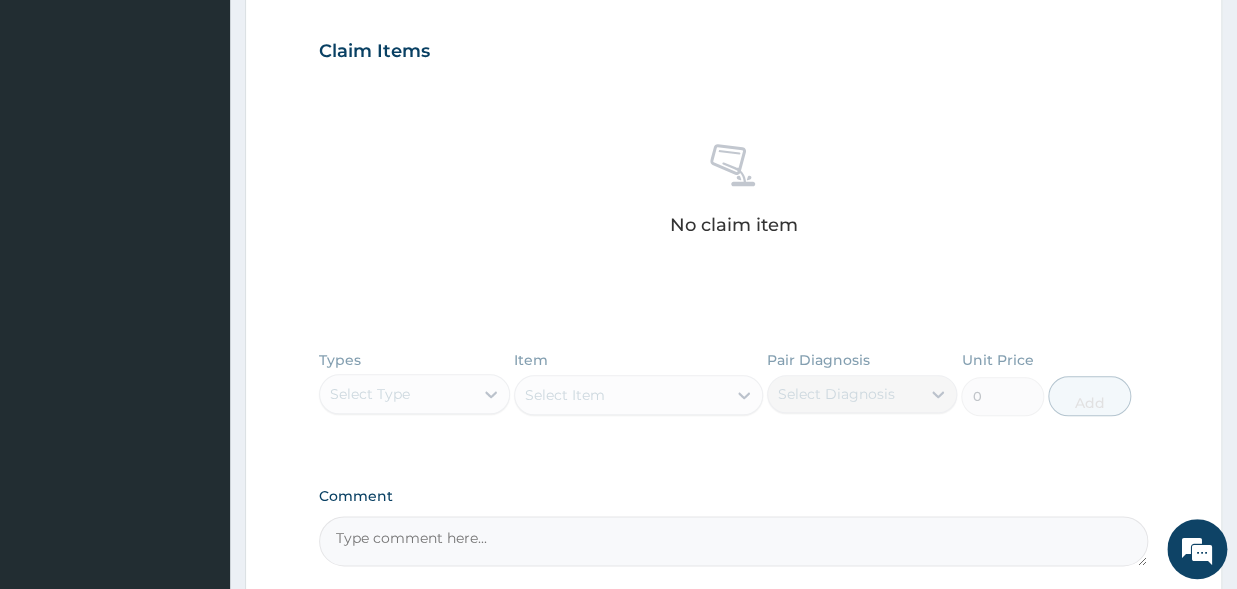 scroll, scrollTop: 330, scrollLeft: 0, axis: vertical 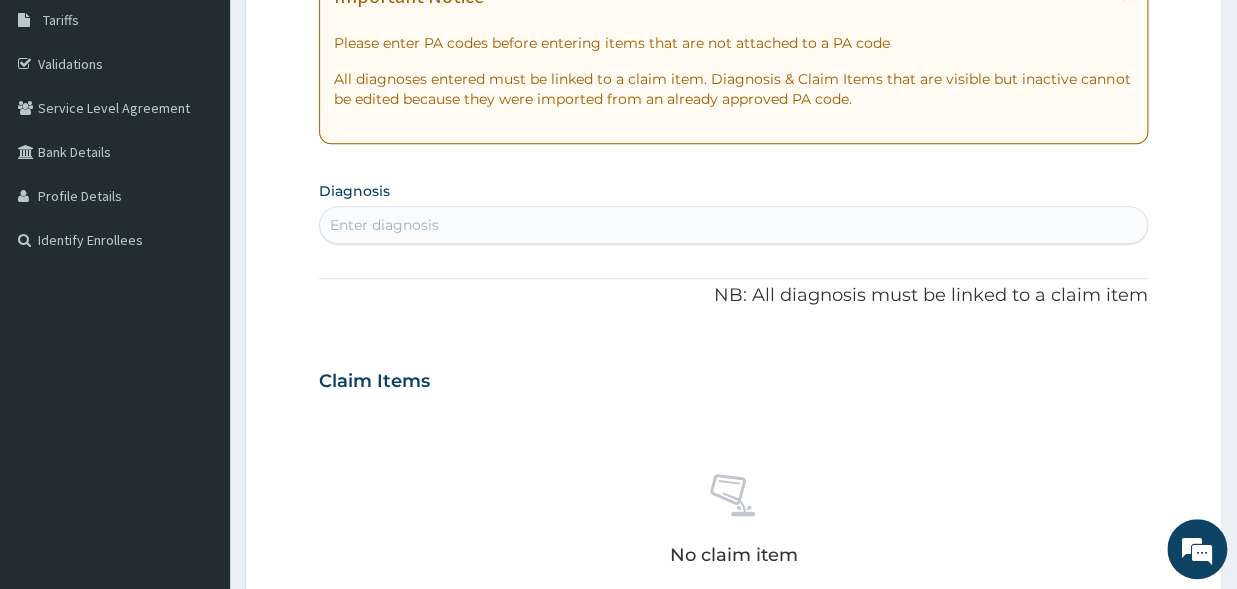 click on "Enter diagnosis" at bounding box center (384, 225) 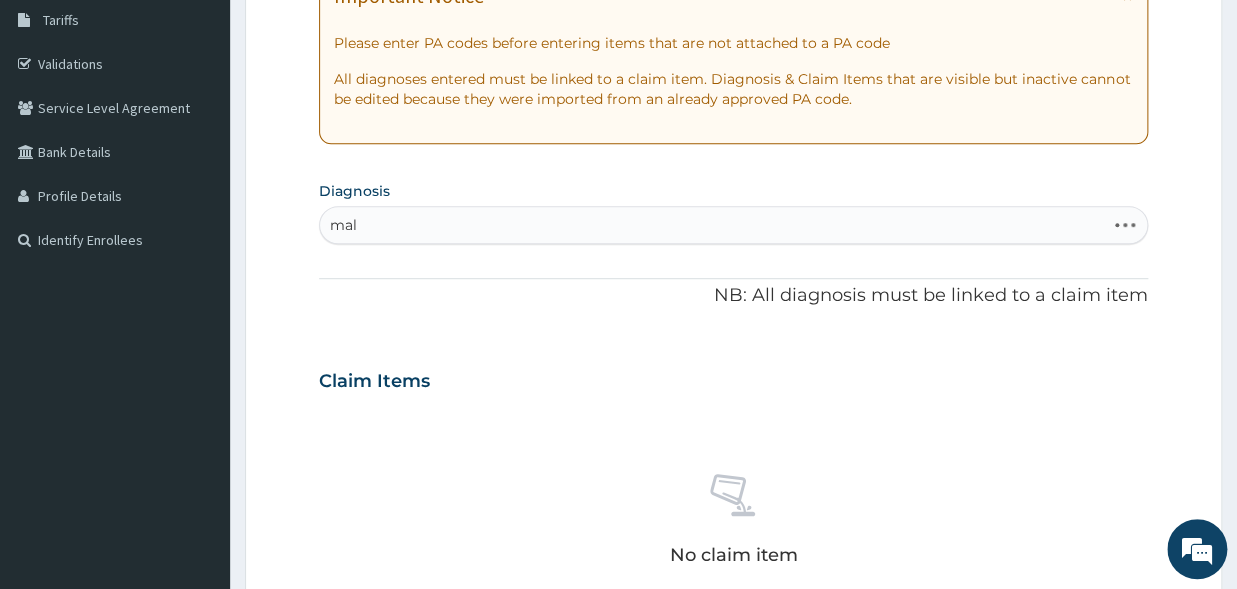 type on "mala" 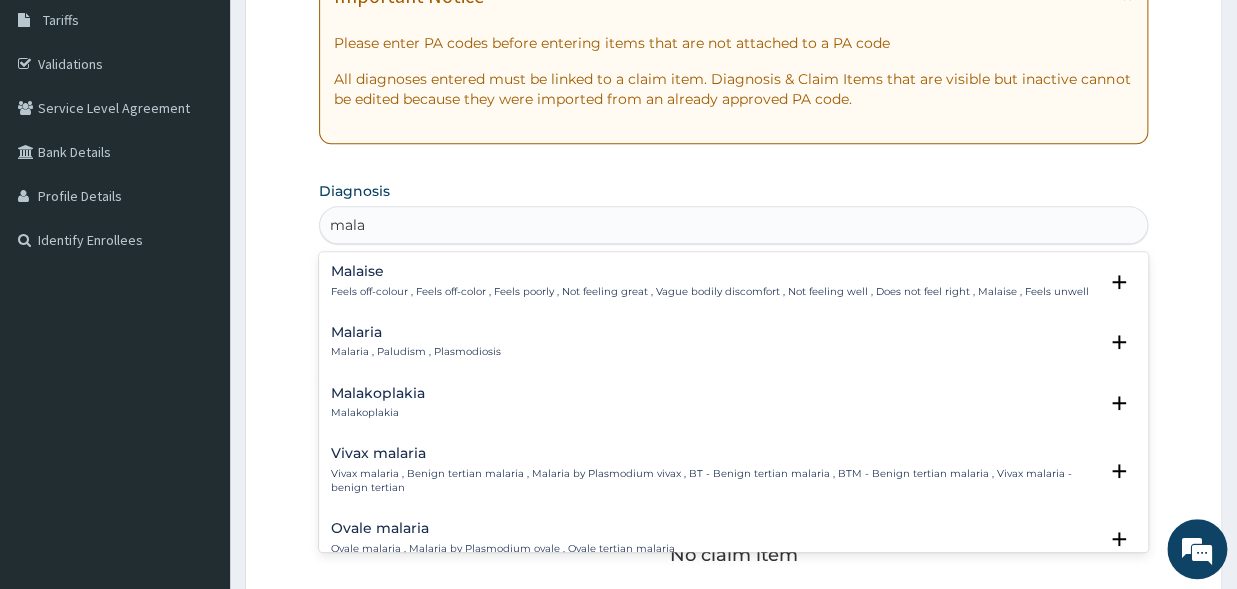 click on "Malaria , Paludism , Plasmodiosis" at bounding box center (416, 352) 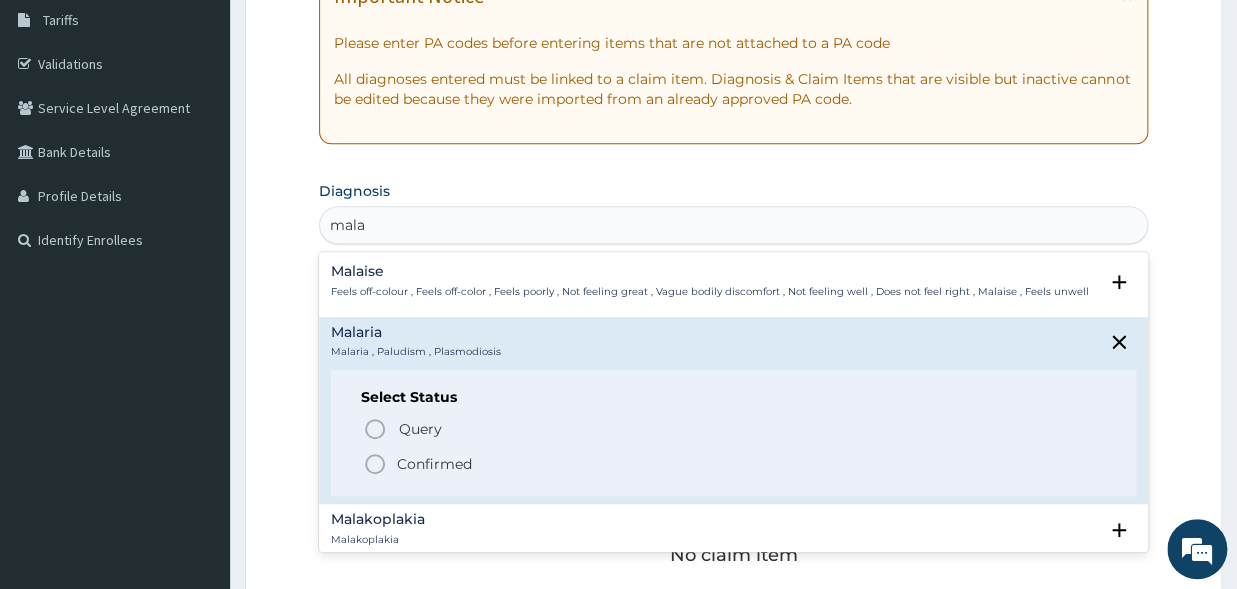 click 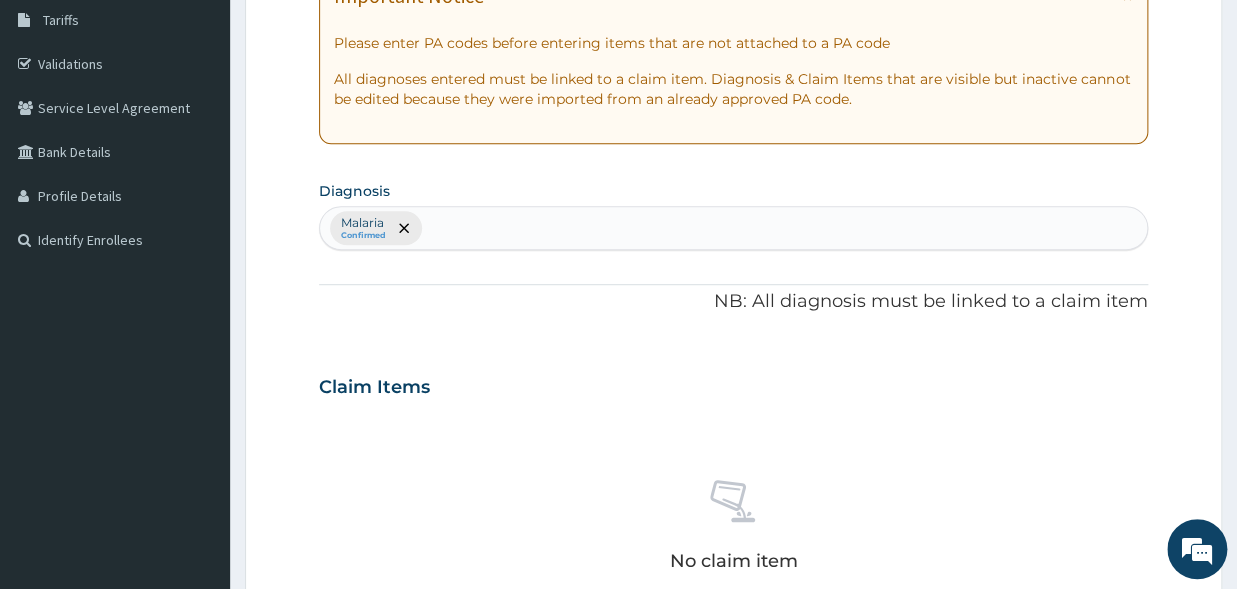 type on "y" 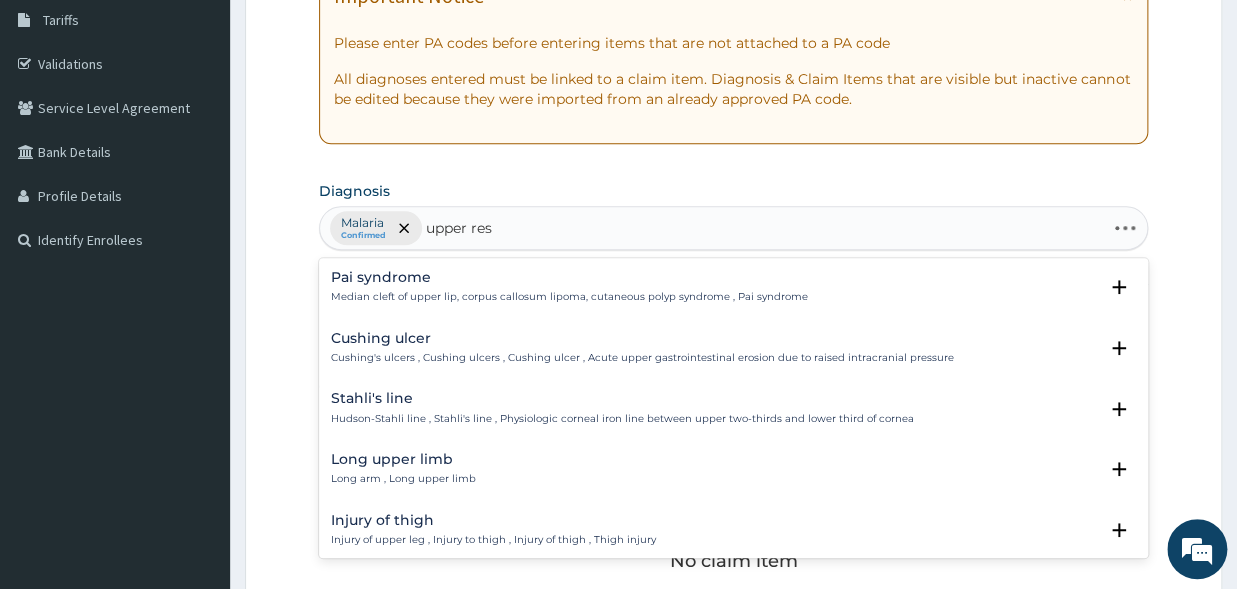 type on "upper resp" 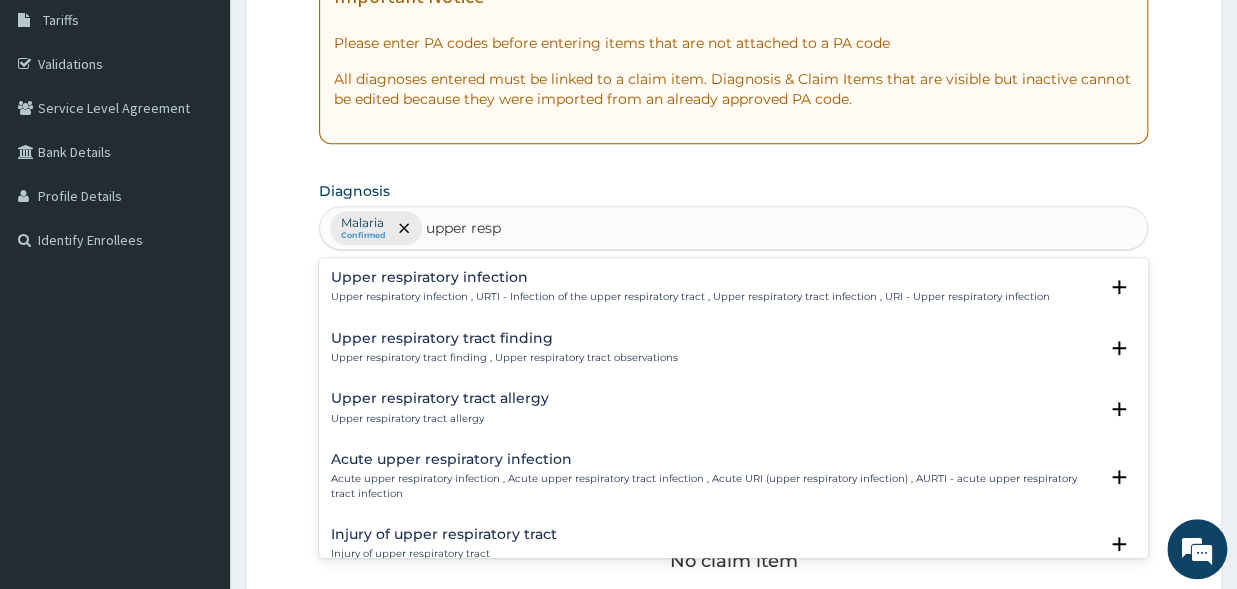 click on "Upper respiratory infection" at bounding box center (690, 277) 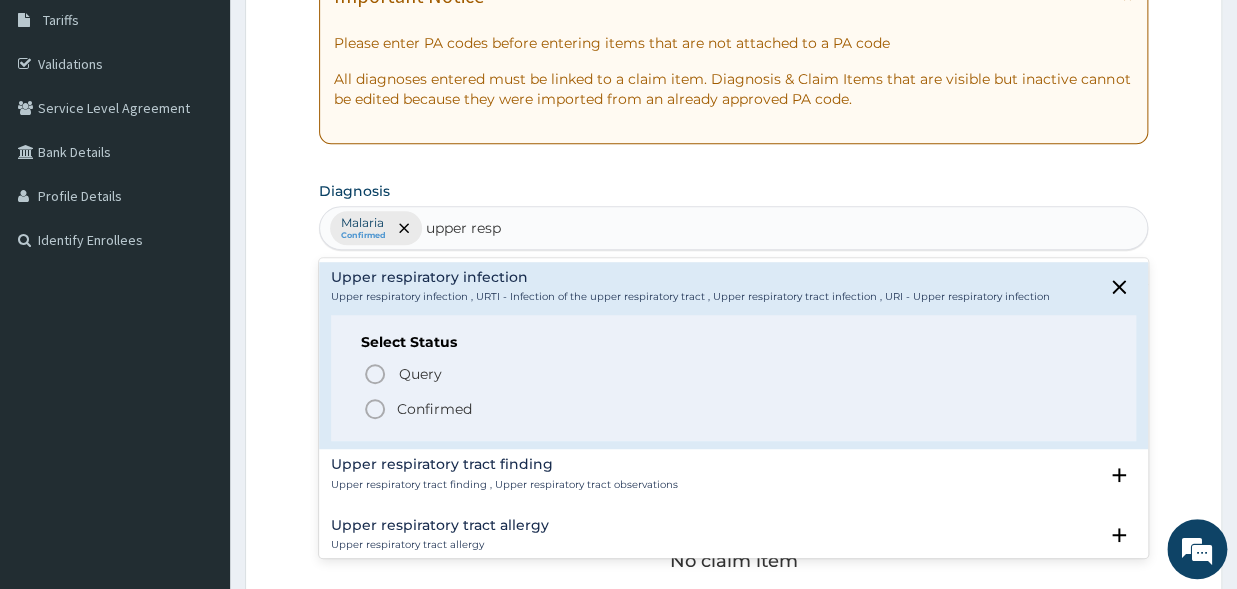click 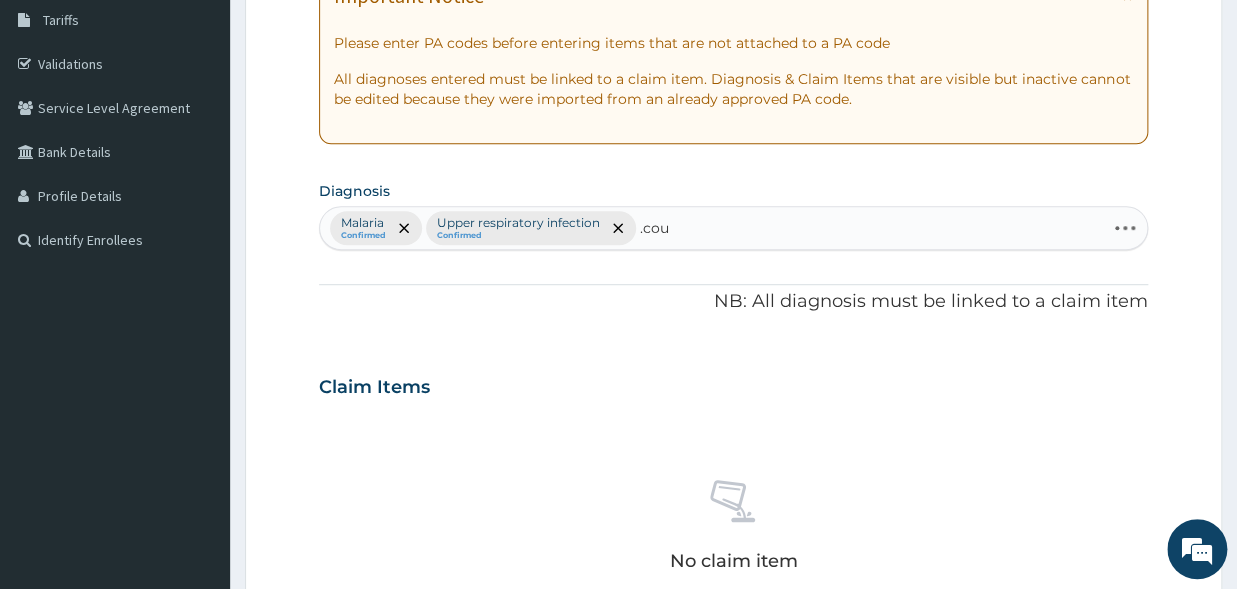type on ".coug" 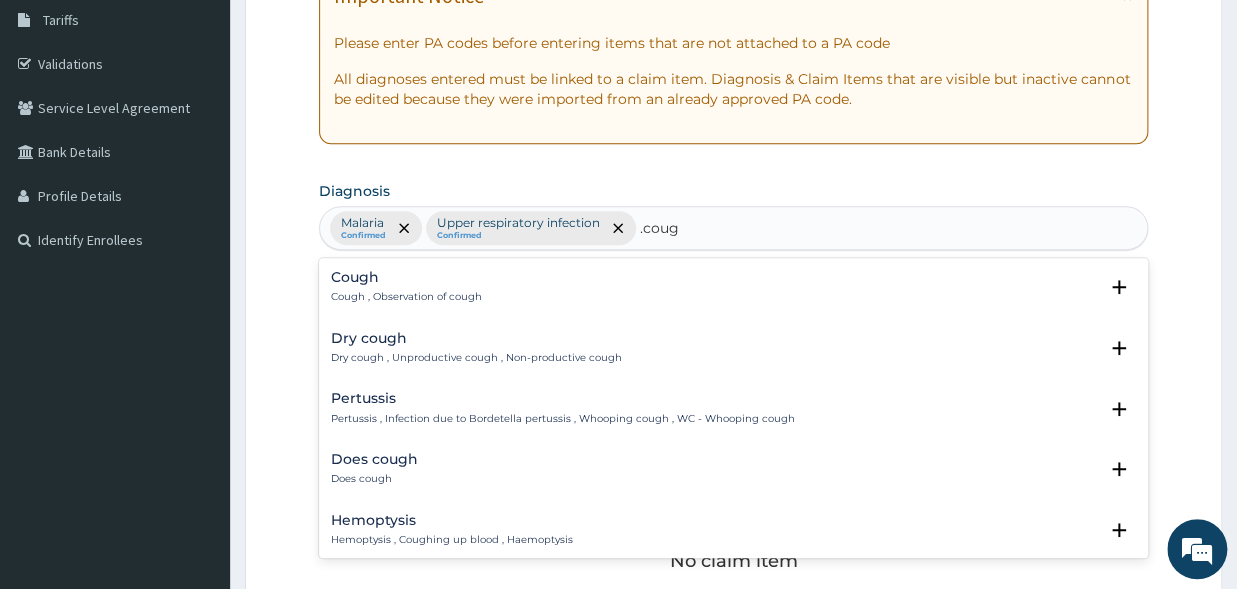 click on "Cough Cough , Observation of cough" at bounding box center (406, 287) 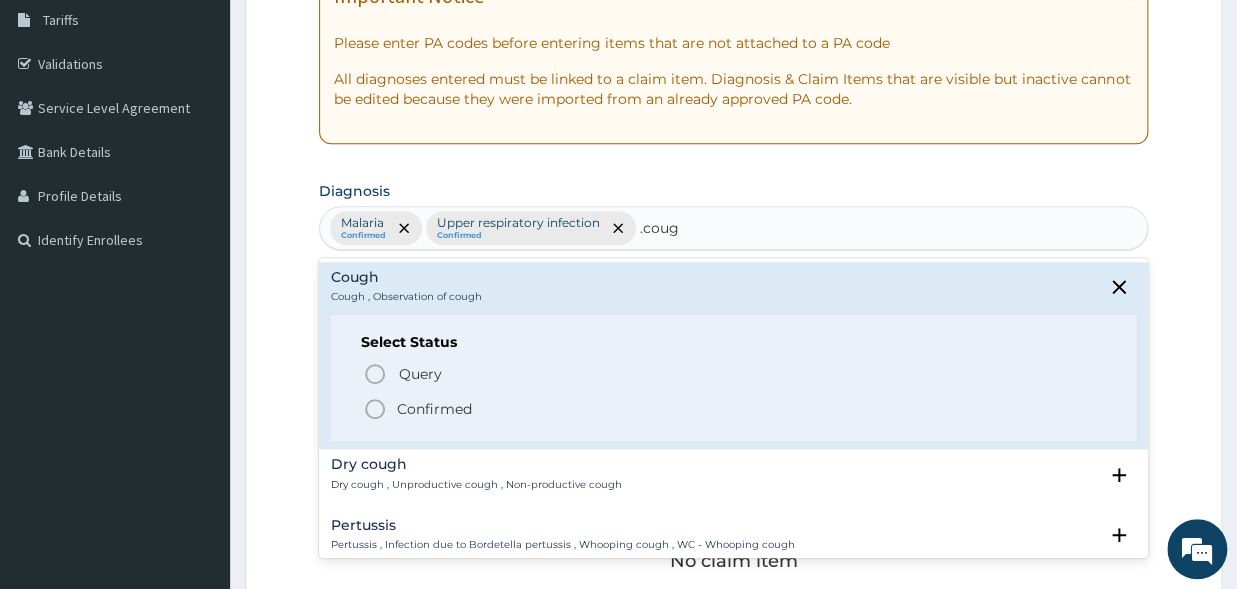 click 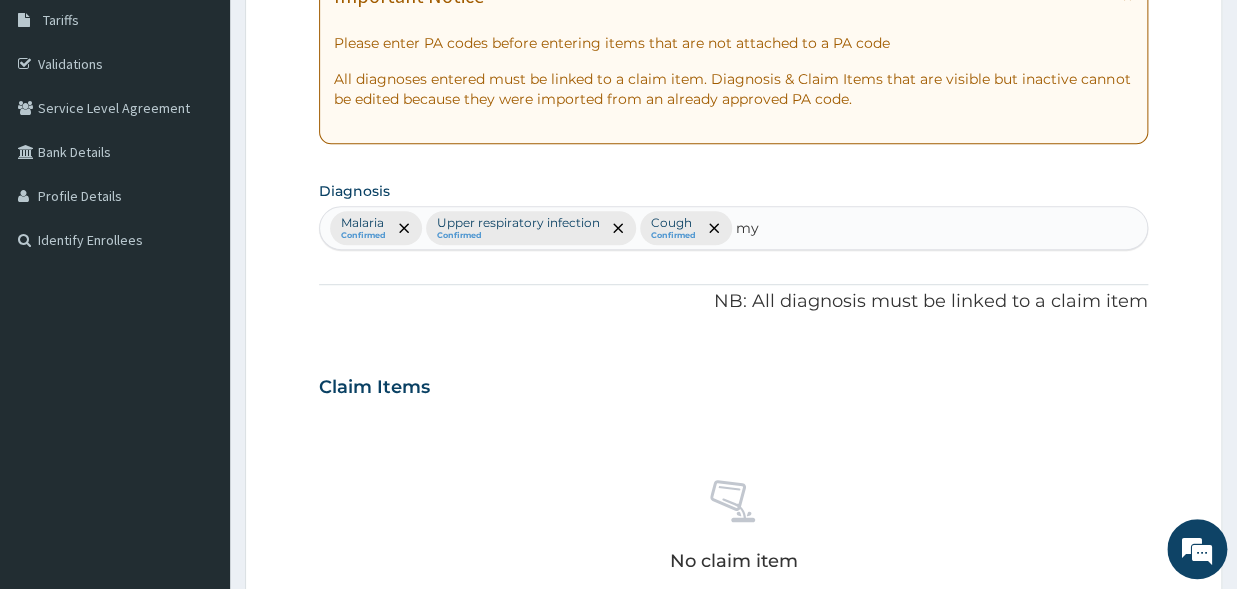 type on "mya" 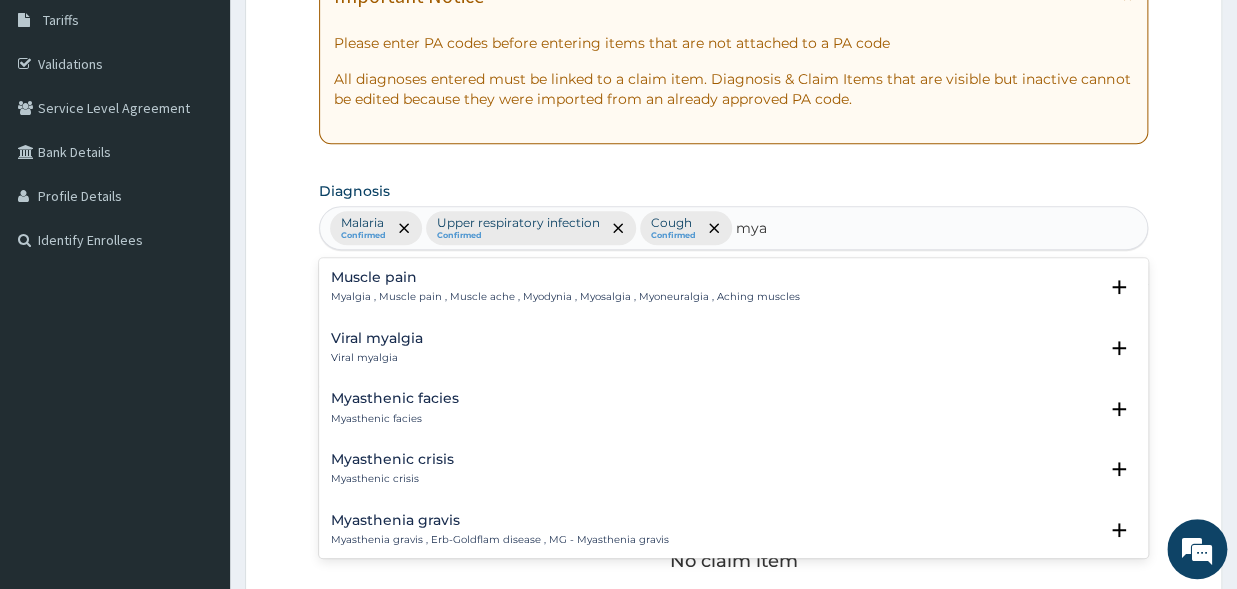click on "Myalgia , Muscle pain , Muscle ache , Myodynia , Myosalgia , Myoneuralgia , Aching muscles" at bounding box center (565, 297) 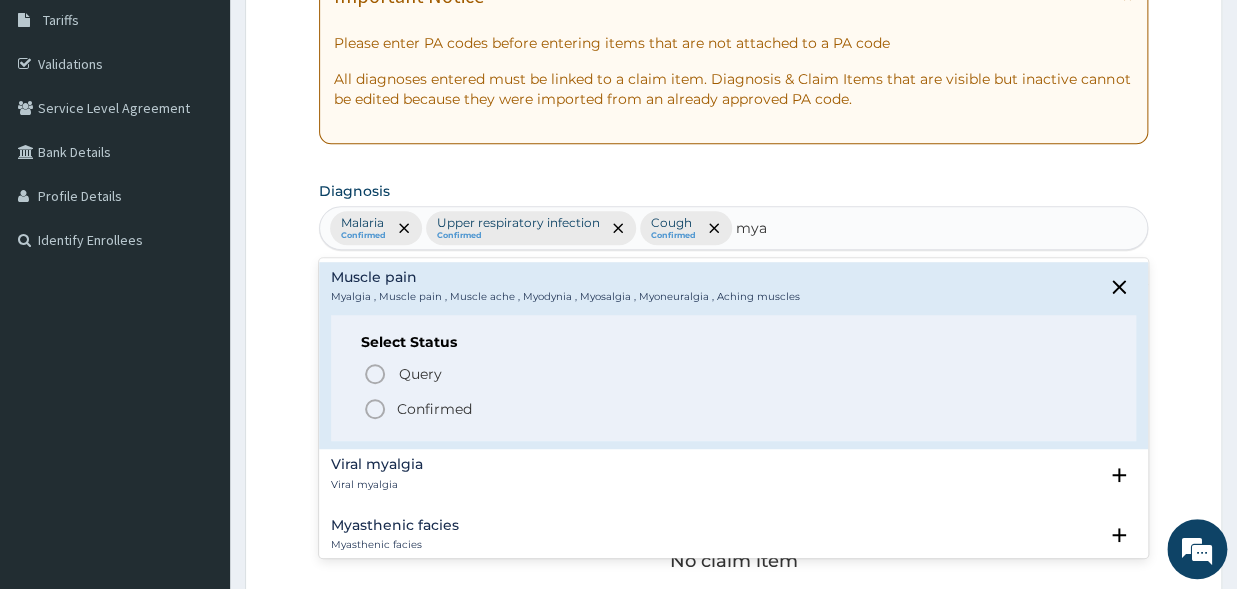 click 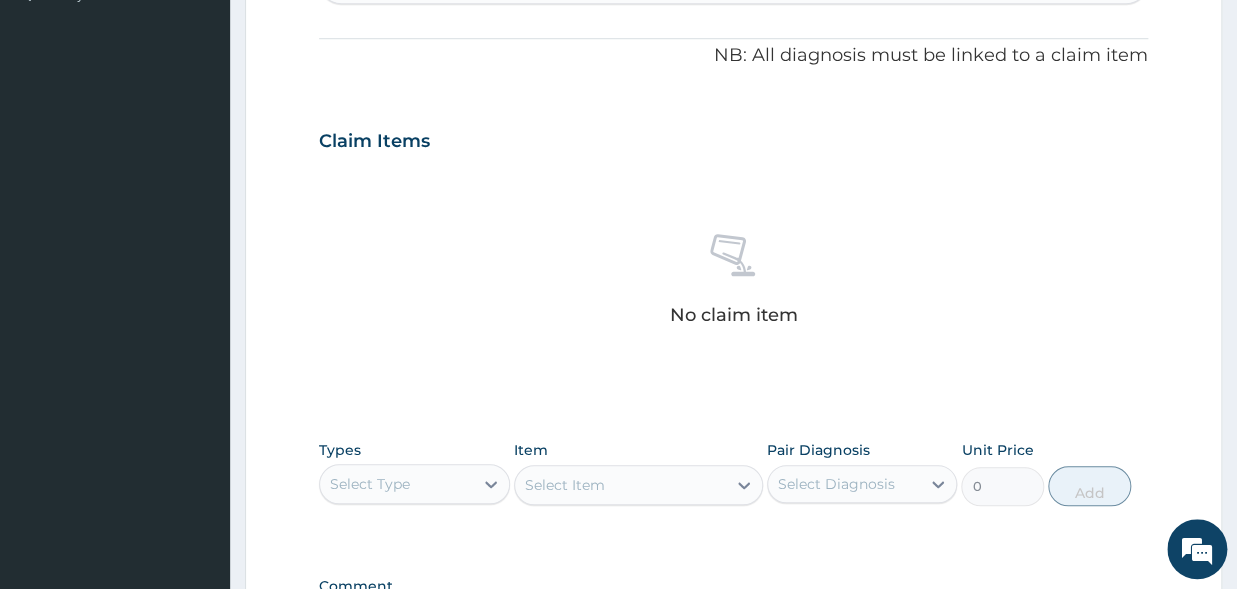 scroll, scrollTop: 851, scrollLeft: 0, axis: vertical 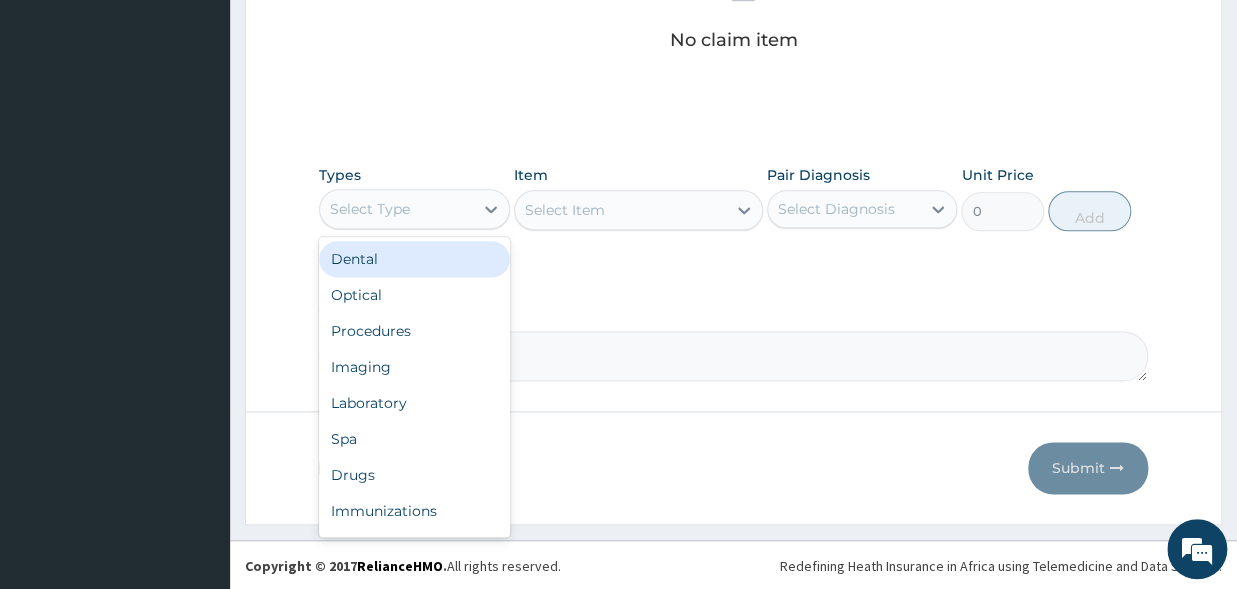 click on "Select Type" at bounding box center [370, 209] 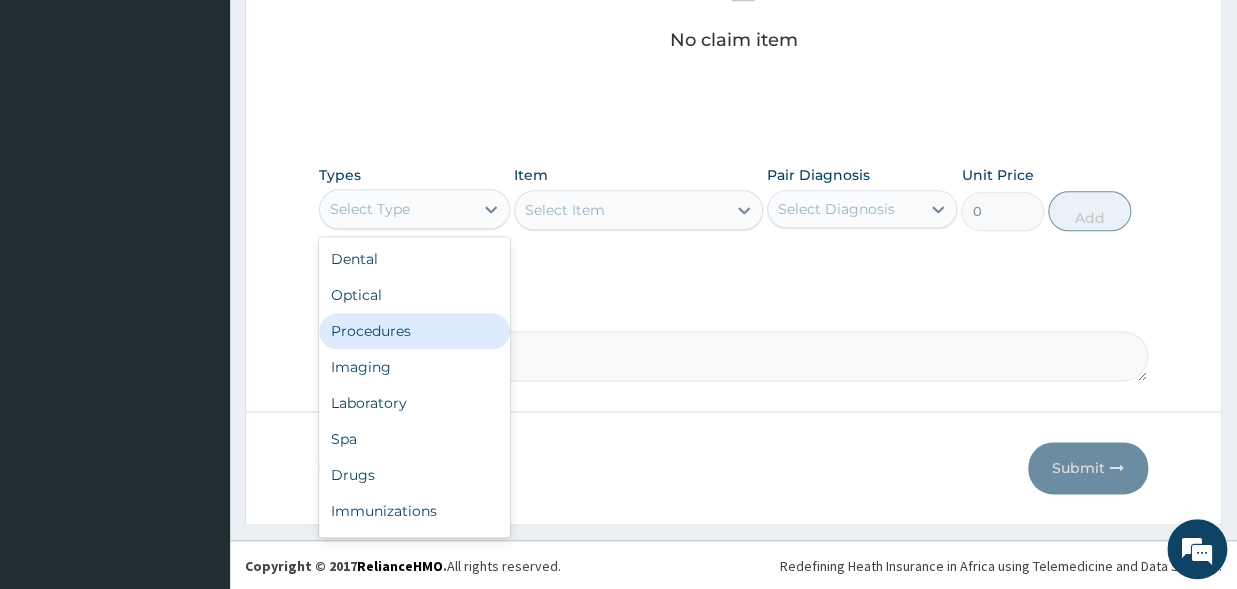 click on "Procedures" at bounding box center [414, 331] 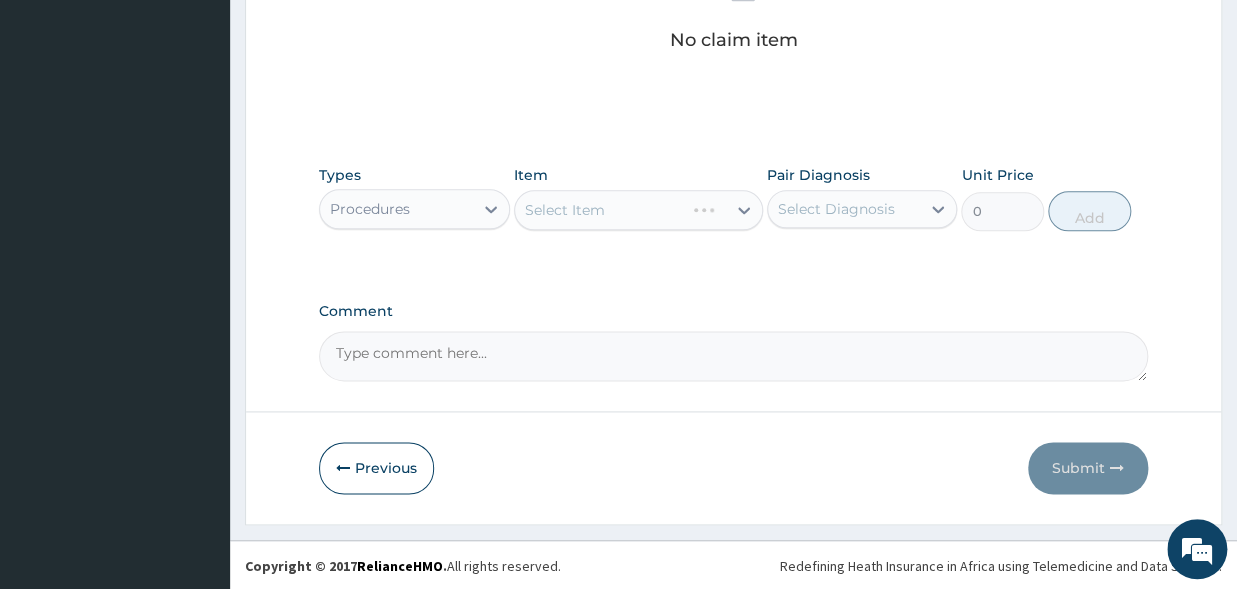 click on "Select Item" at bounding box center [638, 210] 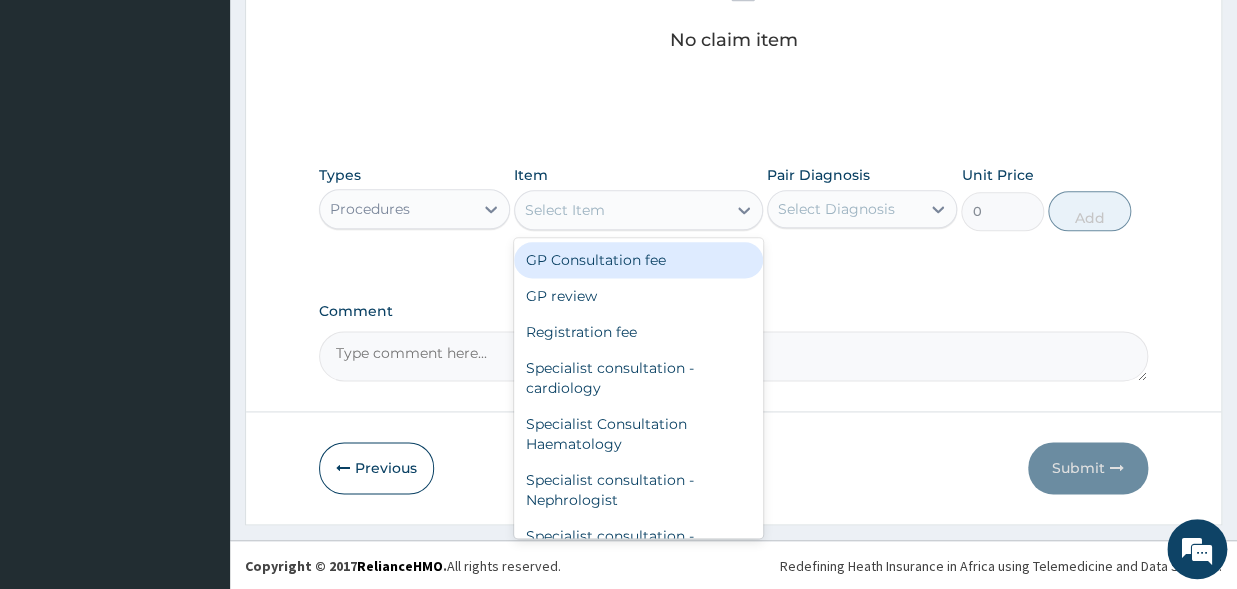 click on "Select Item" at bounding box center [565, 210] 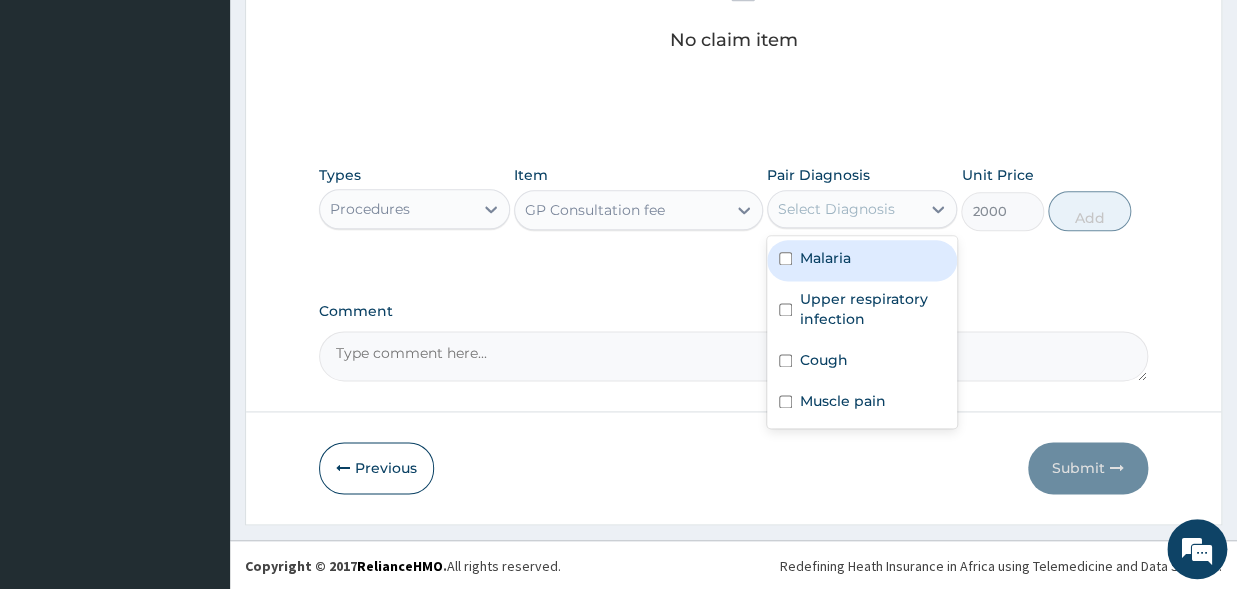 click on "Select Diagnosis" at bounding box center (836, 209) 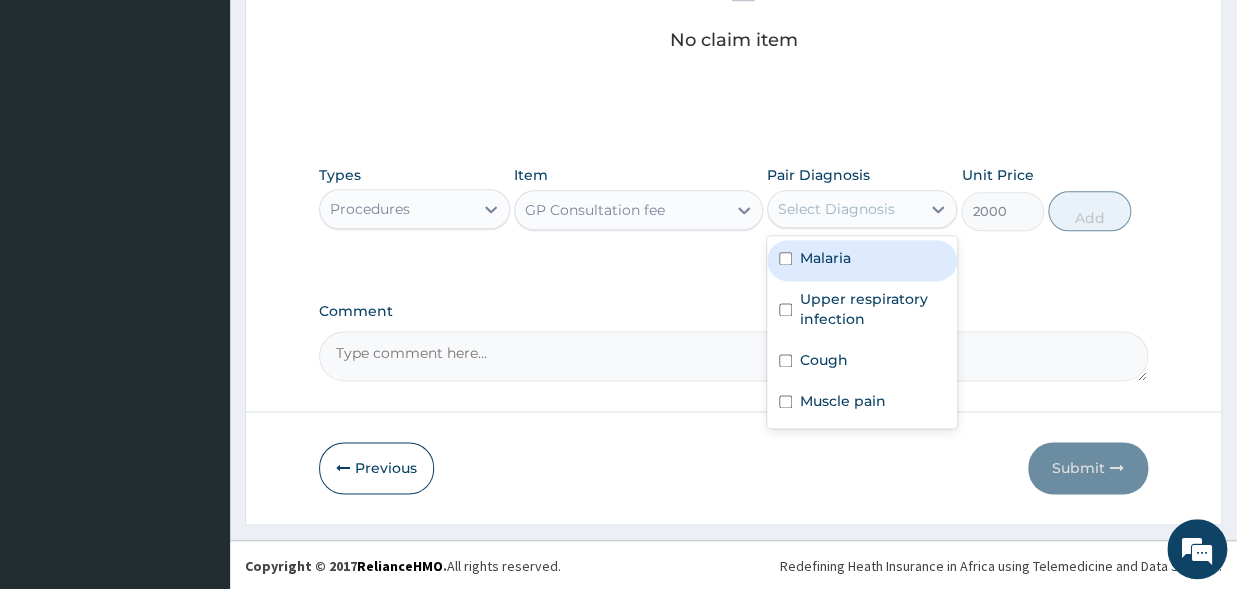 click at bounding box center (785, 258) 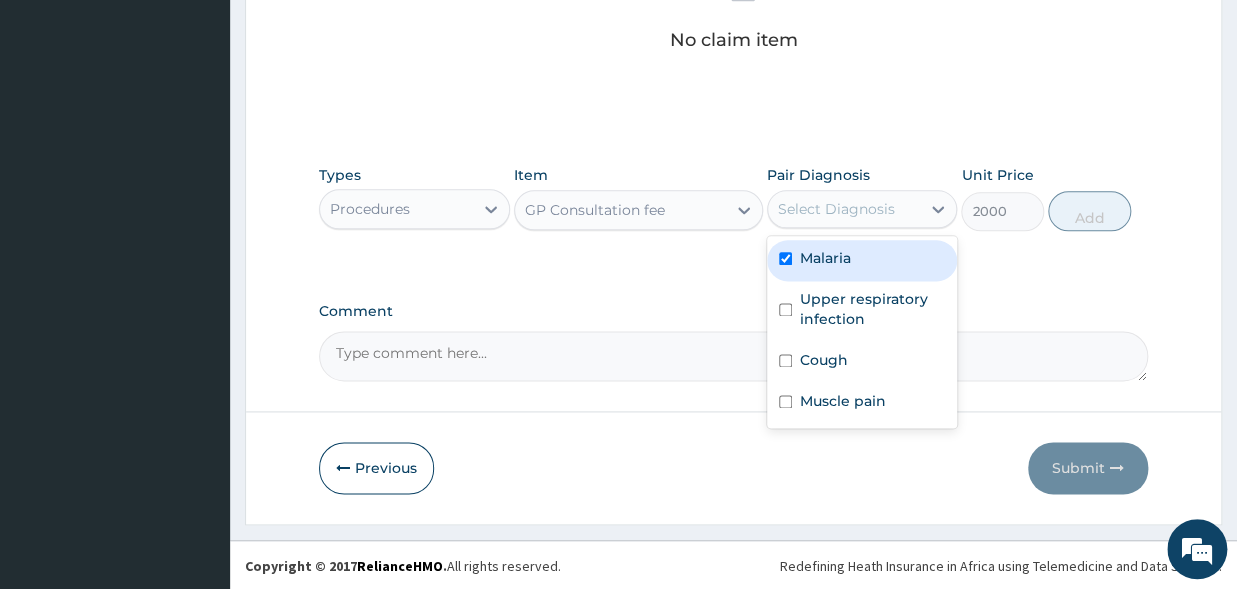 checkbox on "true" 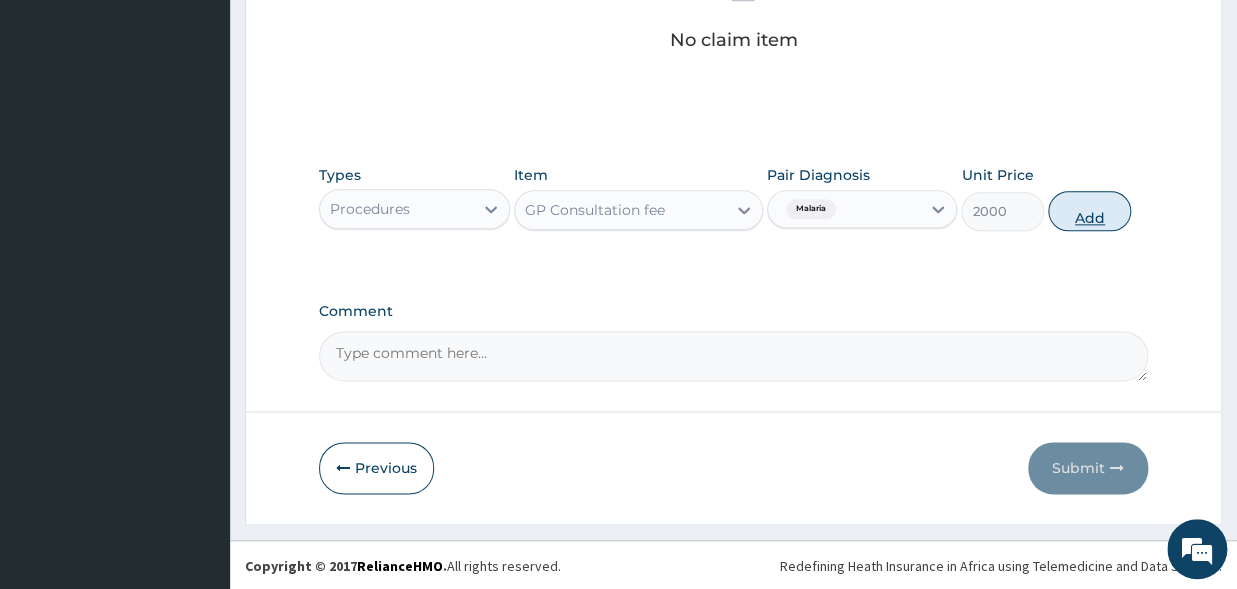 click on "Add" at bounding box center [1089, 211] 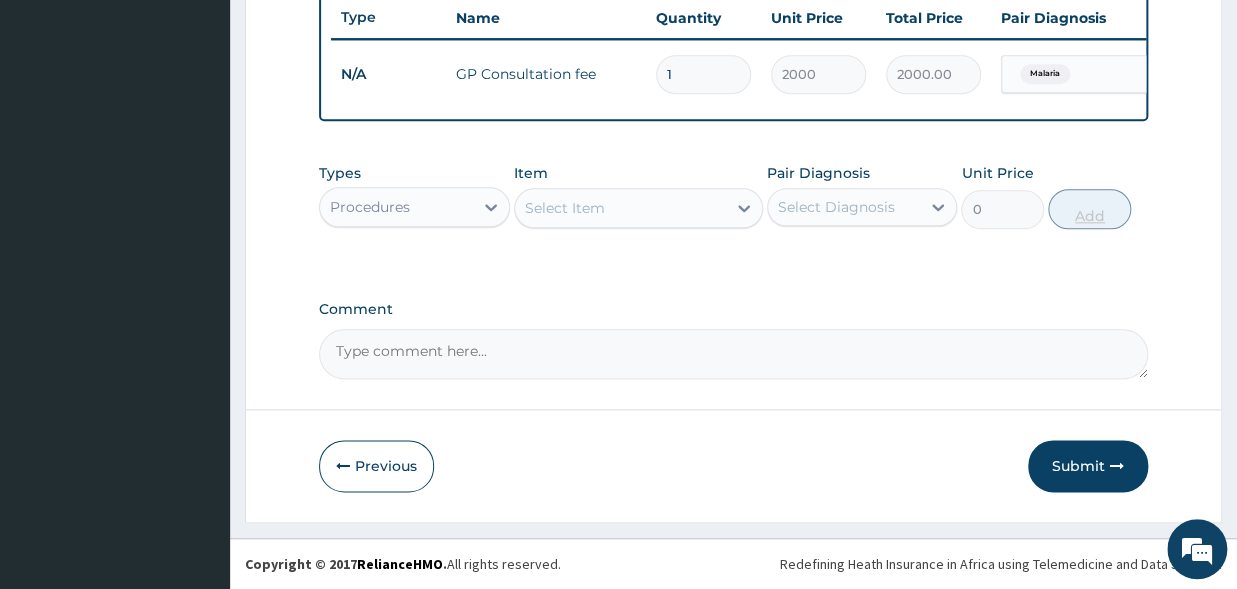 scroll, scrollTop: 771, scrollLeft: 0, axis: vertical 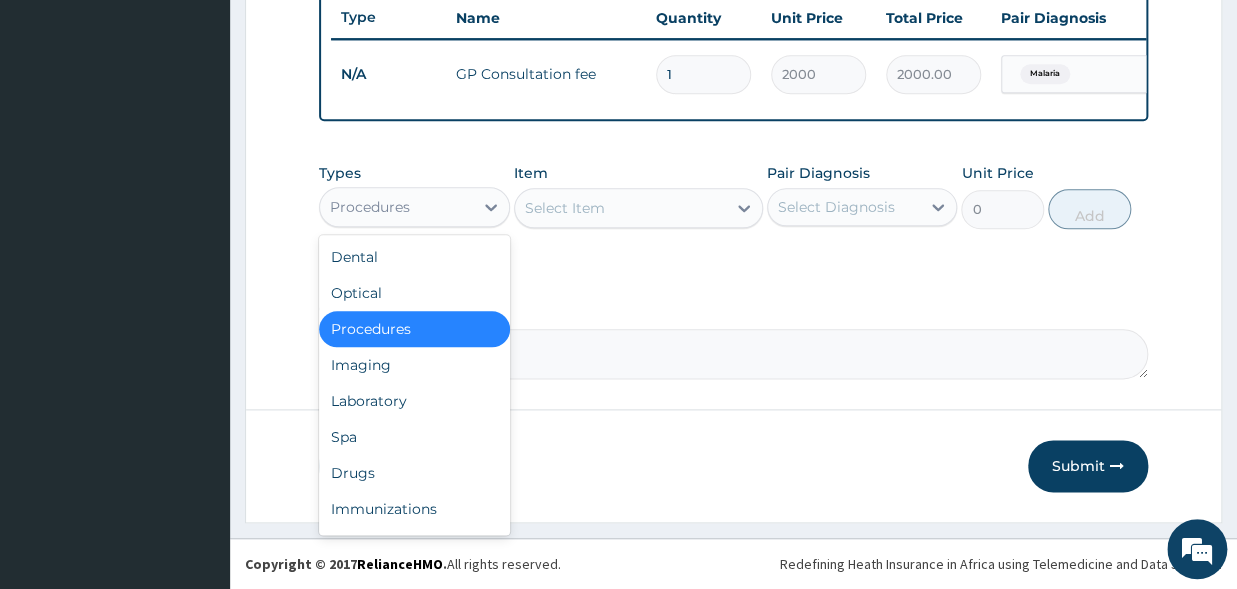 click on "Procedures" at bounding box center (370, 207) 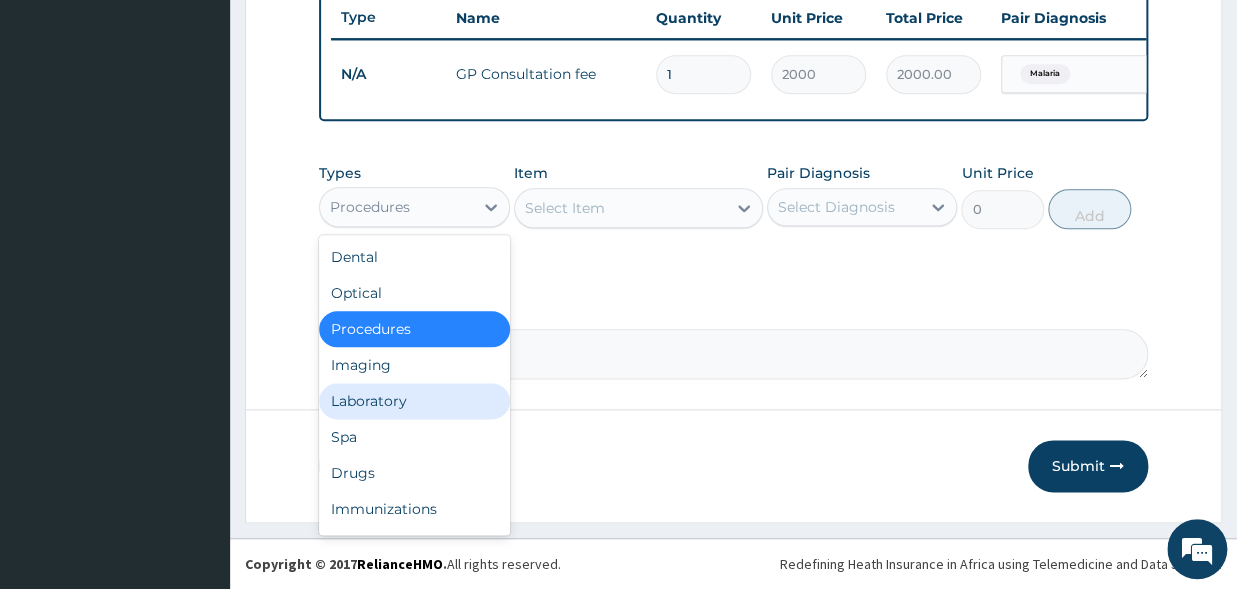click on "Laboratory" at bounding box center (414, 401) 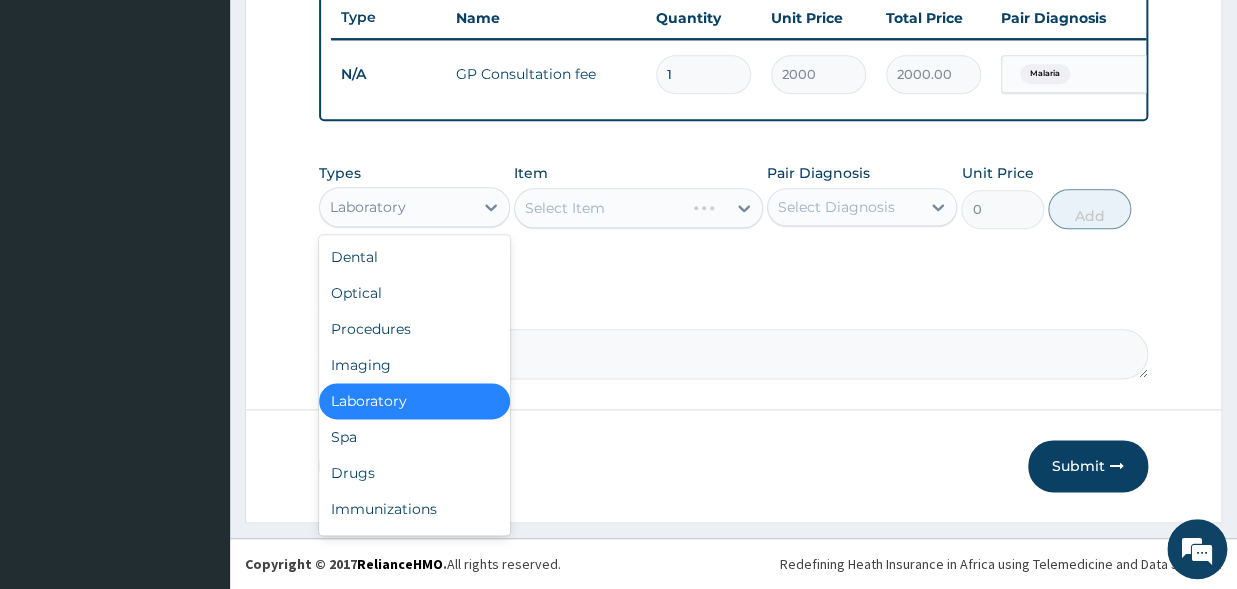 drag, startPoint x: 392, startPoint y: 209, endPoint x: 375, endPoint y: 244, distance: 38.910152 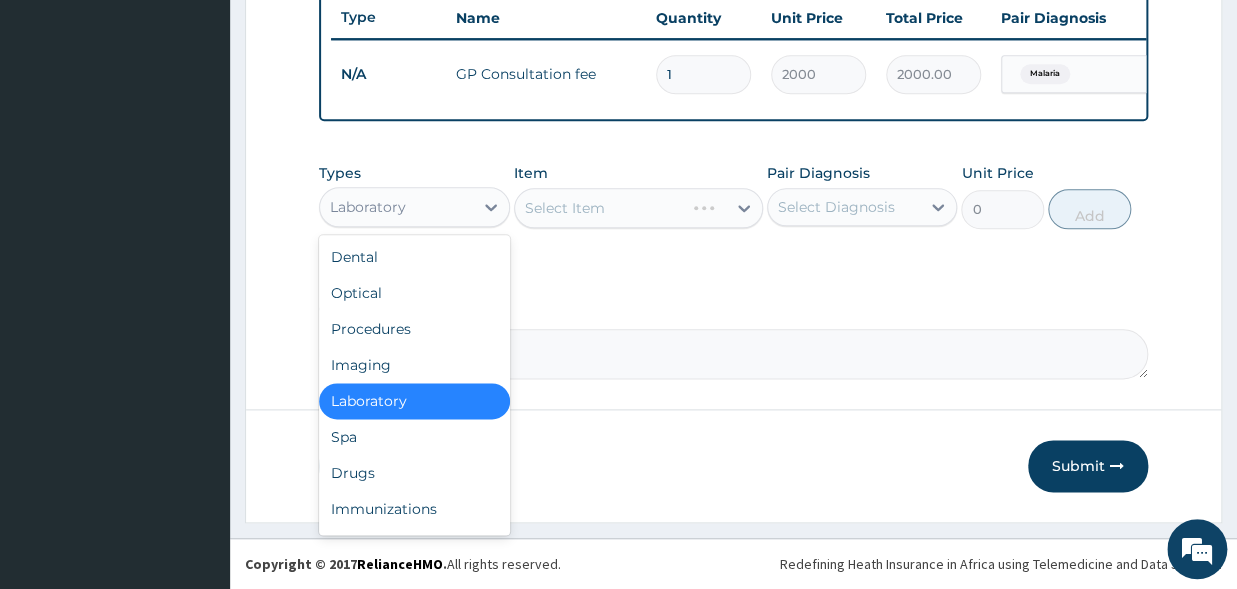 click on "Laboratory" at bounding box center [368, 207] 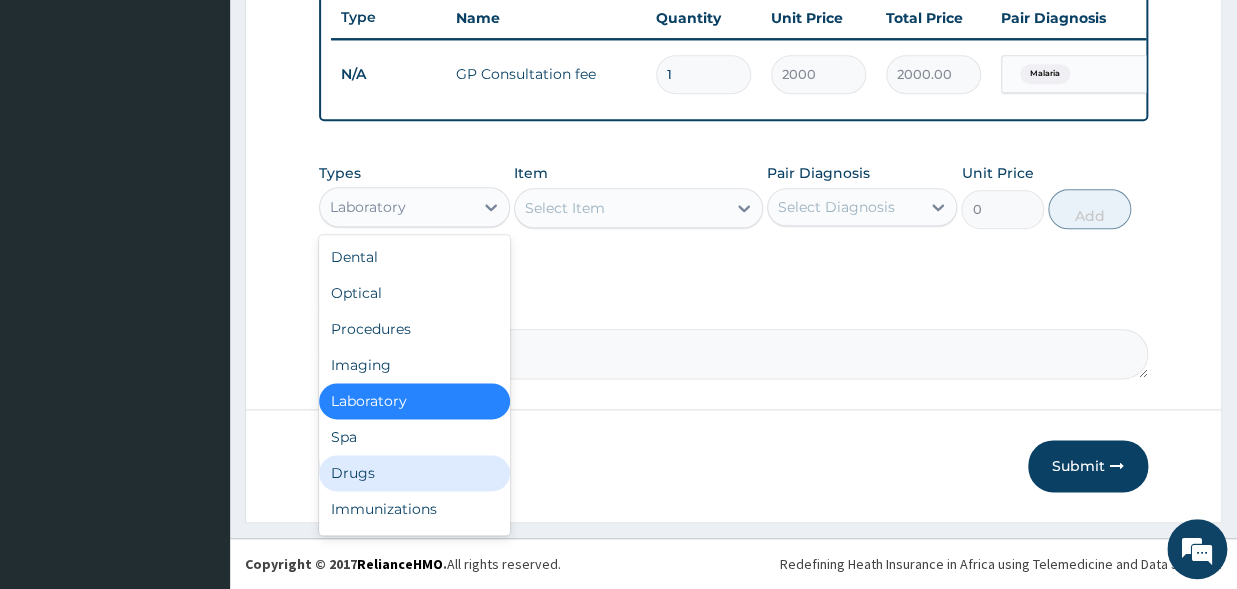 drag, startPoint x: 335, startPoint y: 476, endPoint x: 403, endPoint y: 357, distance: 137.05838 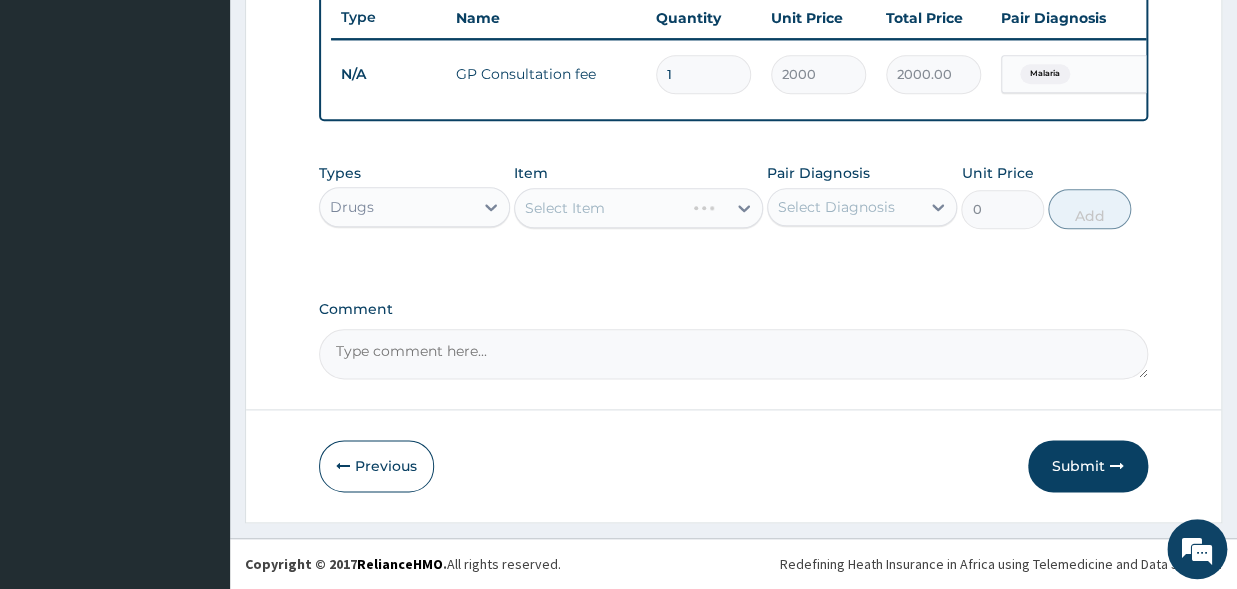 click on "Select Item" at bounding box center (638, 208) 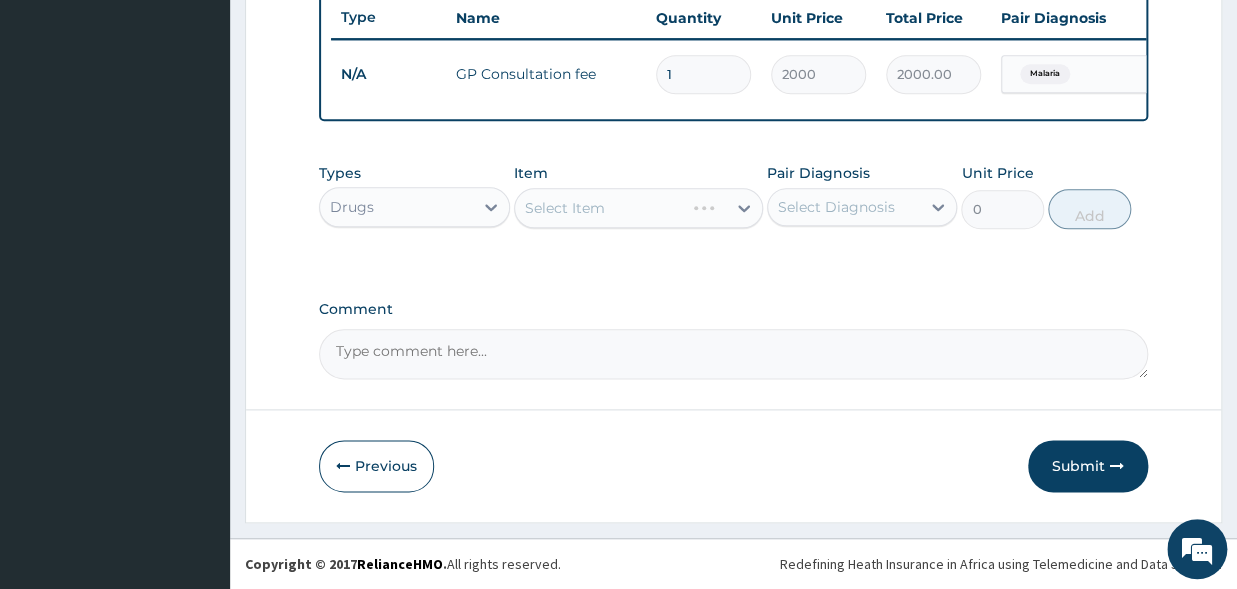 click on "Select Item" at bounding box center (638, 208) 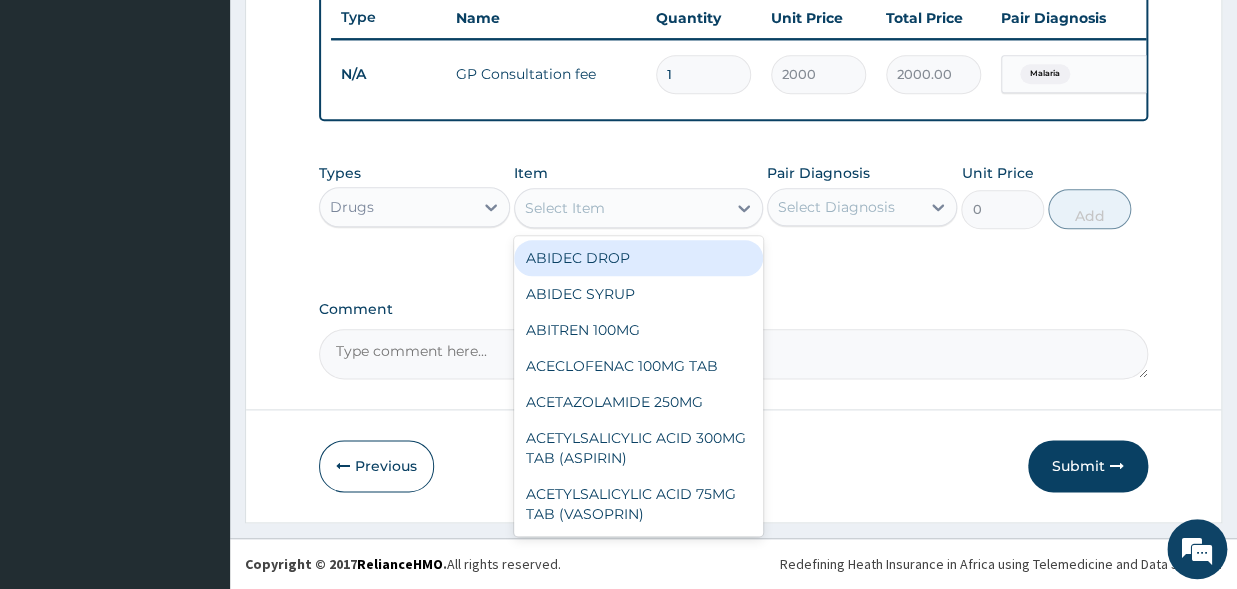 click on "Select Item" at bounding box center [565, 208] 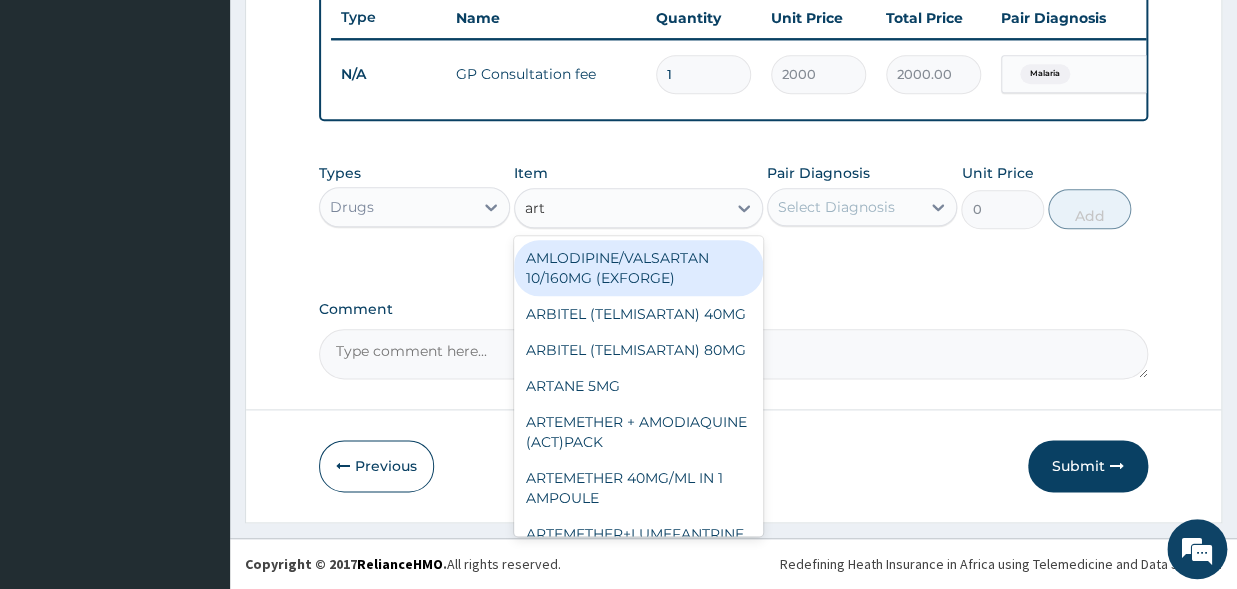 type on "arte" 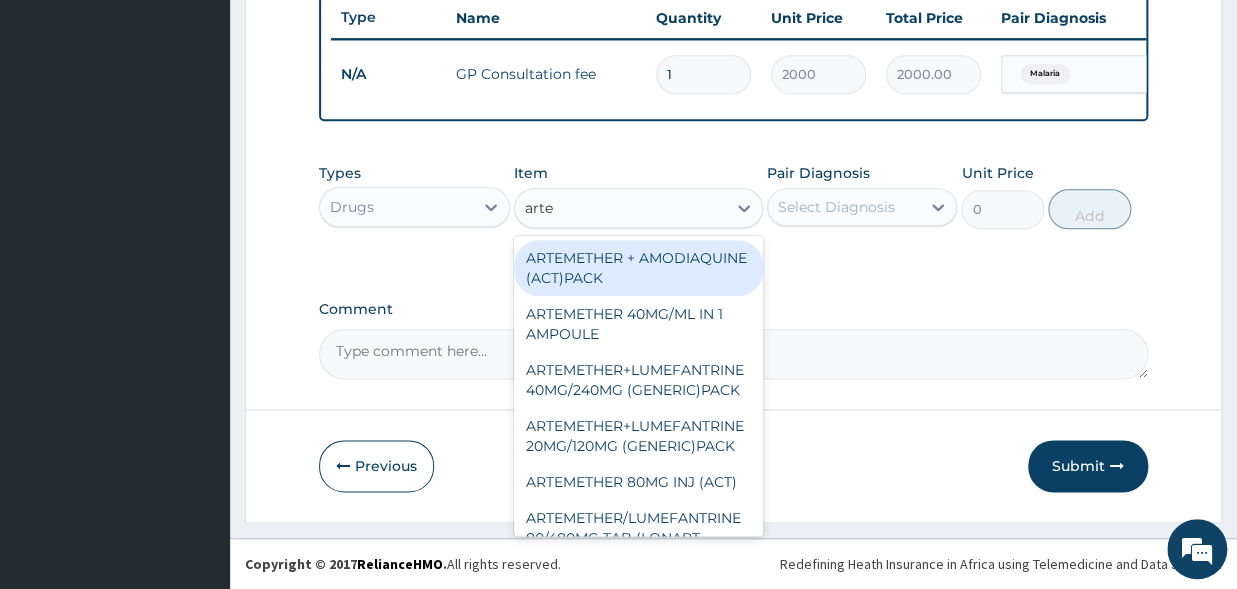 click on "ARTEMETHER + AMODIAQUINE (ACT)PACK" at bounding box center [638, 268] 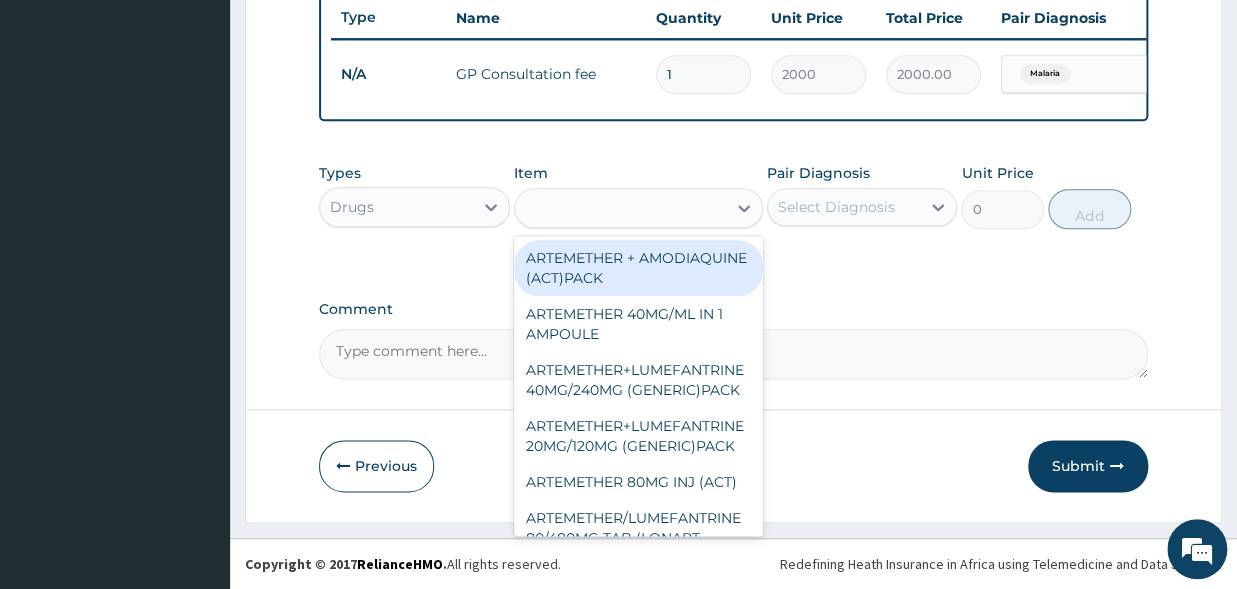 type on "1500" 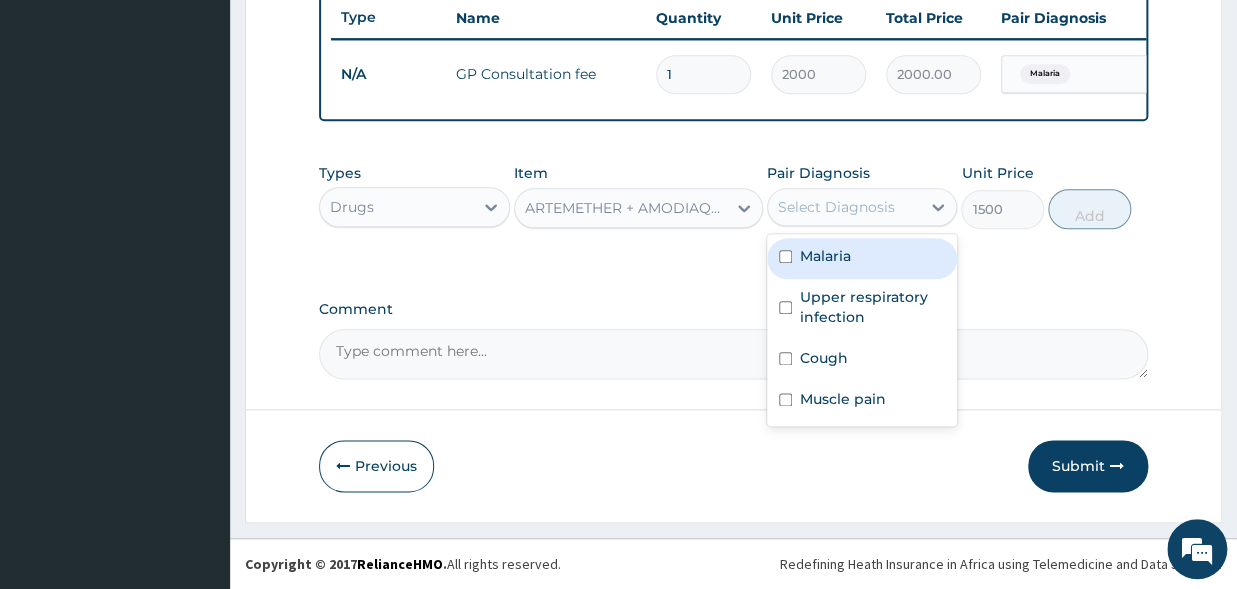 click on "Select Diagnosis" at bounding box center (836, 207) 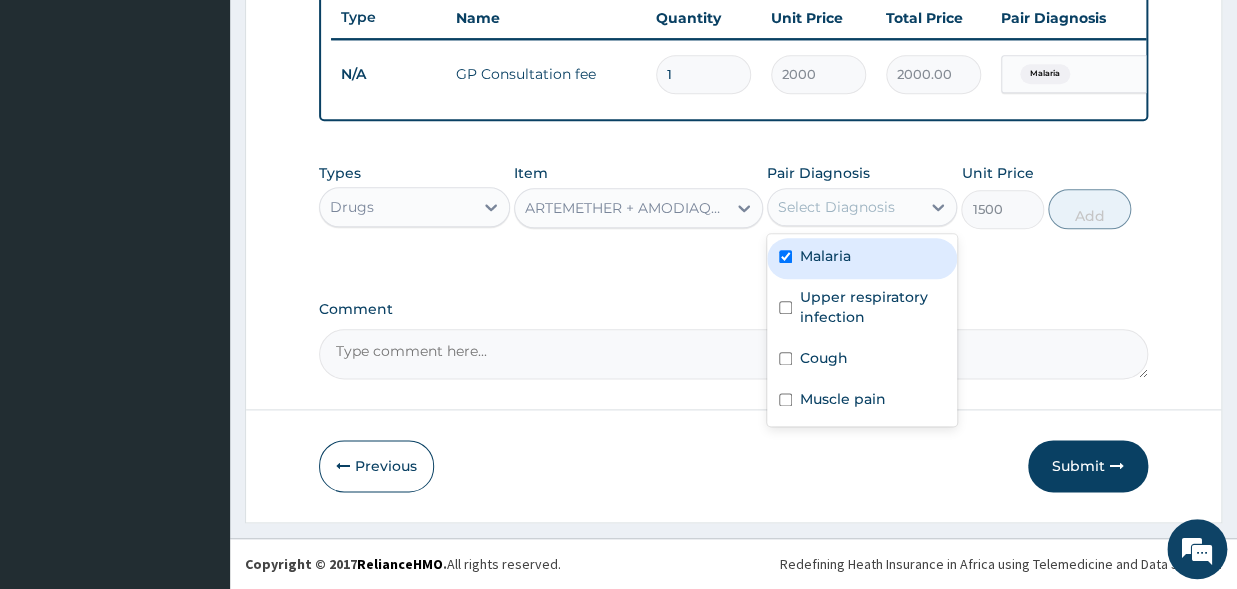checkbox on "true" 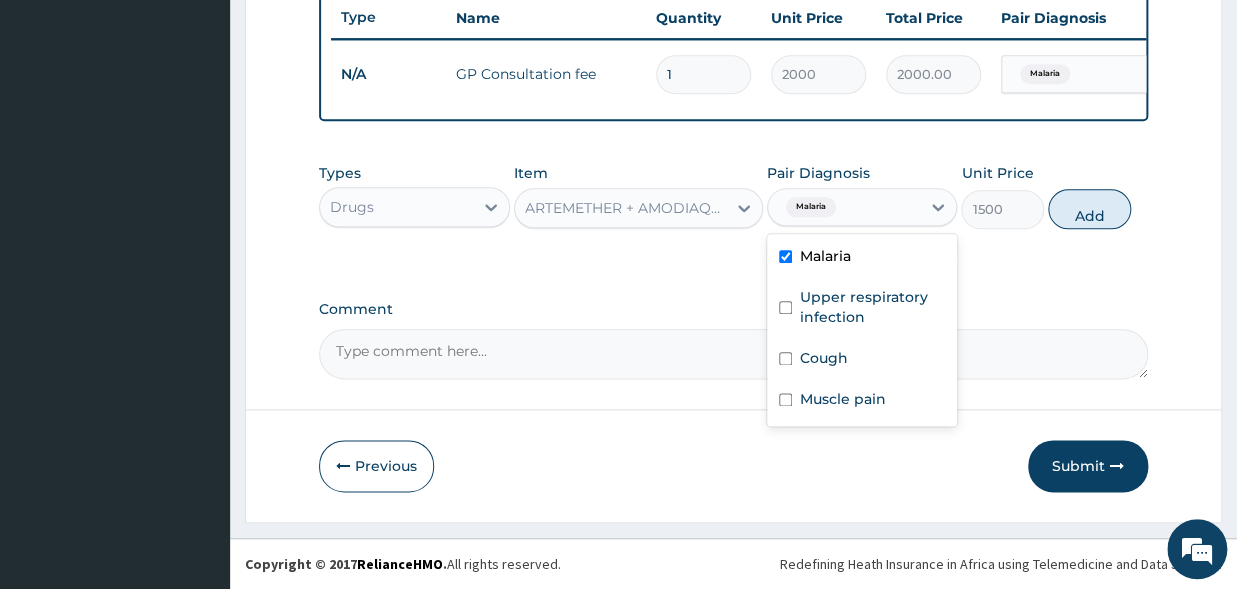 click on "PA Code / Prescription Code Enter Code(Secondary Care Only) Encounter Date DD-MM-YYYY Important Notice Please enter PA codes before entering items that are not attached to a PA code   All diagnoses entered must be linked to a claim item. Diagnosis & Claim Items that are visible but inactive cannot be edited because they were imported from an already approved PA code. Diagnosis Malaria Confirmed Upper respiratory infection Confirmed Cough Confirmed Muscle pain Confirmed NB: All diagnosis must be linked to a claim item Claim Items Type Name Quantity Unit Price Total Price Pair Diagnosis Actions N/A GP Consultation fee 1 2000 2000.00 Malaria Delete Types Drugs Item ARTEMETHER + AMODIAQUINE (ACT)PACK Pair Diagnosis option Malaria, selected. option Malaria selected, 1 of 4. 4 results available. Use Up and Down to choose options, press Enter to select the currently focused option, press Escape to exit the menu, press Tab to select the option and exit the menu. Malaria Malaria Upper respiratory infection Cough 1500" at bounding box center [733, -94] 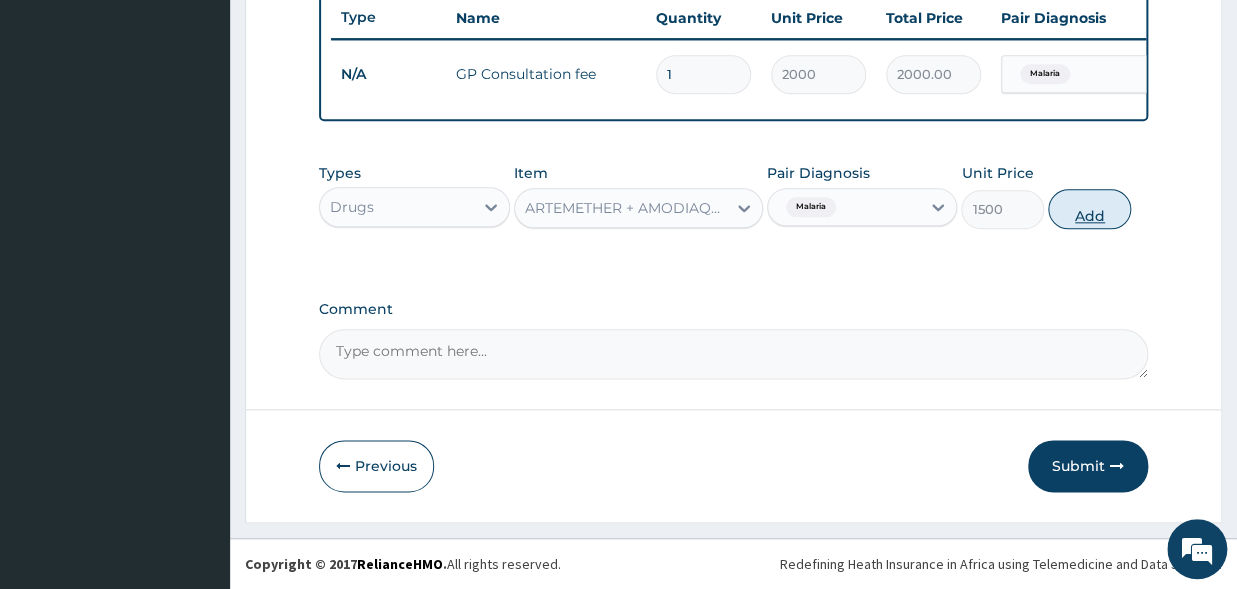 click on "Add" at bounding box center [1089, 209] 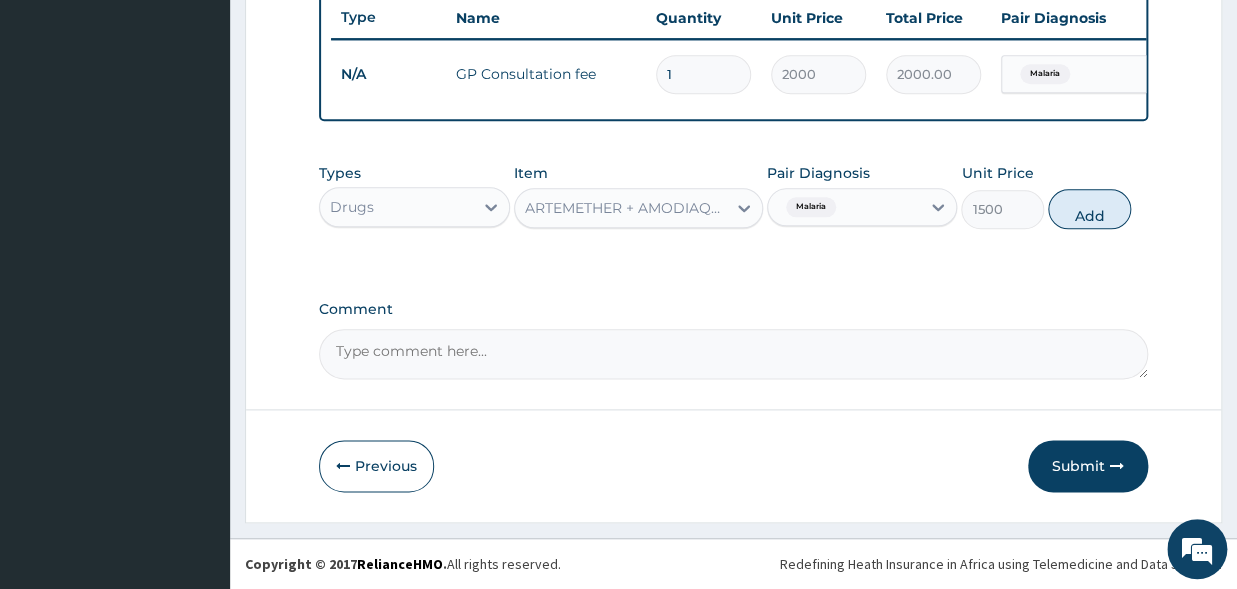 type on "0" 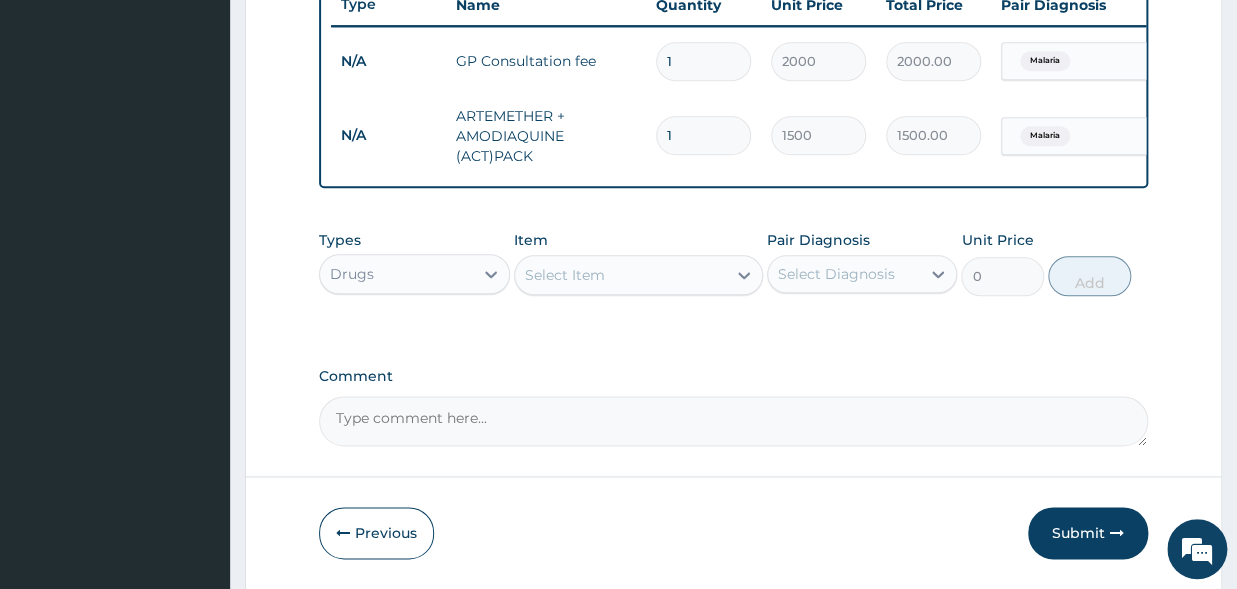 type 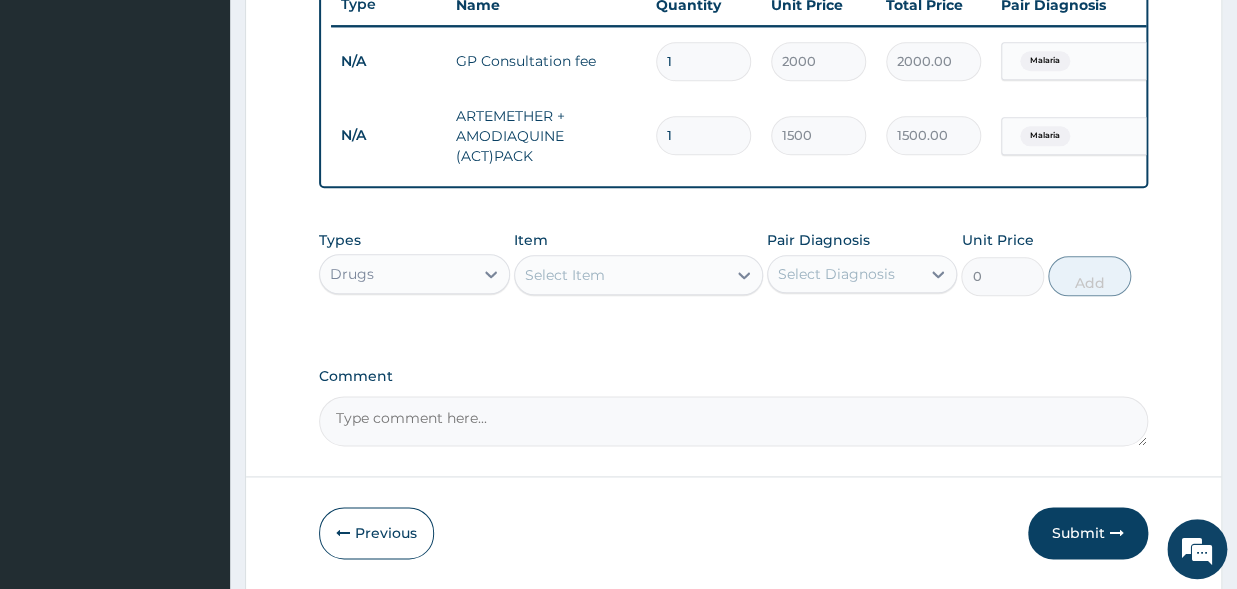 type on "0.00" 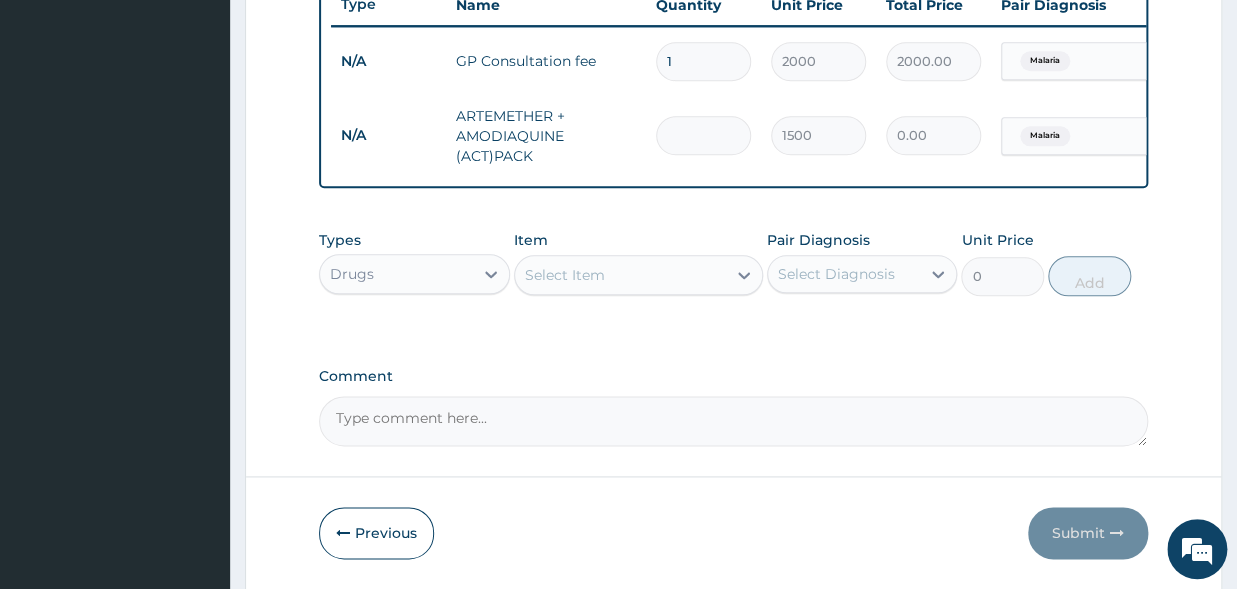 type on "3" 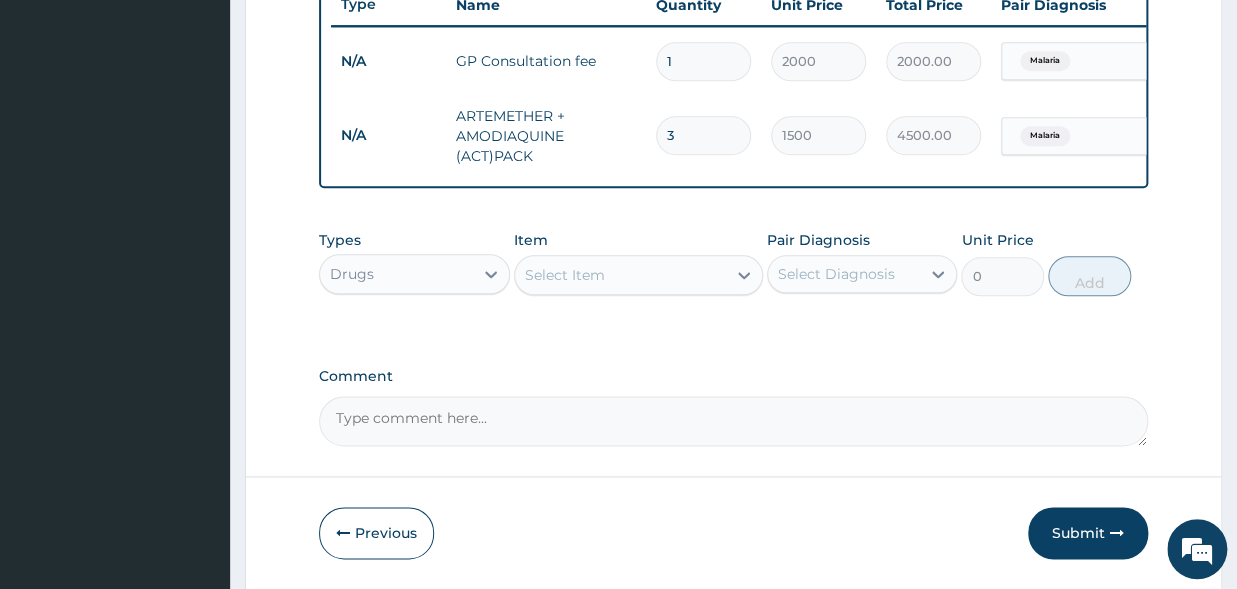 type on "3" 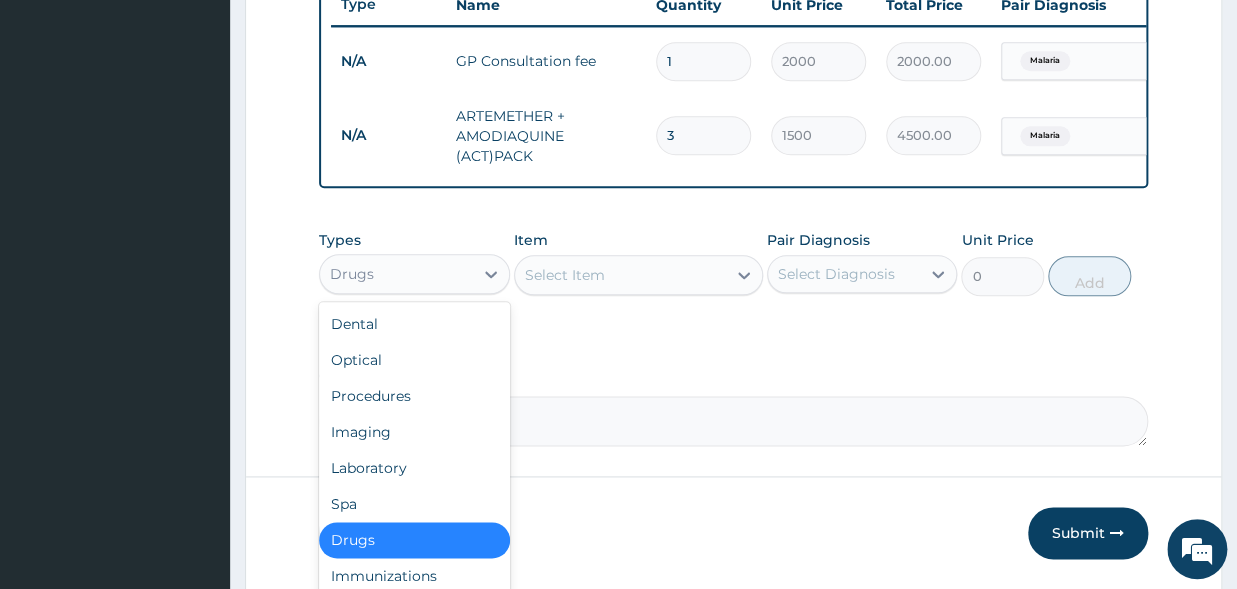 click on "Drugs" at bounding box center (396, 274) 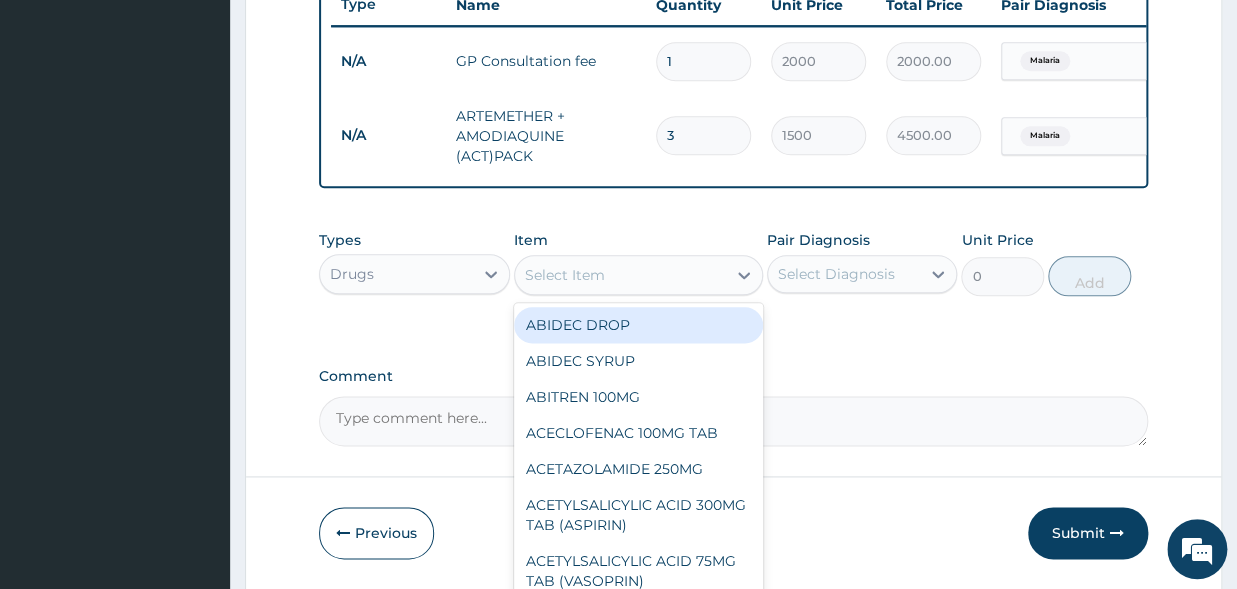 click on "Select Item" at bounding box center [620, 275] 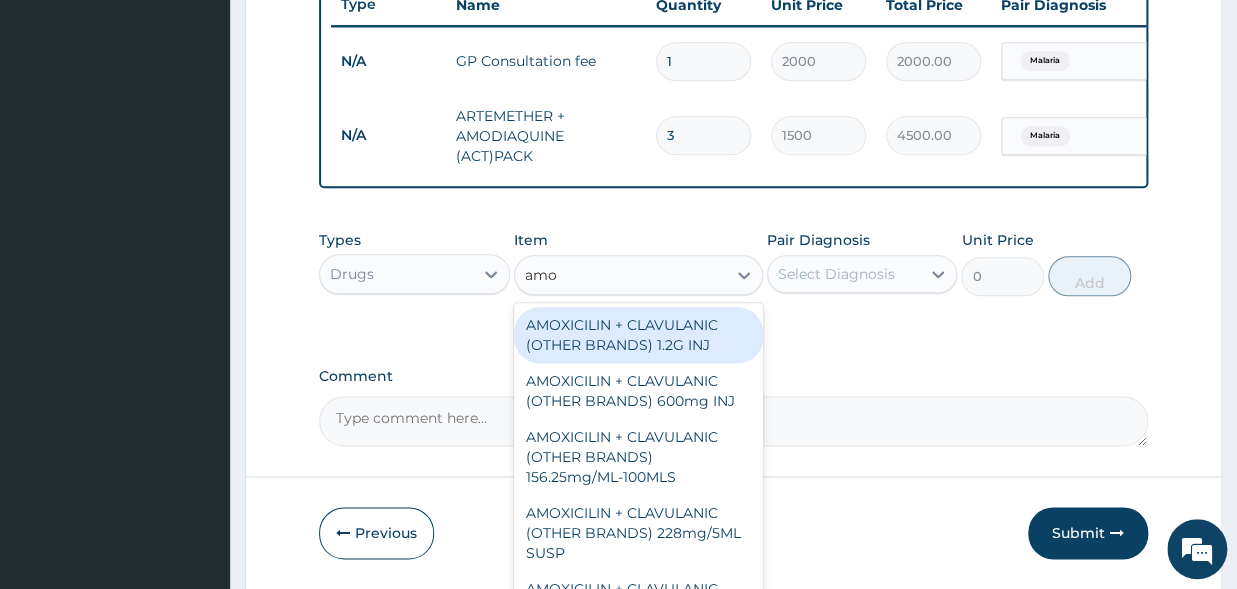 type on "amox" 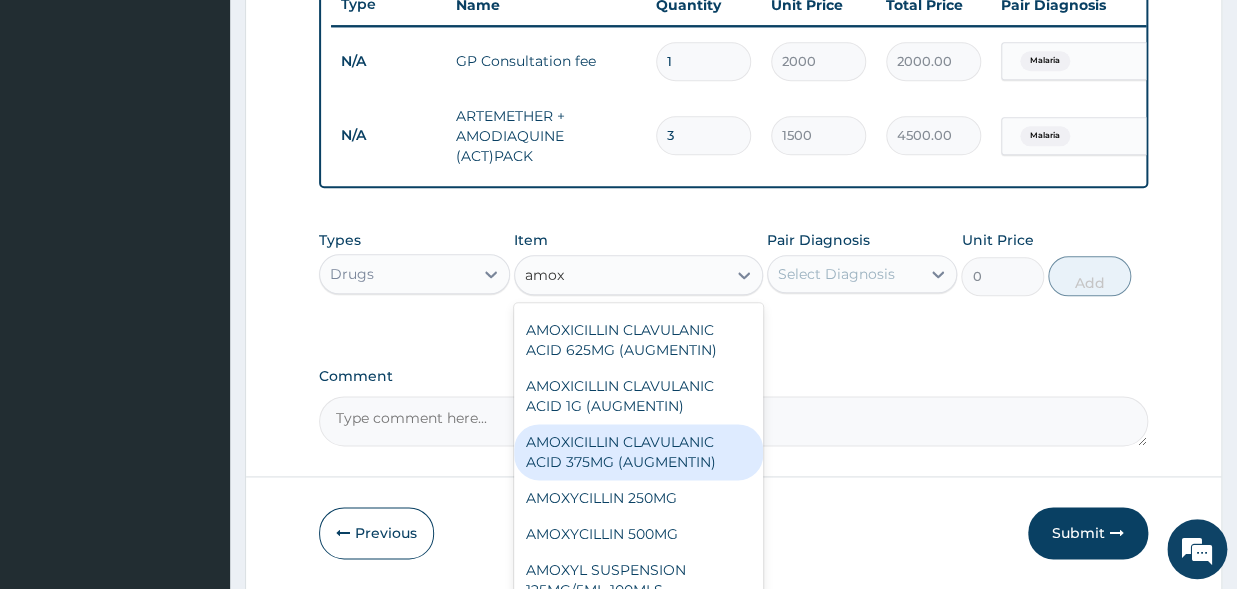 scroll, scrollTop: 836, scrollLeft: 0, axis: vertical 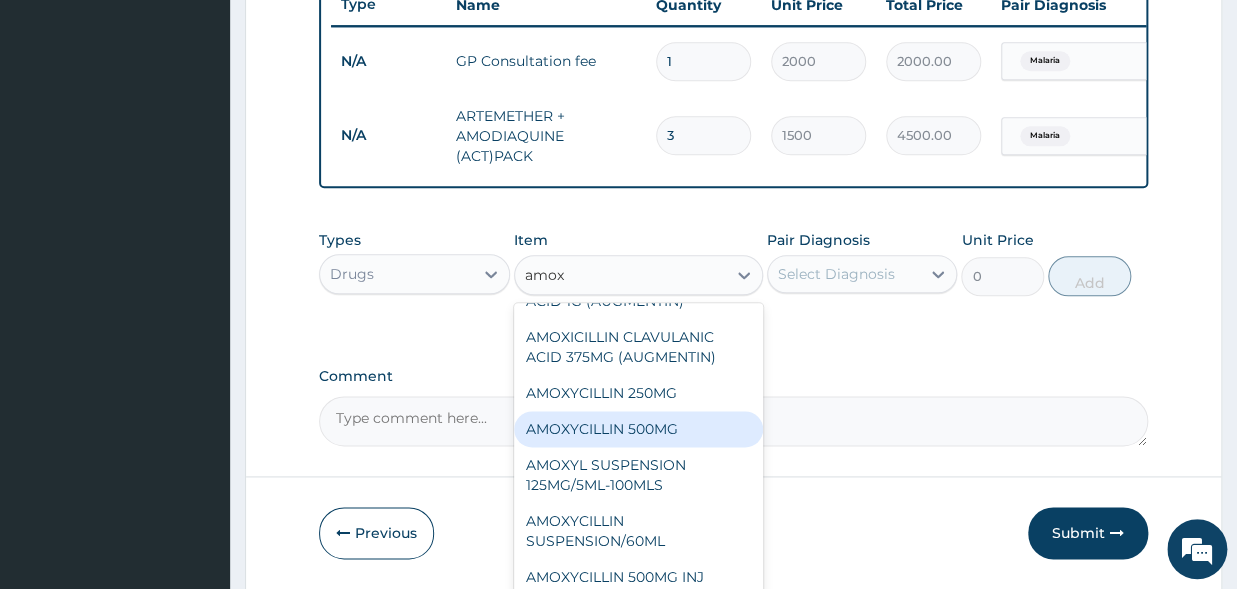 click on "AMOXYCILLIN  500MG" at bounding box center [638, 429] 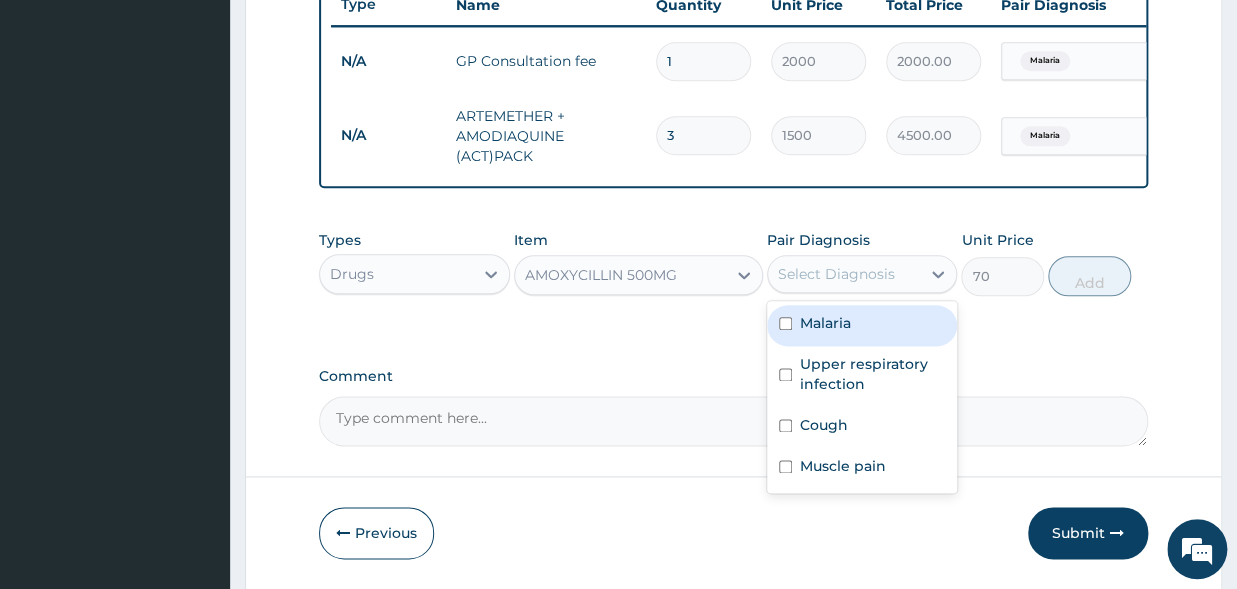 click on "Select Diagnosis" at bounding box center [844, 274] 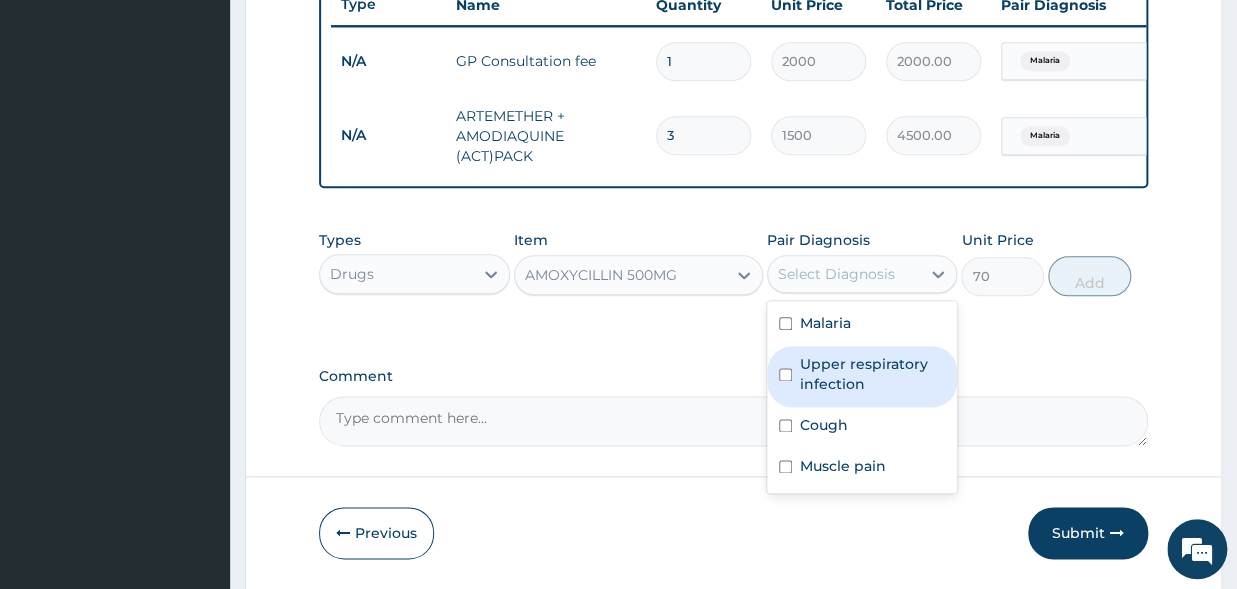 click on "Upper respiratory infection" at bounding box center (873, 374) 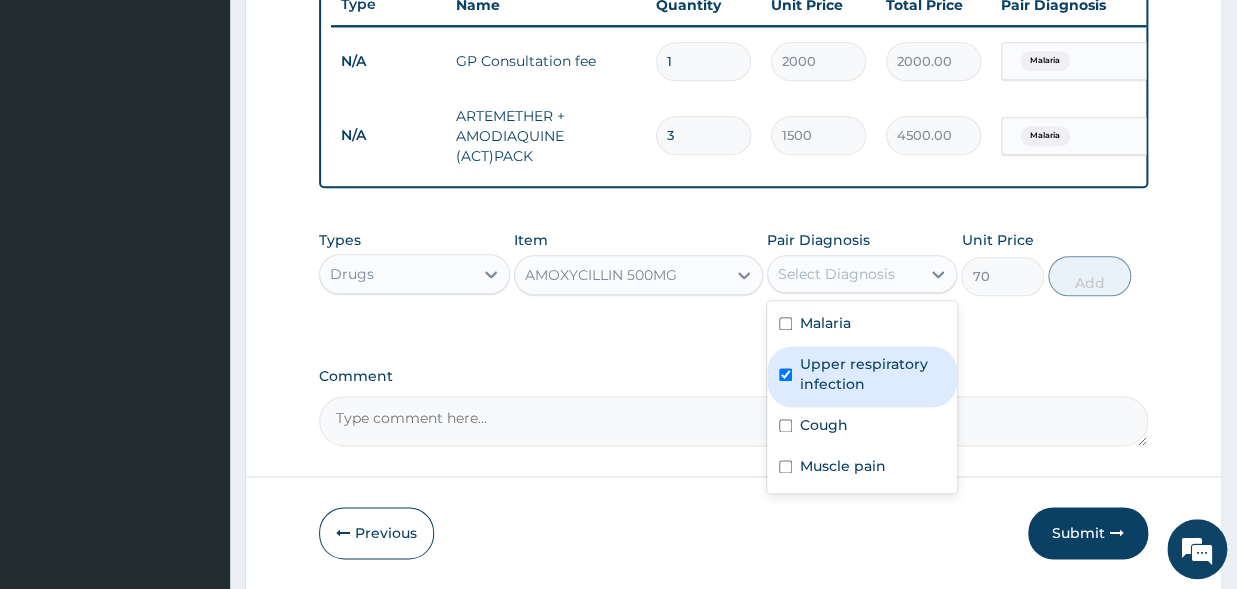 checkbox on "true" 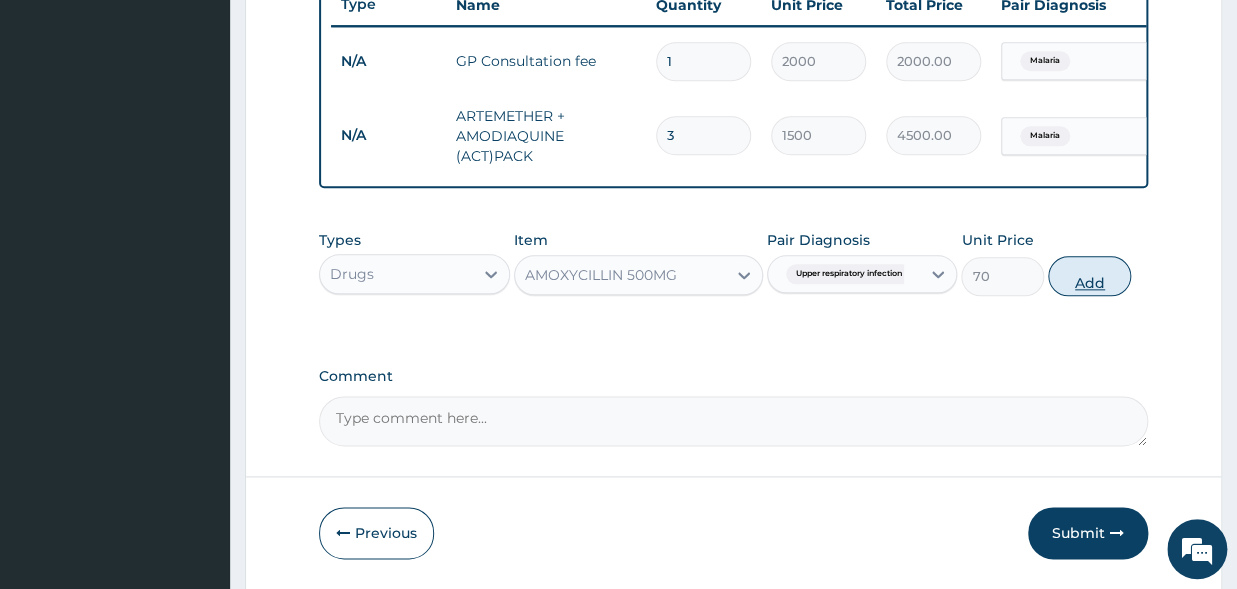 click on "Add" at bounding box center (1089, 276) 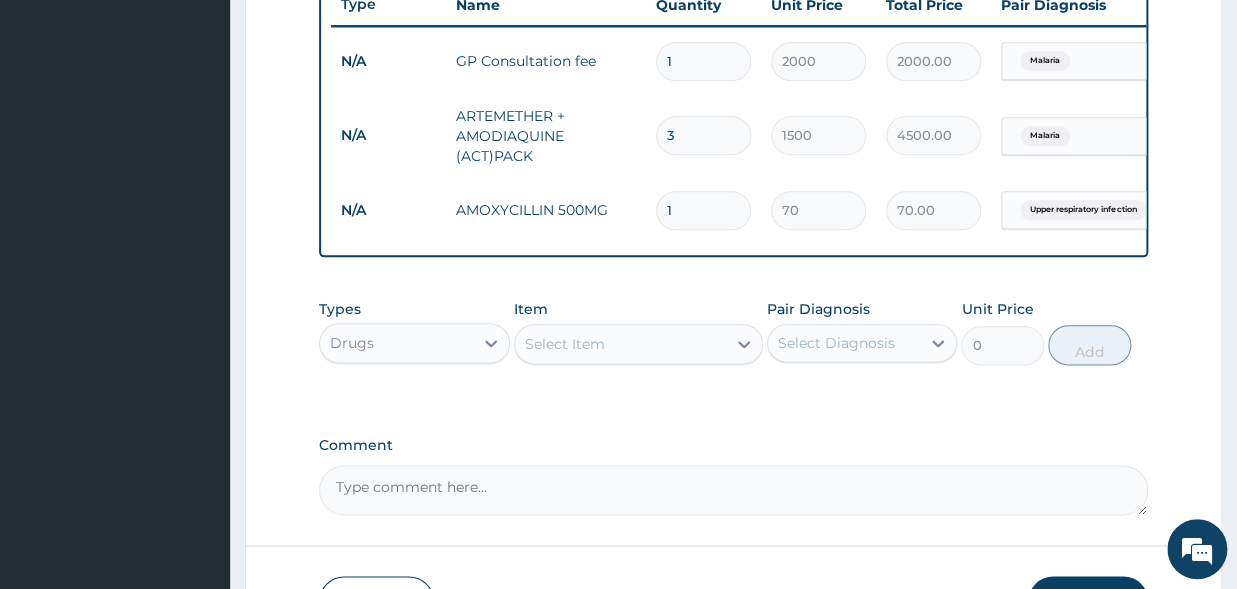 type 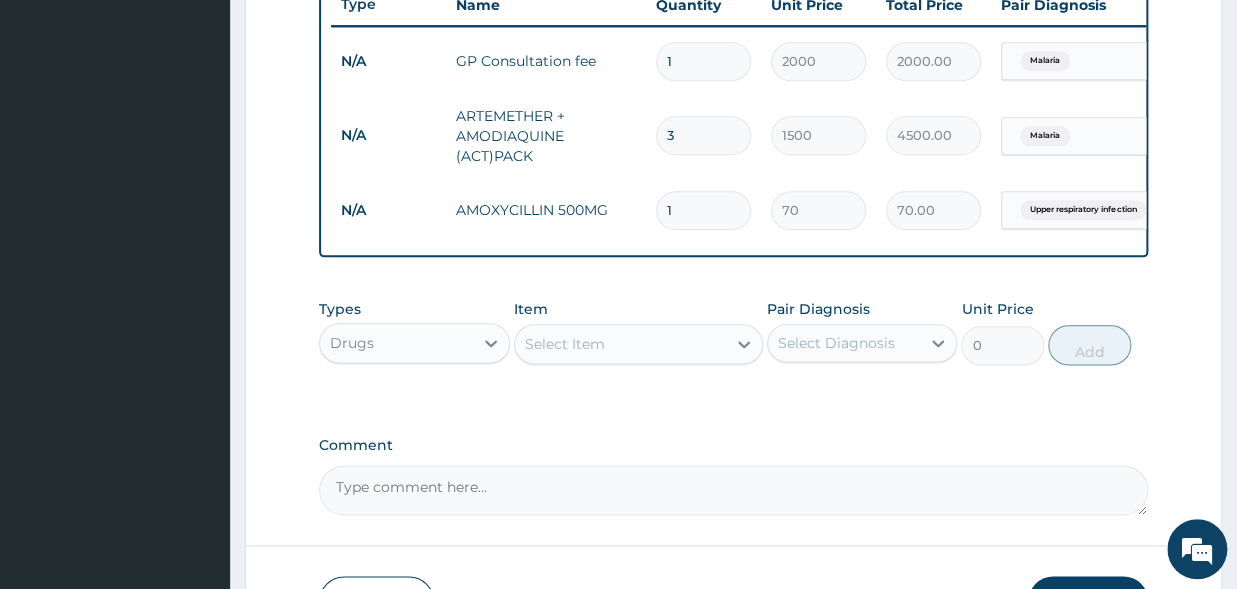 type on "0.00" 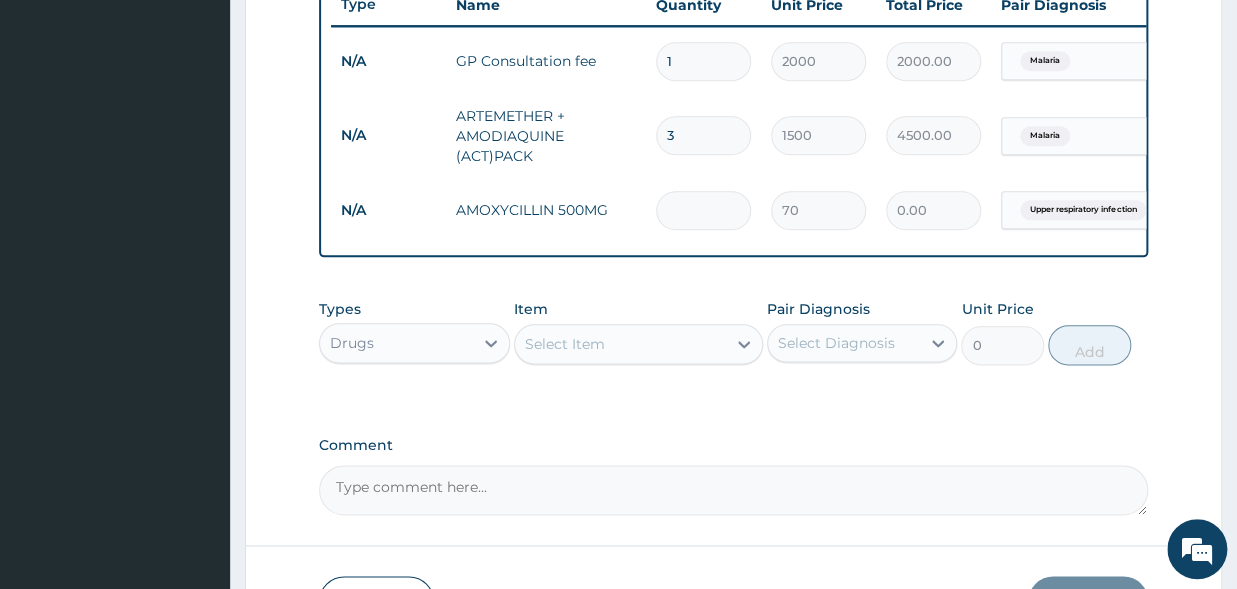 type on "2" 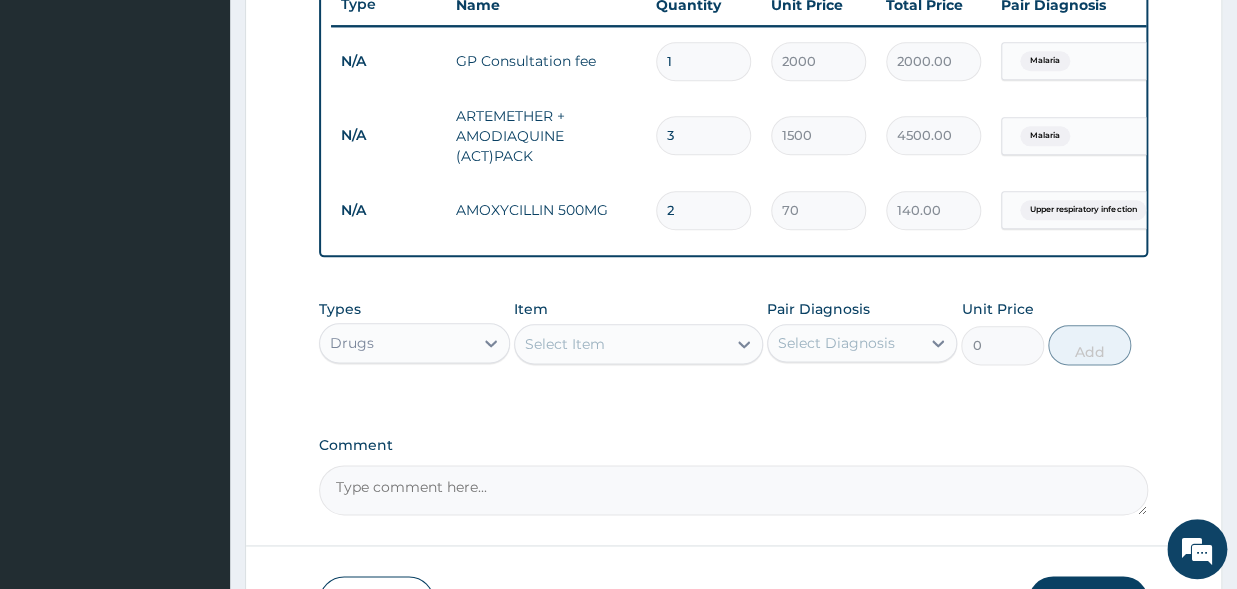 type on "21" 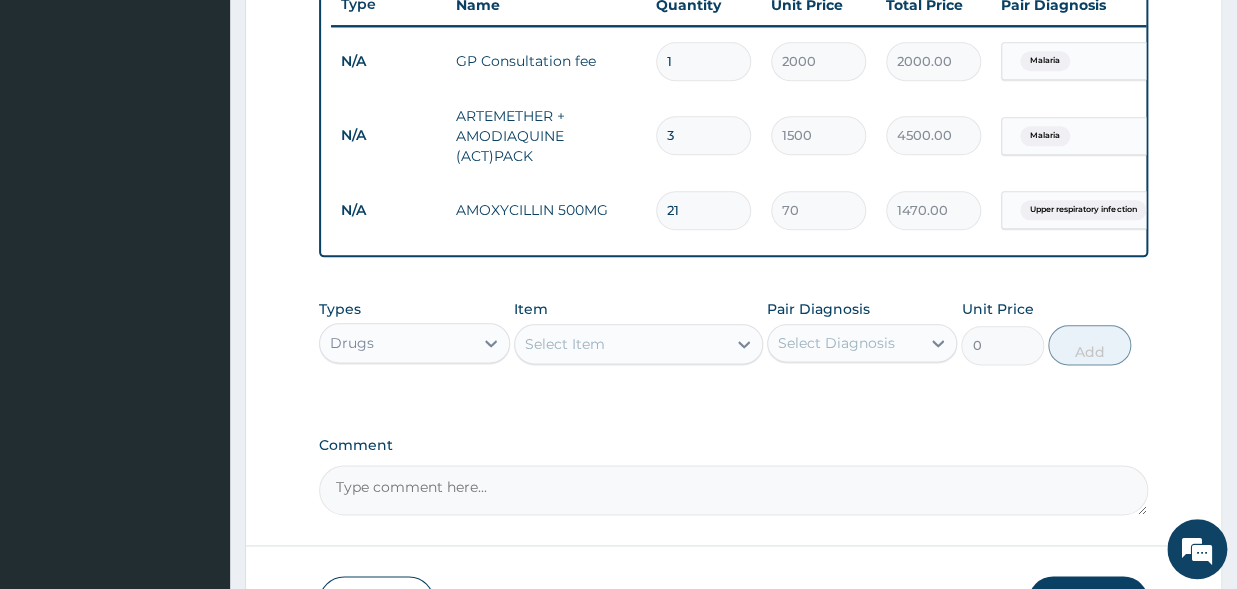 type on "21" 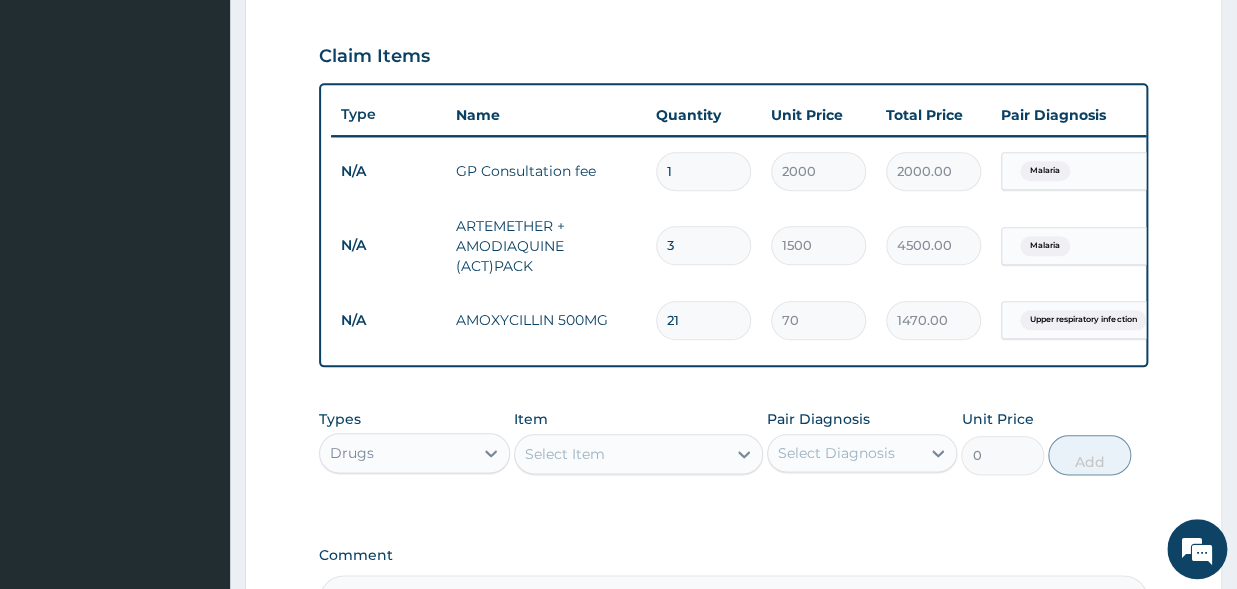 scroll, scrollTop: 771, scrollLeft: 0, axis: vertical 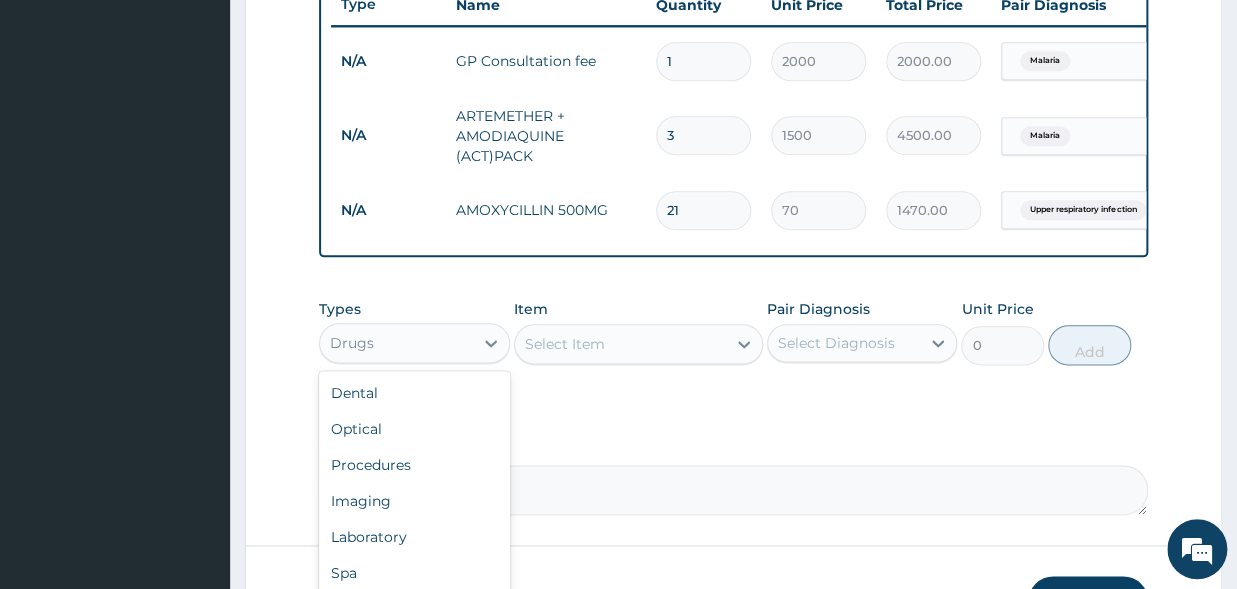 click on "Drugs" at bounding box center [352, 343] 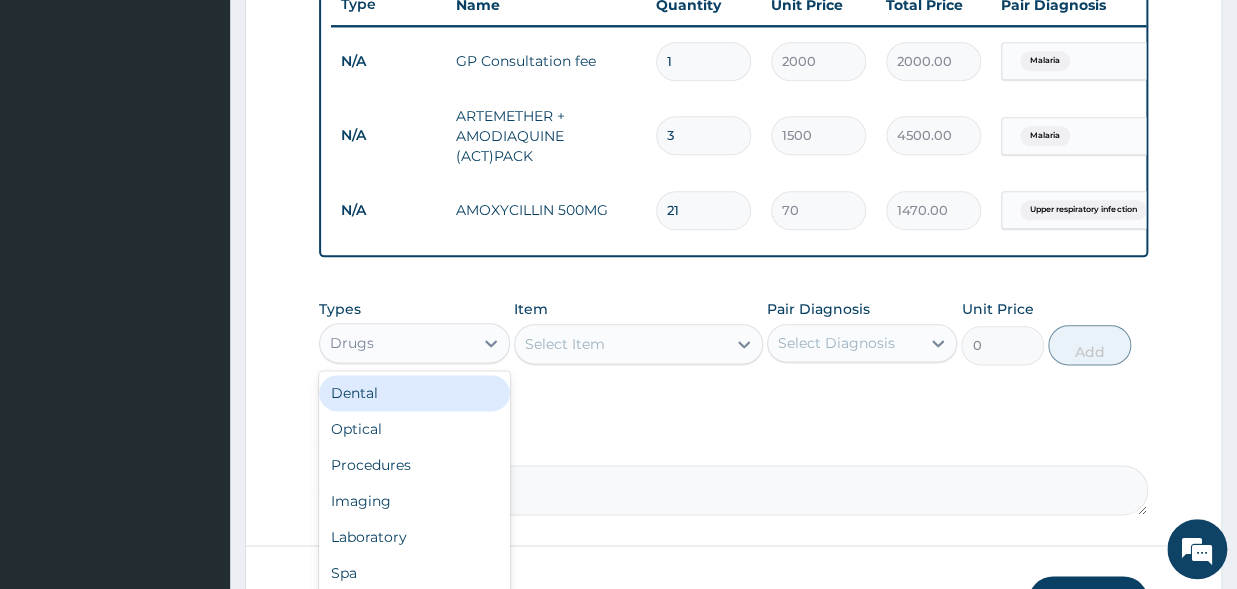click on "Select Item" at bounding box center [620, 344] 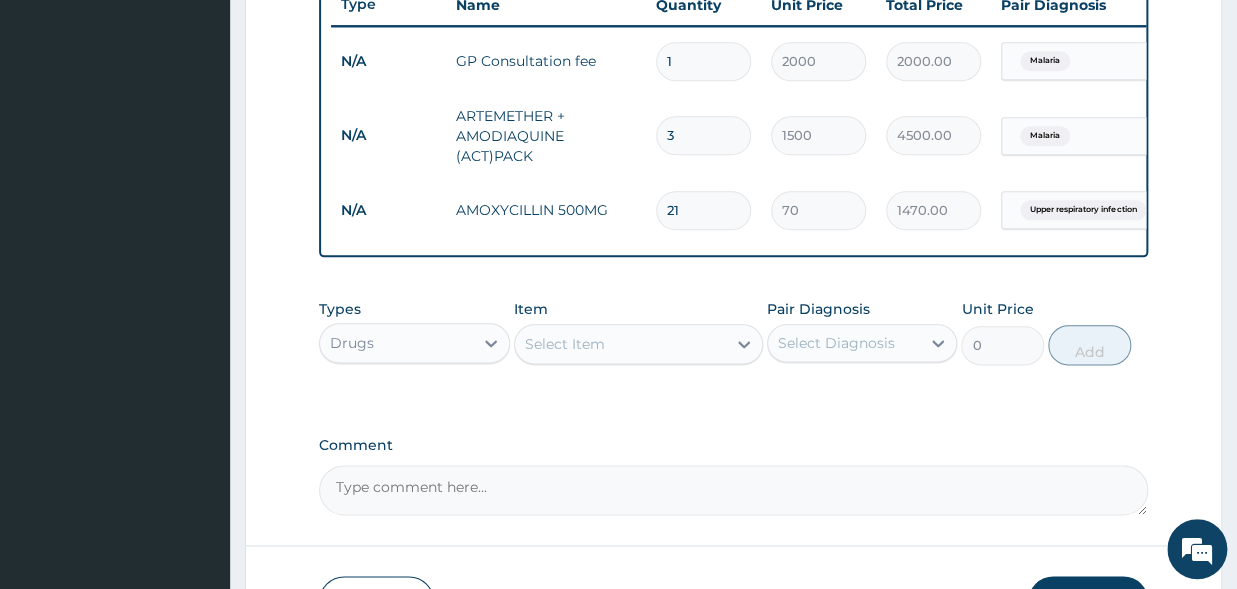 click on "Select Item" at bounding box center [565, 344] 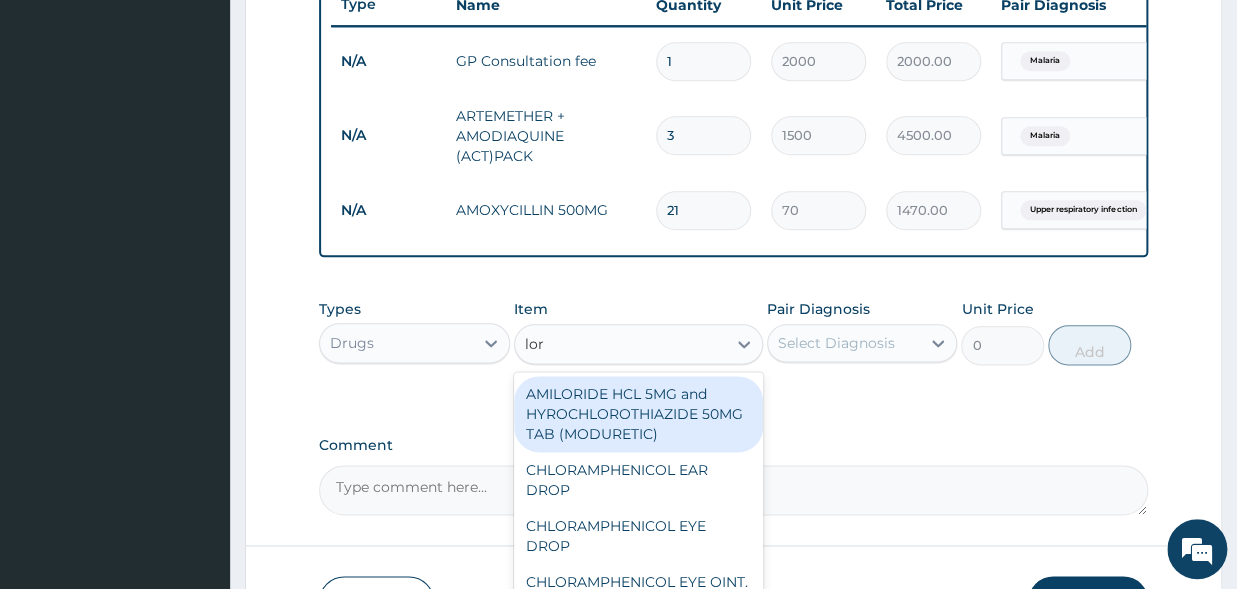 type on "lora" 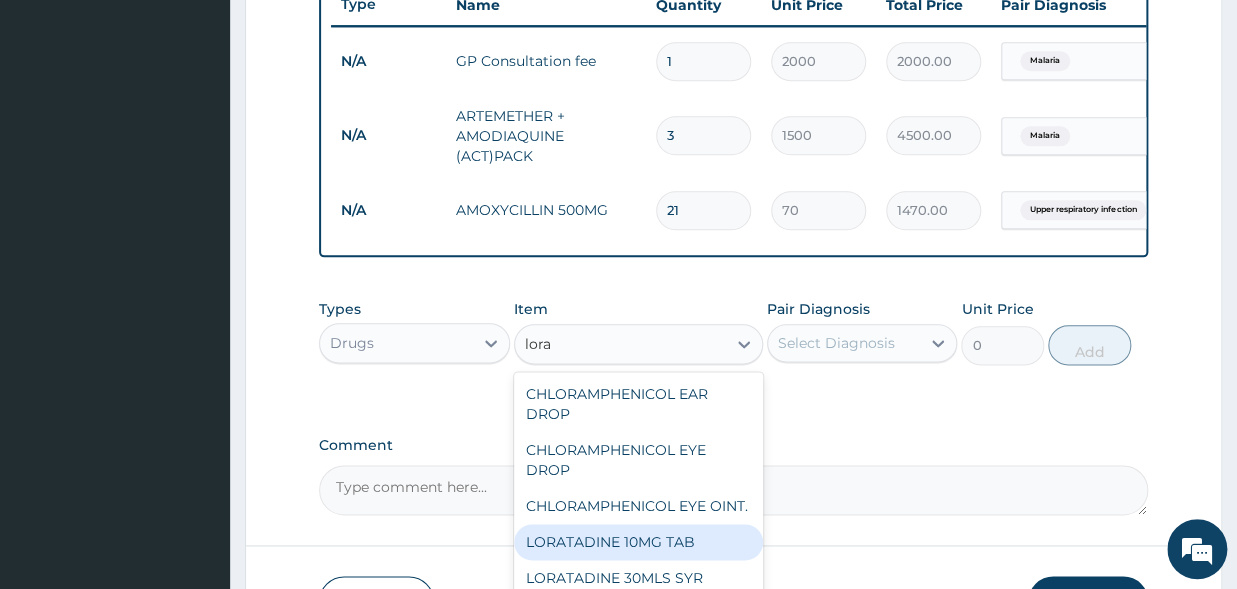 click on "LORATADINE 10MG TAB" at bounding box center [638, 542] 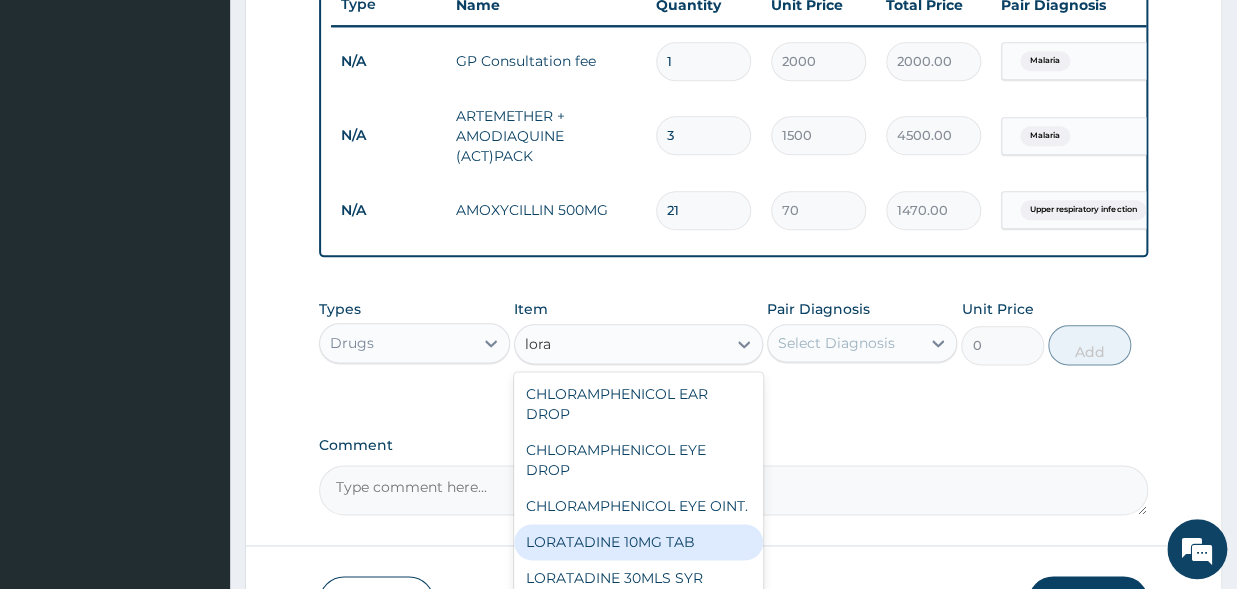 type 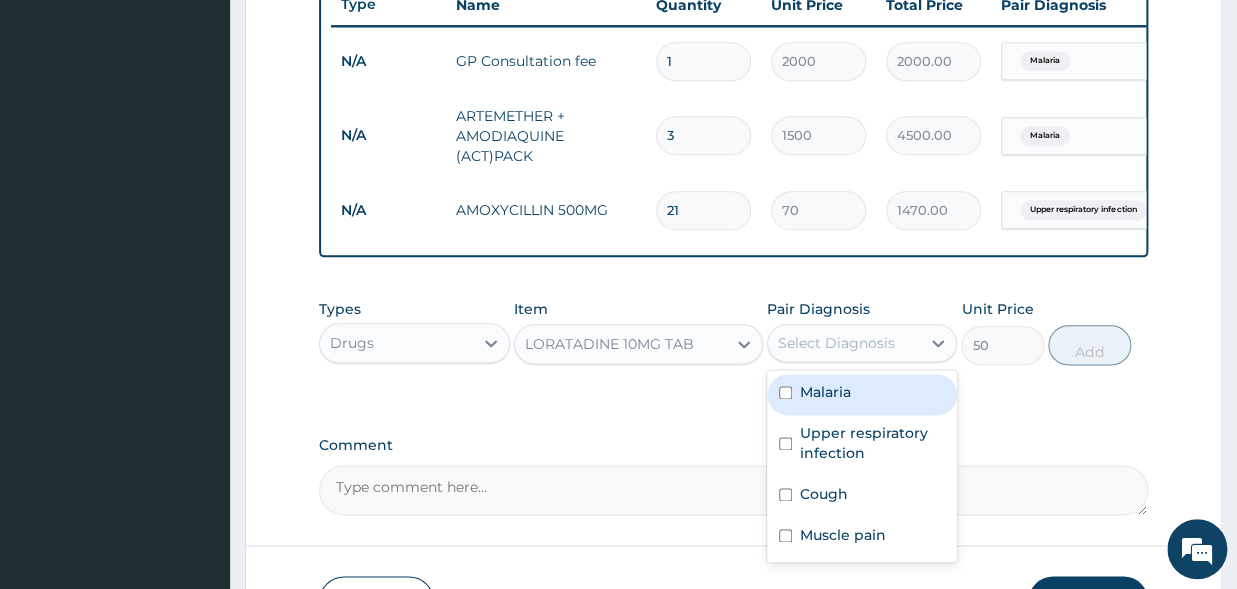 click on "Select Diagnosis" at bounding box center (836, 343) 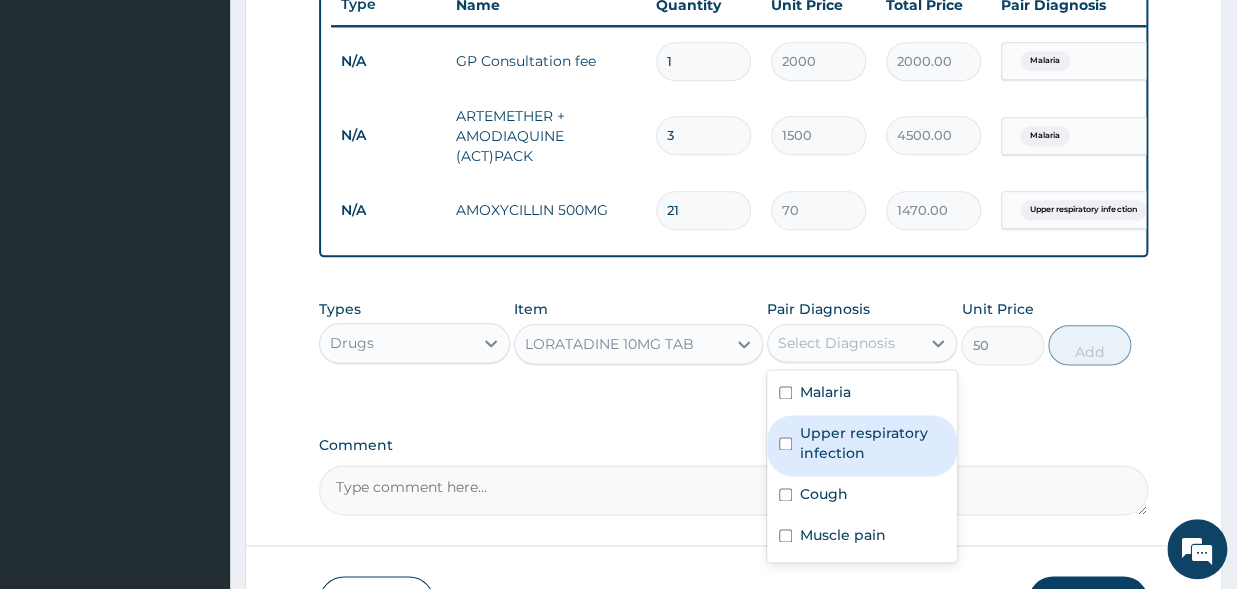 click on "Upper respiratory infection" at bounding box center [873, 443] 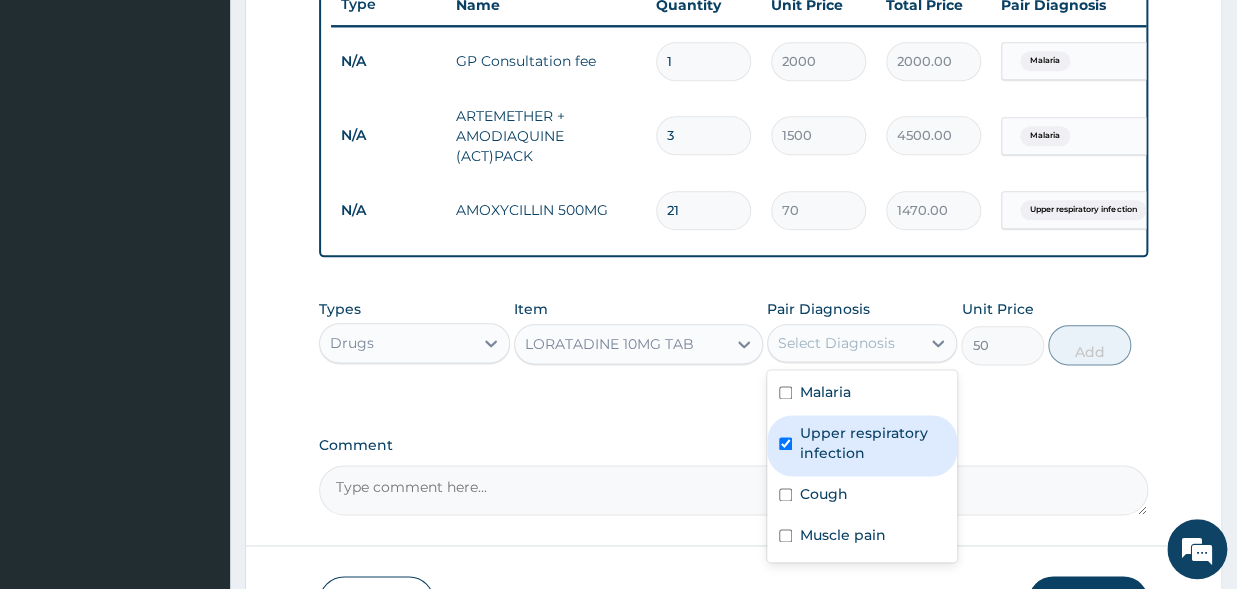 checkbox on "true" 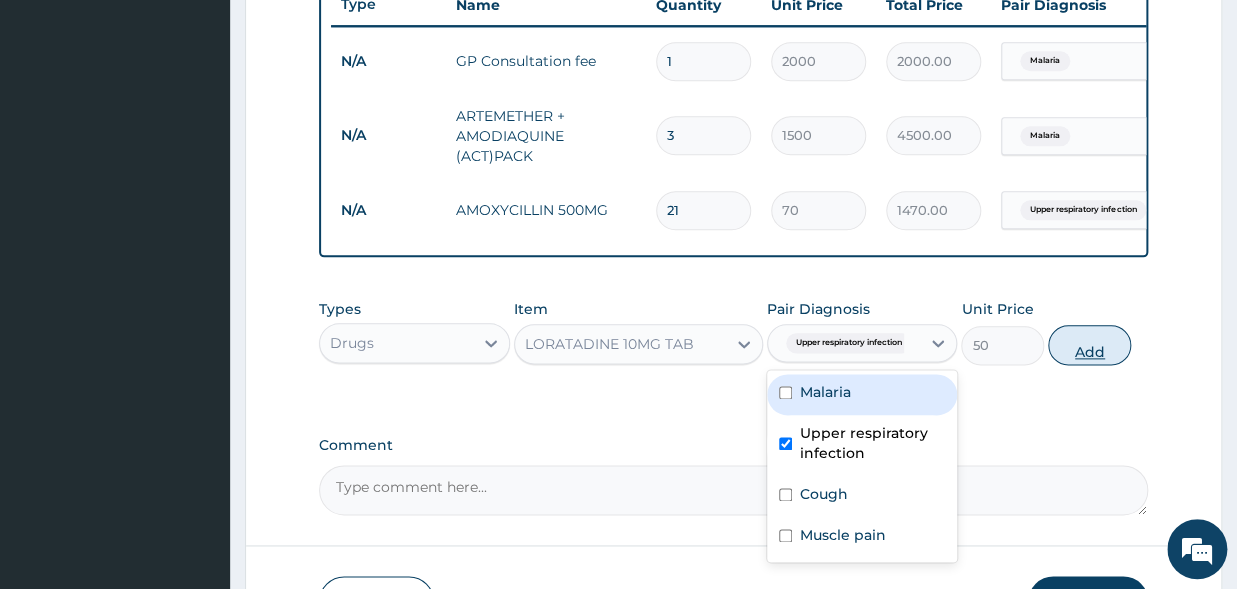 click on "Add" at bounding box center (1089, 345) 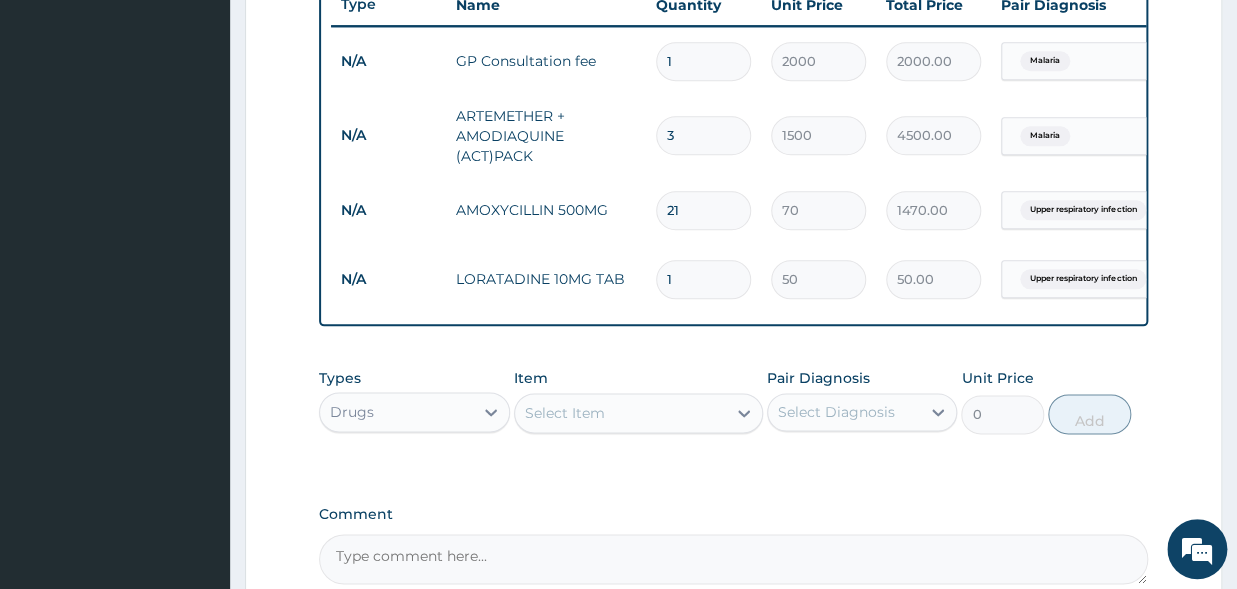 type on "10" 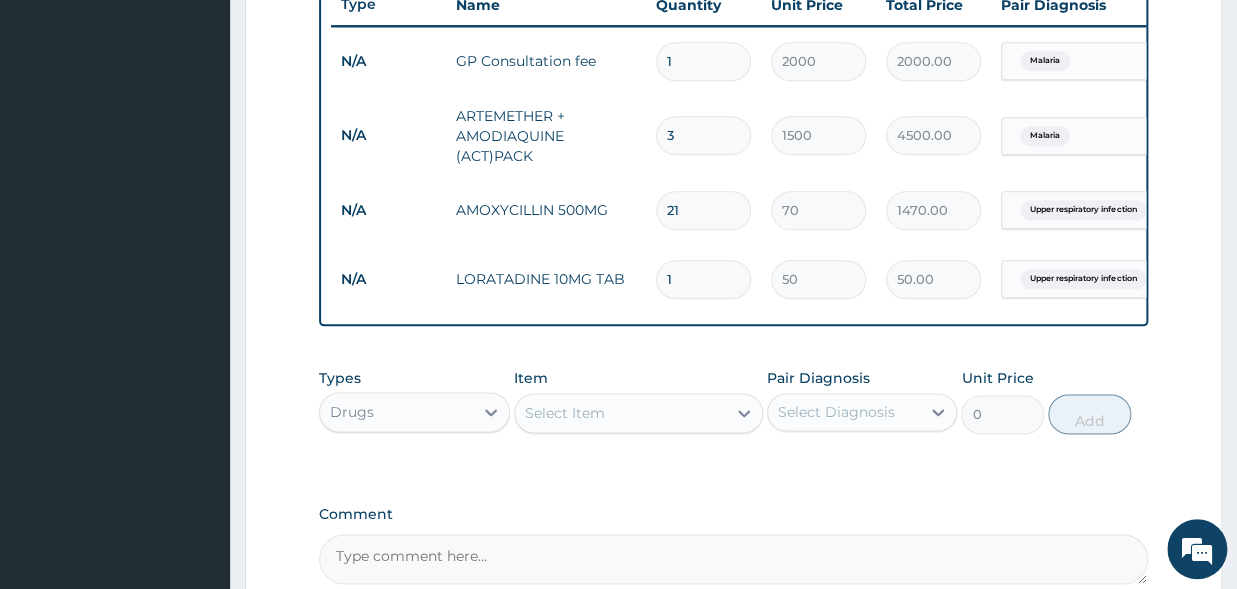 type on "500.00" 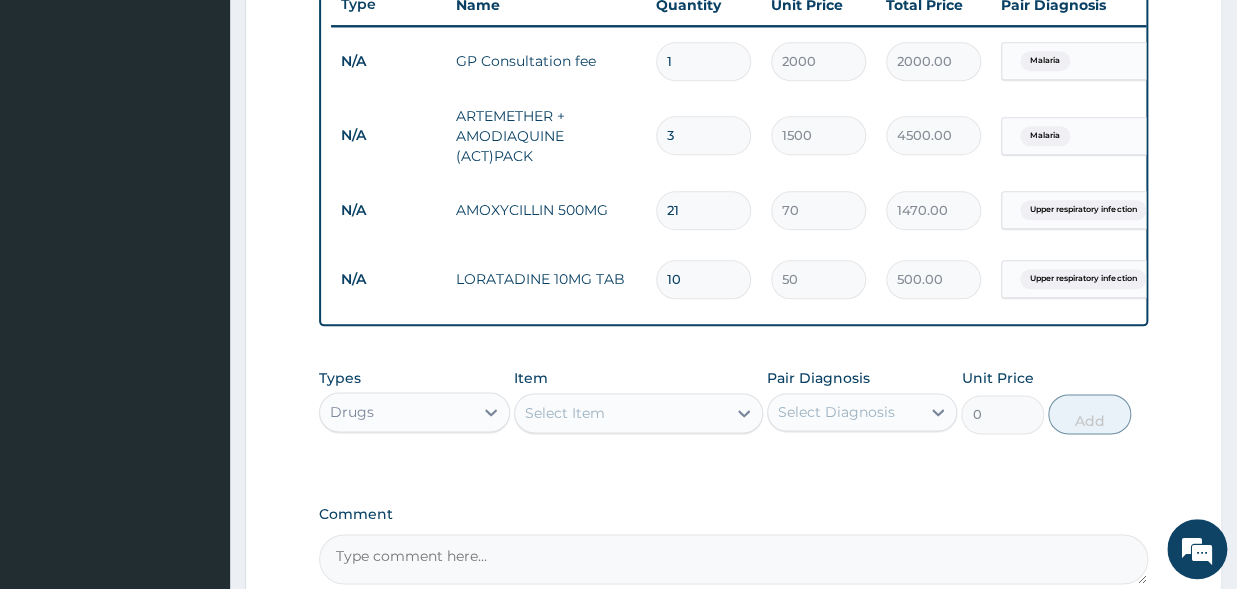 type on "10" 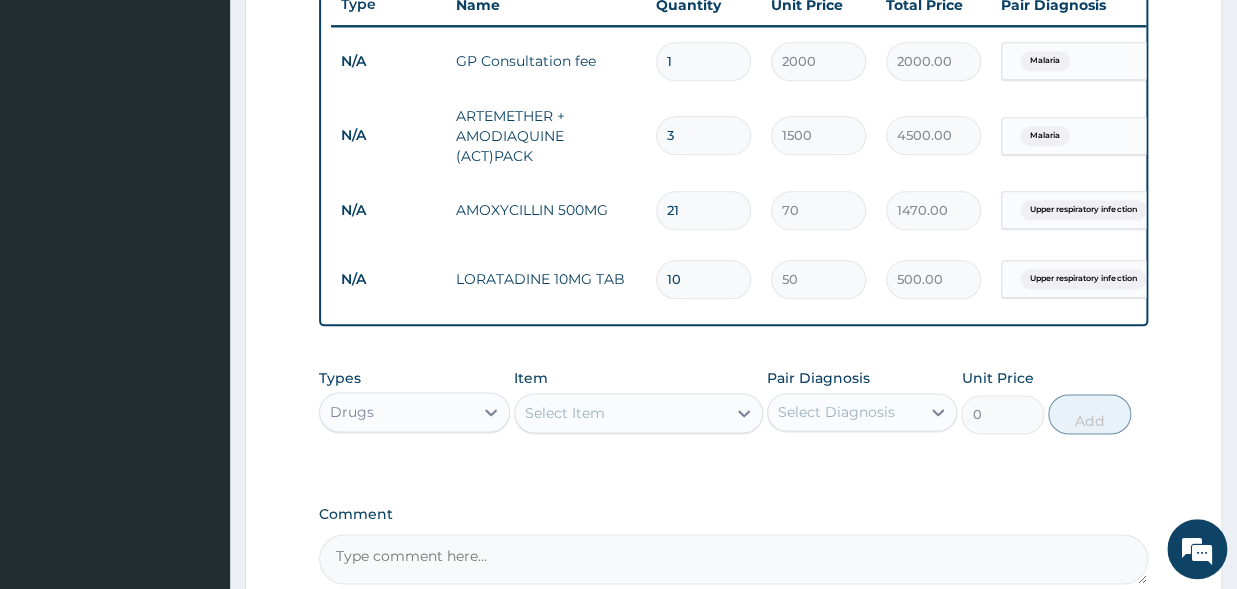 click on "N/A" at bounding box center (388, 279) 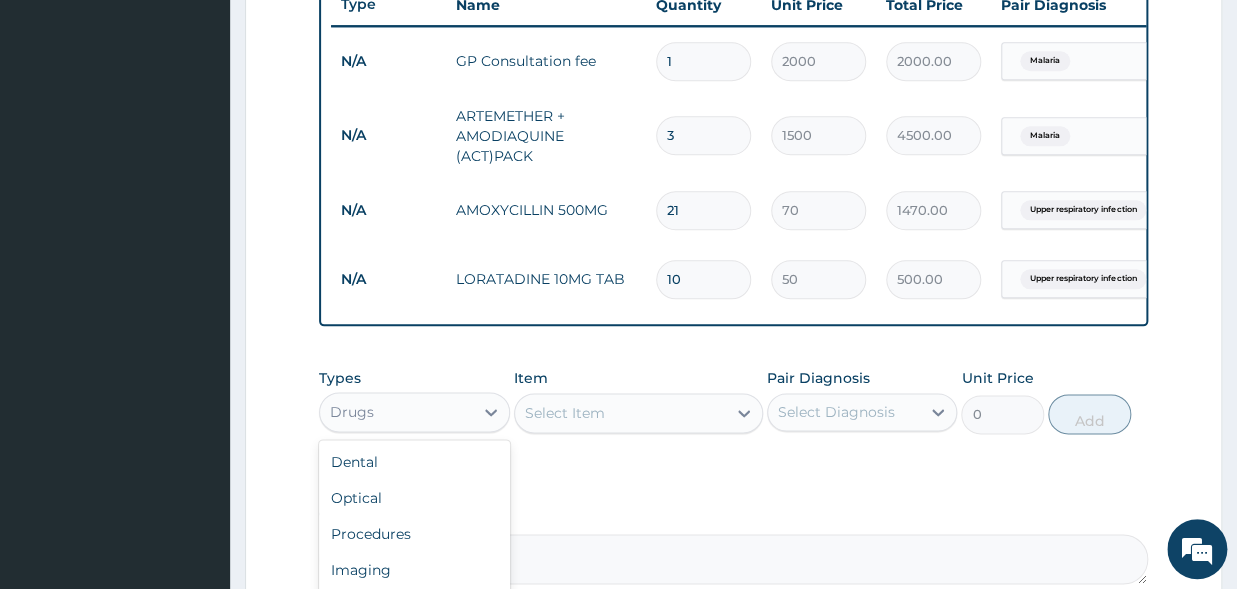 click on "Drugs" at bounding box center (352, 412) 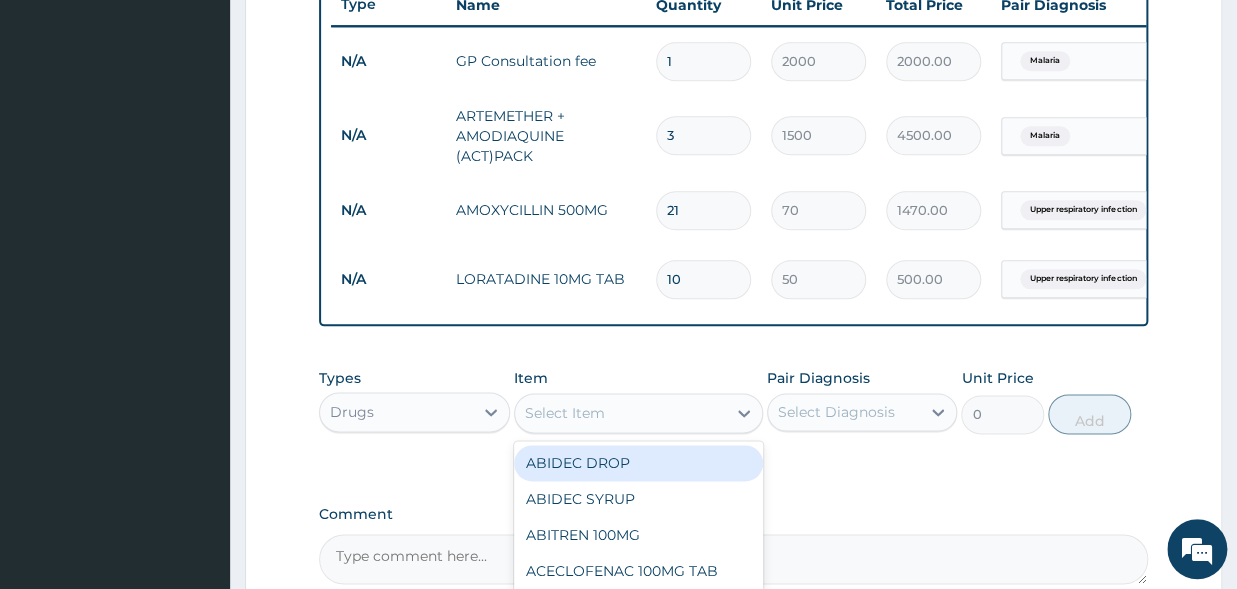 click on "Select Item" at bounding box center (620, 413) 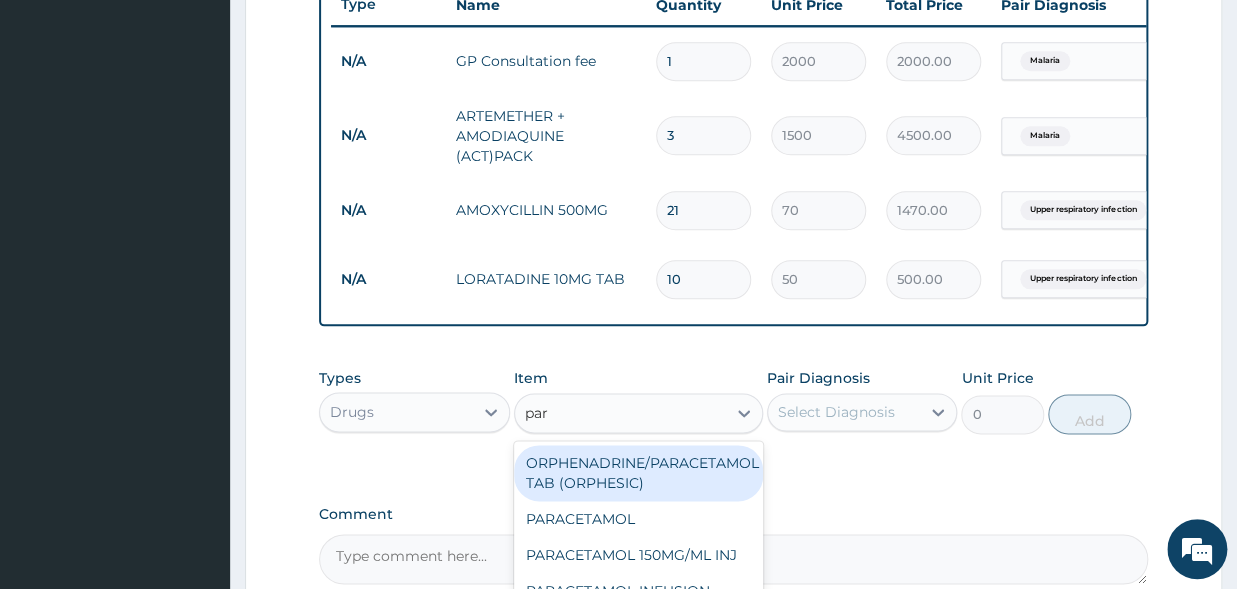 type on "para" 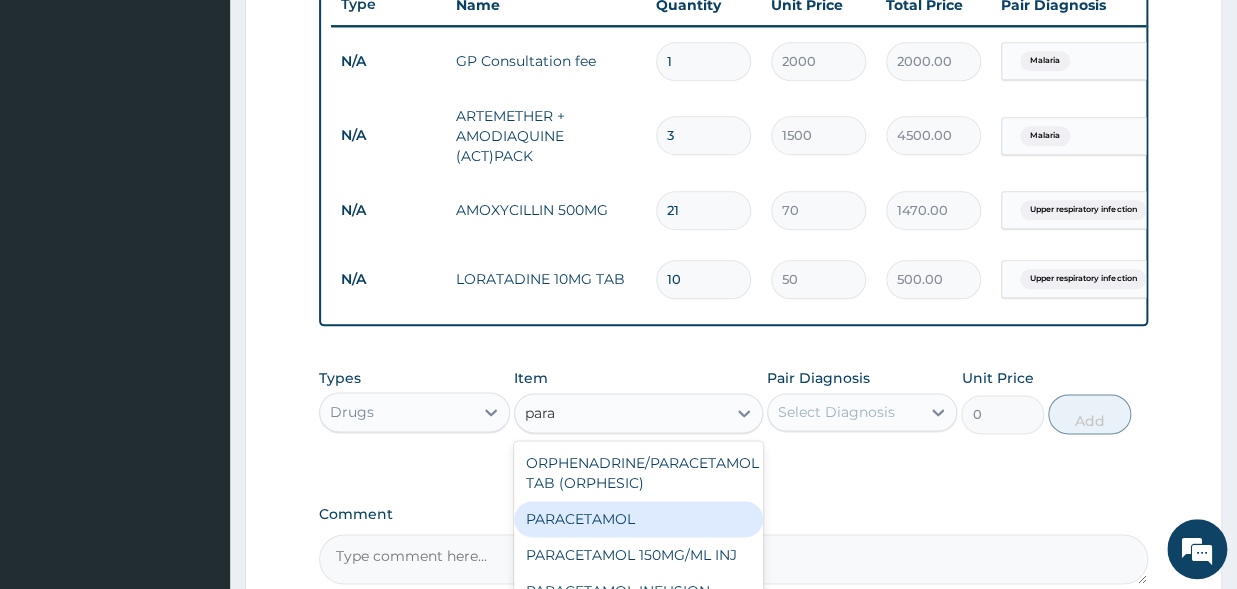 click on "PARACETAMOL" at bounding box center (638, 519) 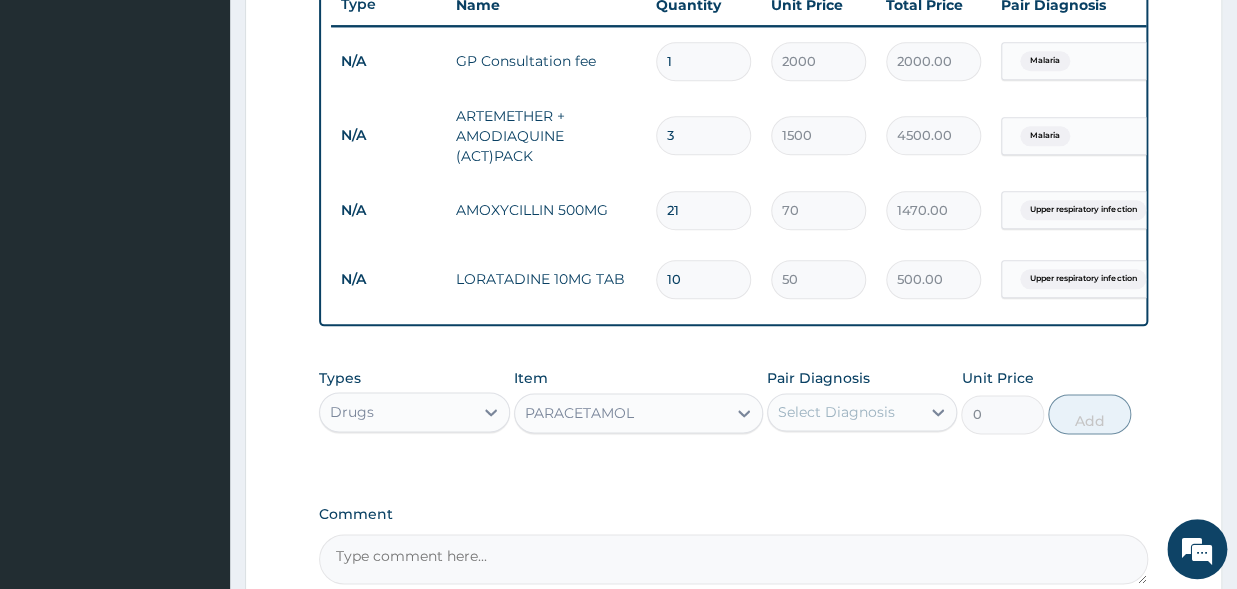type 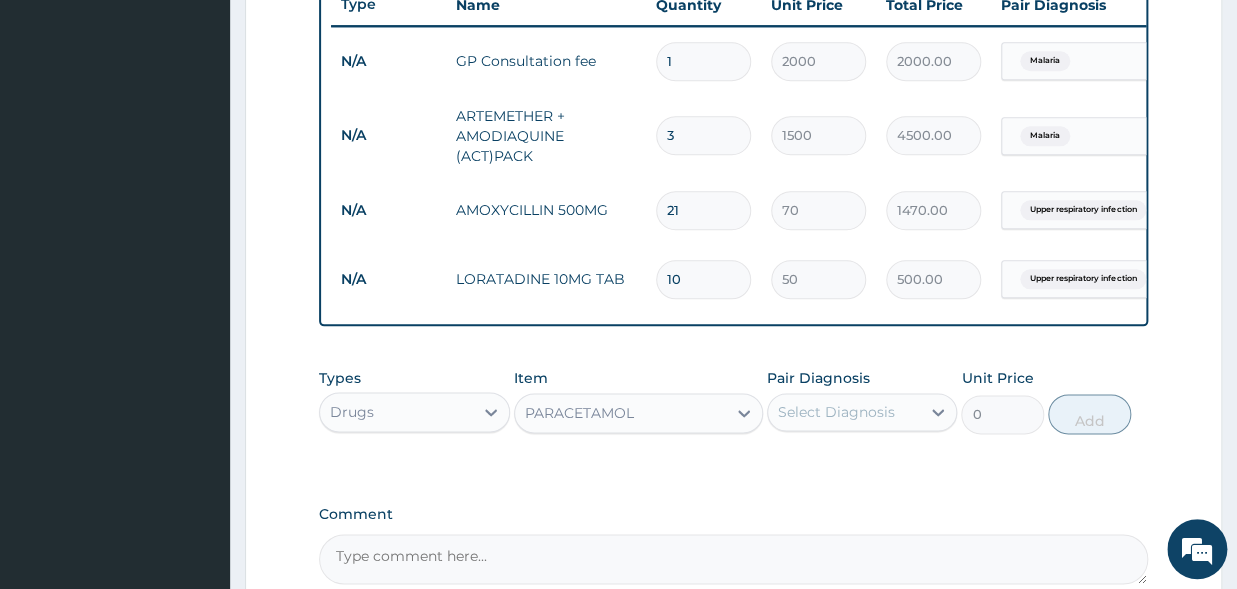 type on "10" 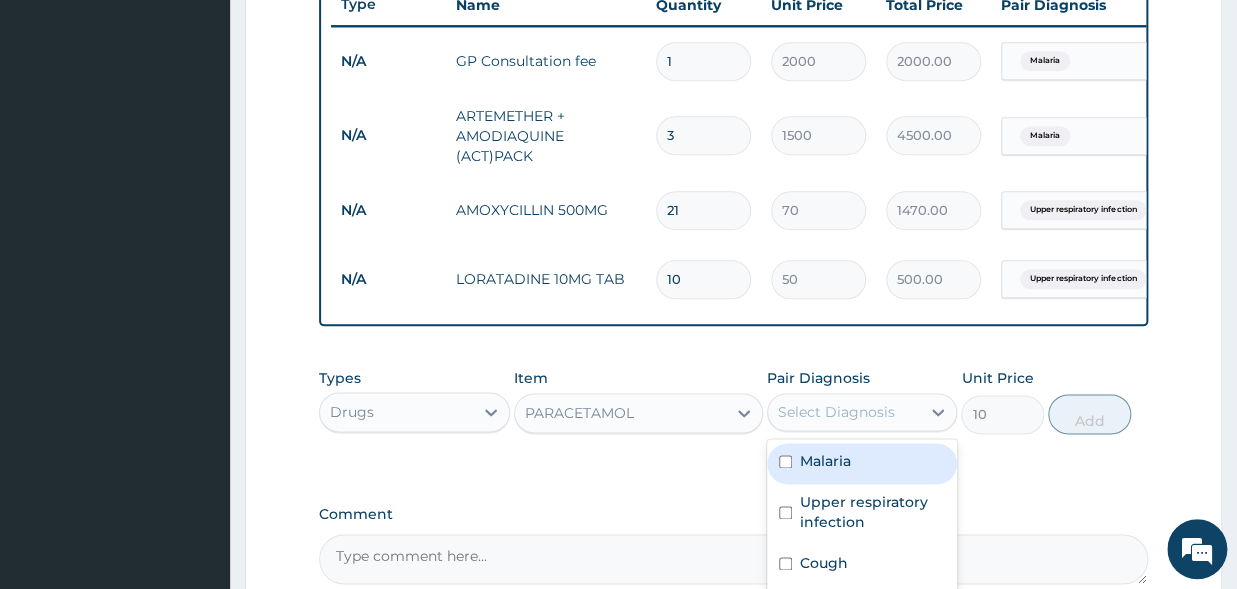 click on "Select Diagnosis" at bounding box center [836, 412] 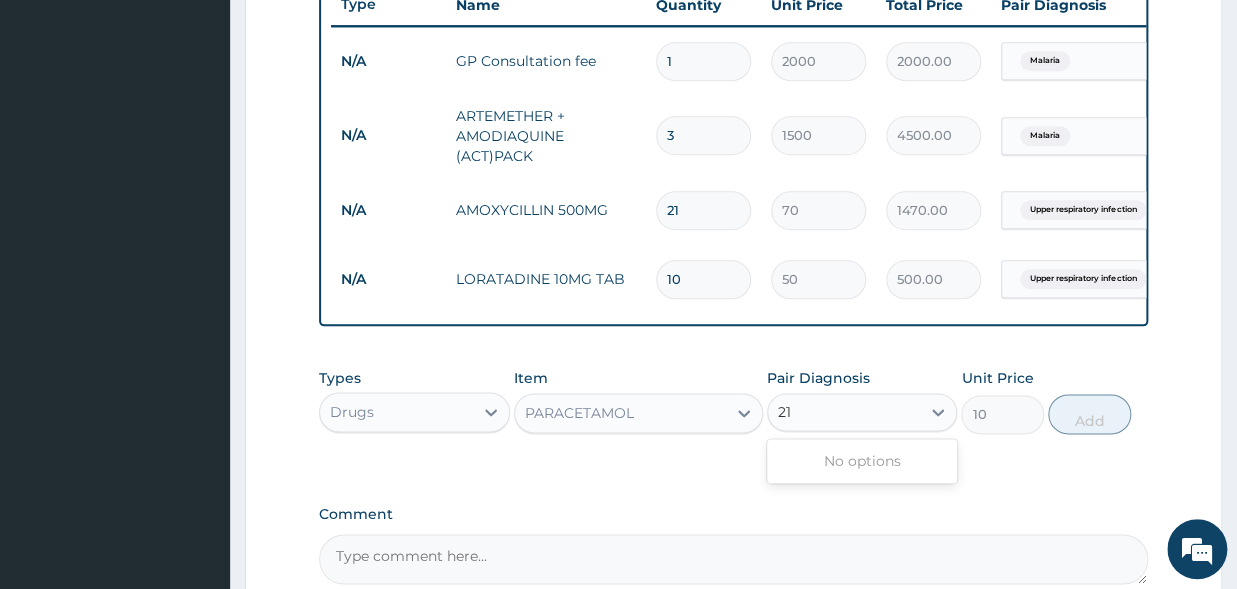 type on "21" 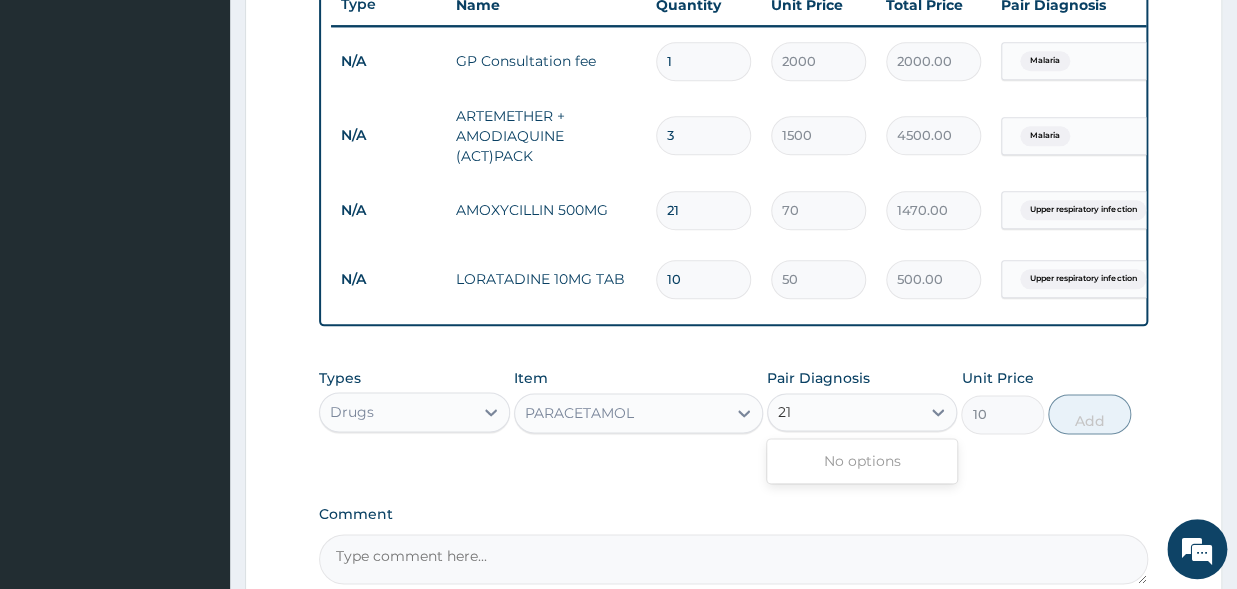 type 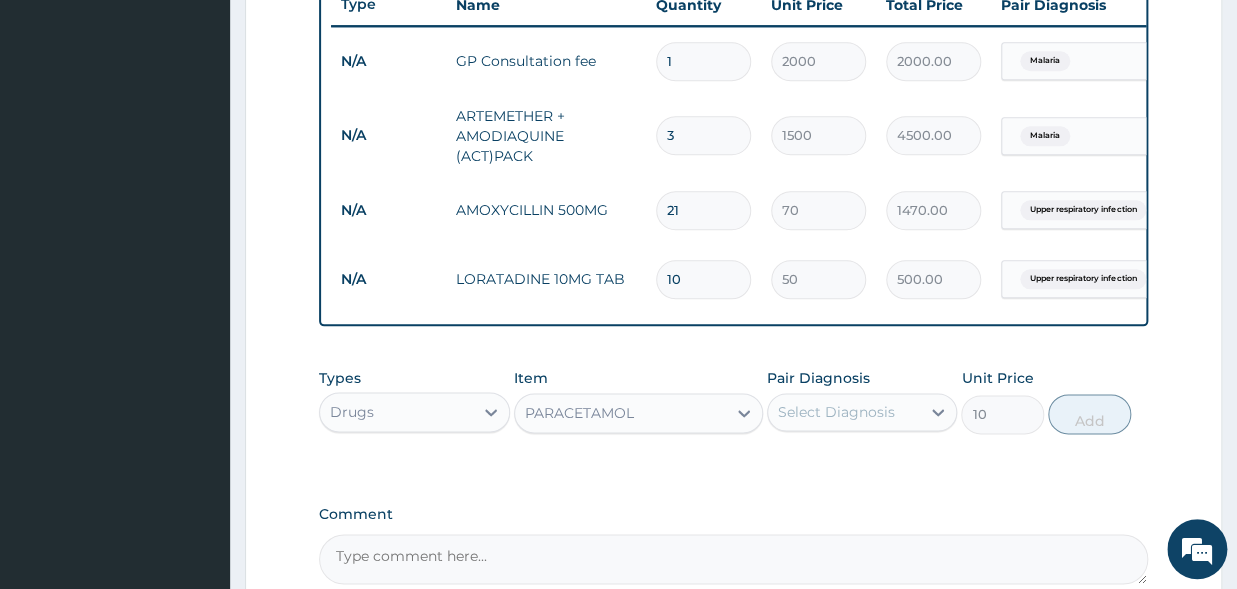 click on "Types Drugs Item PARACETAMOL  Pair Diagnosis Select Diagnosis Unit Price 10 Add" at bounding box center [733, 416] 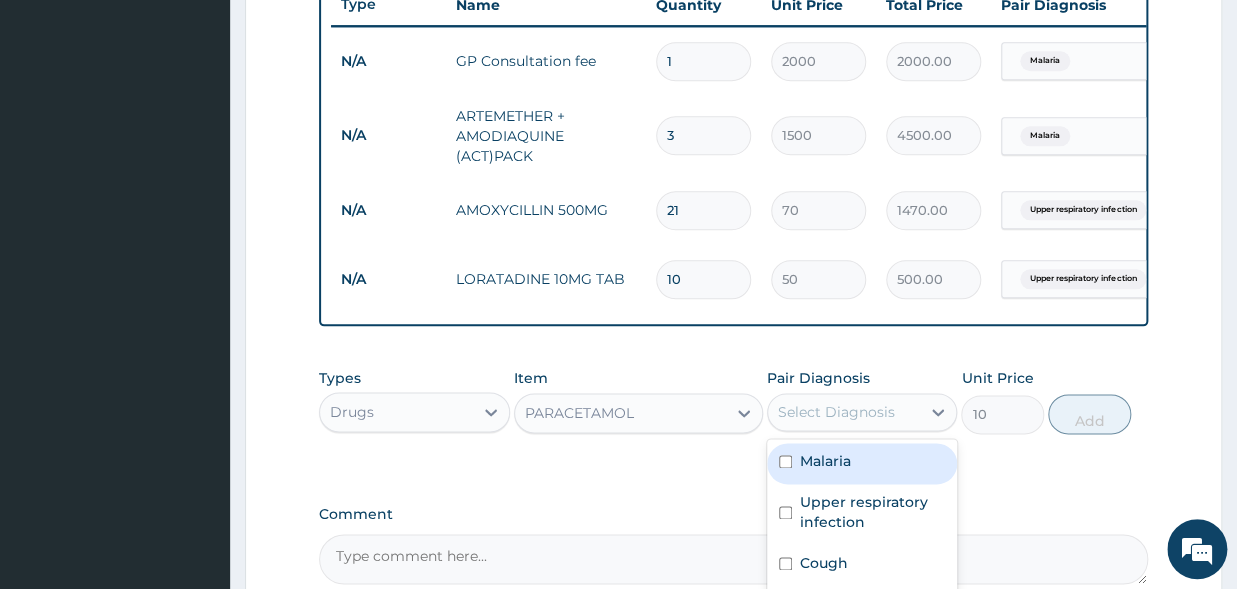 click on "Select Diagnosis" at bounding box center [836, 412] 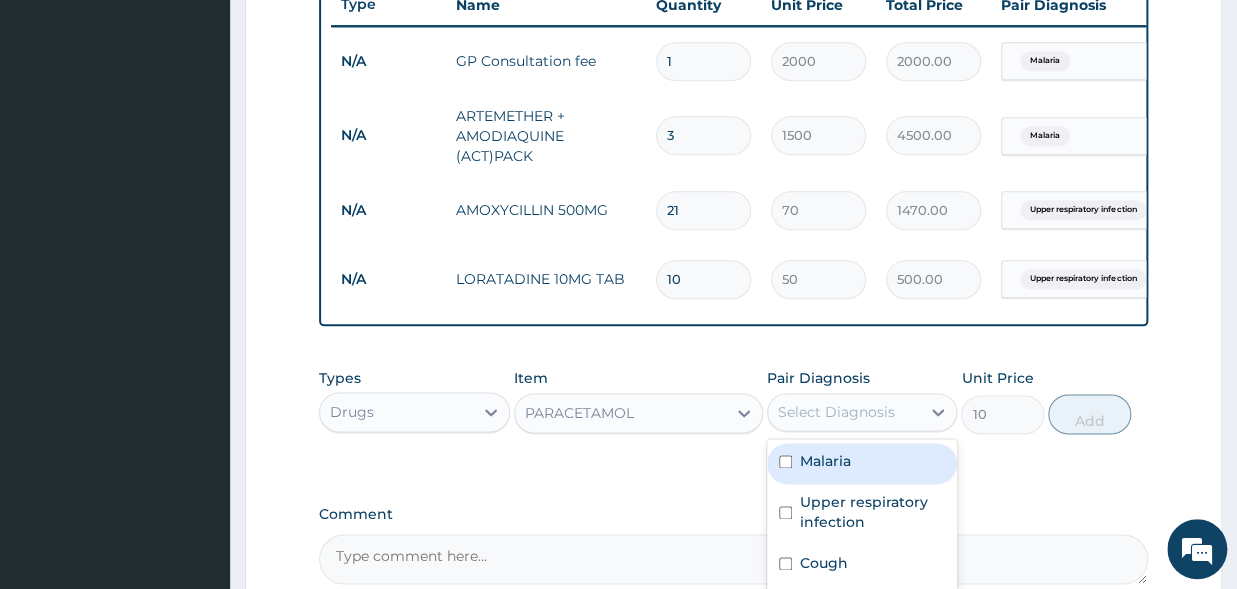 click on "Malaria" at bounding box center [825, 461] 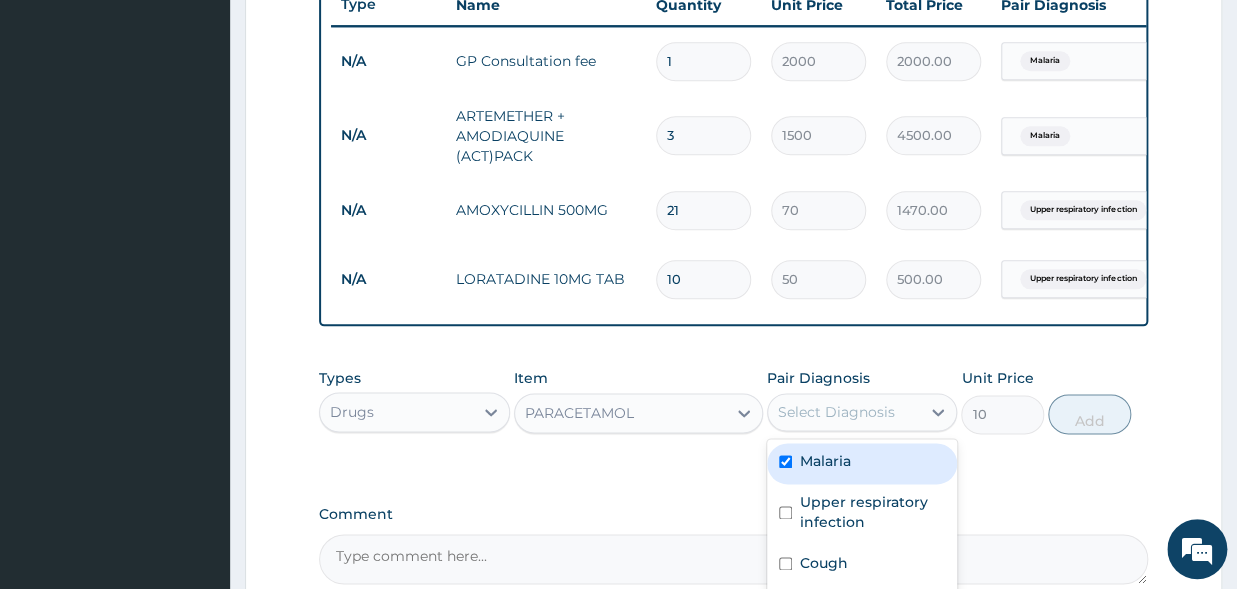 checkbox on "true" 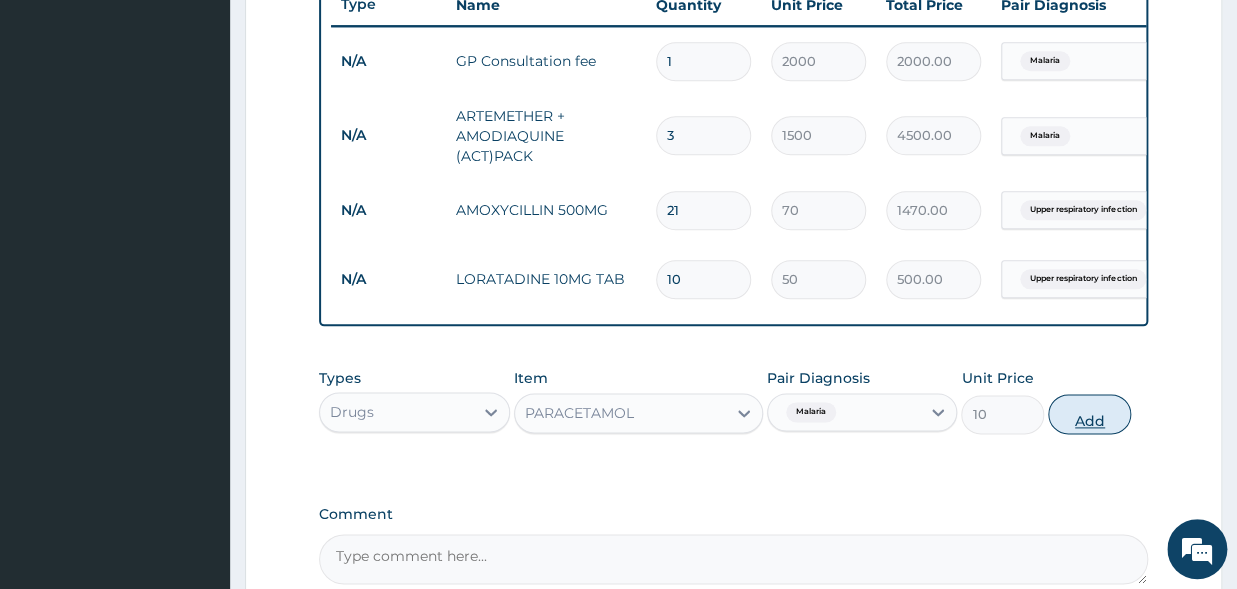 click on "Add" at bounding box center [1089, 414] 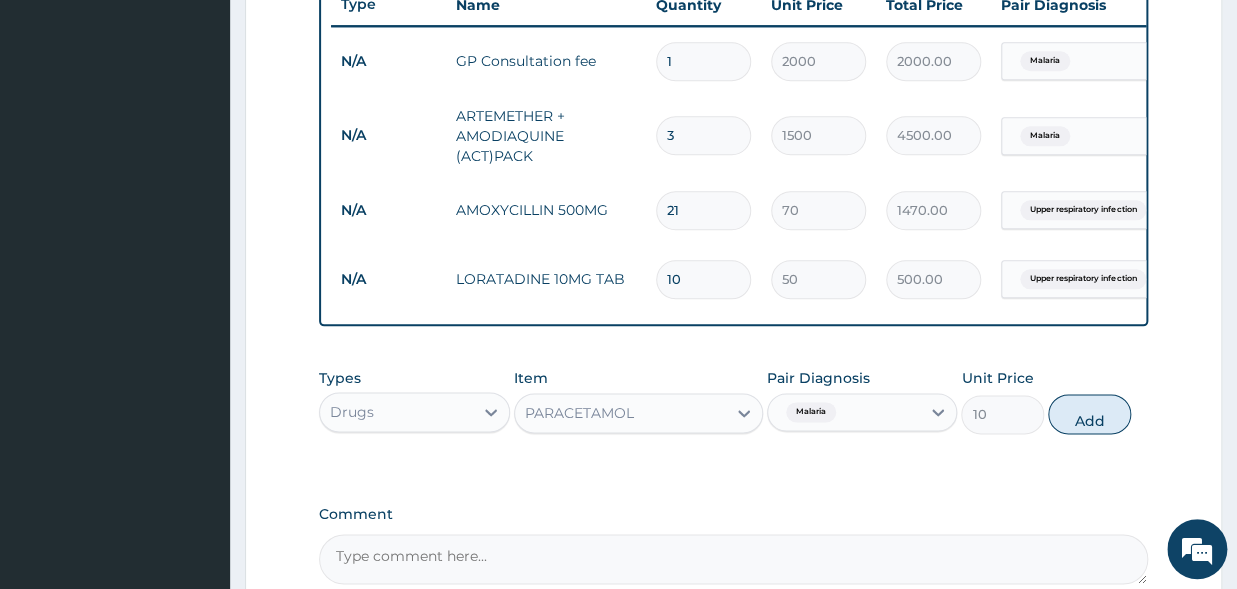 type on "0" 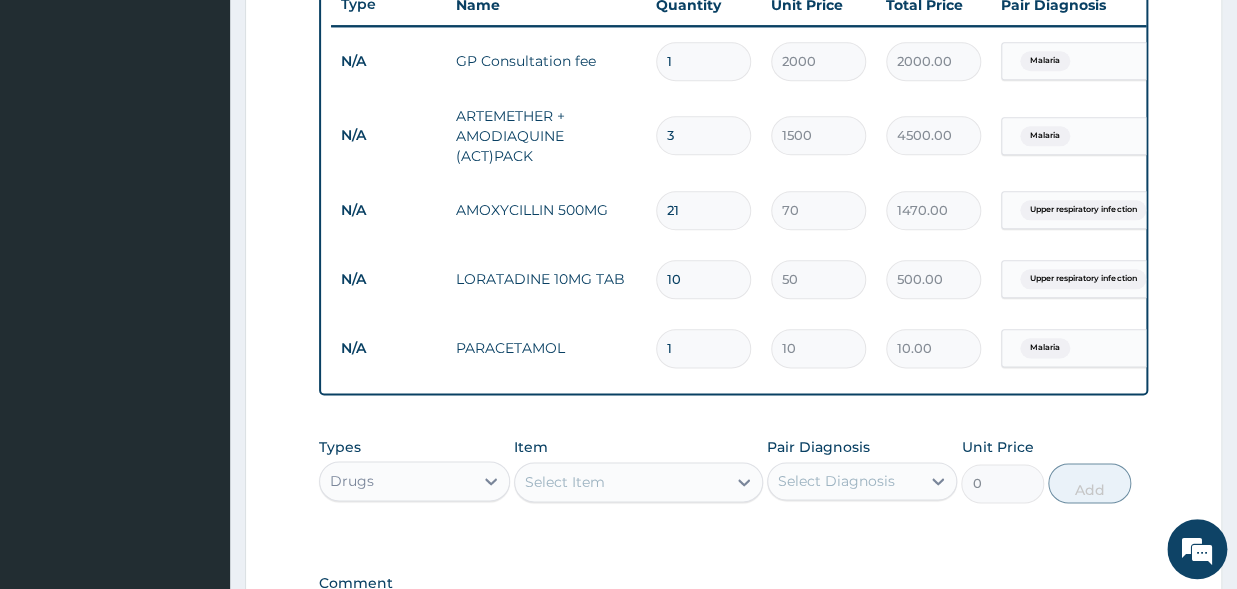 type 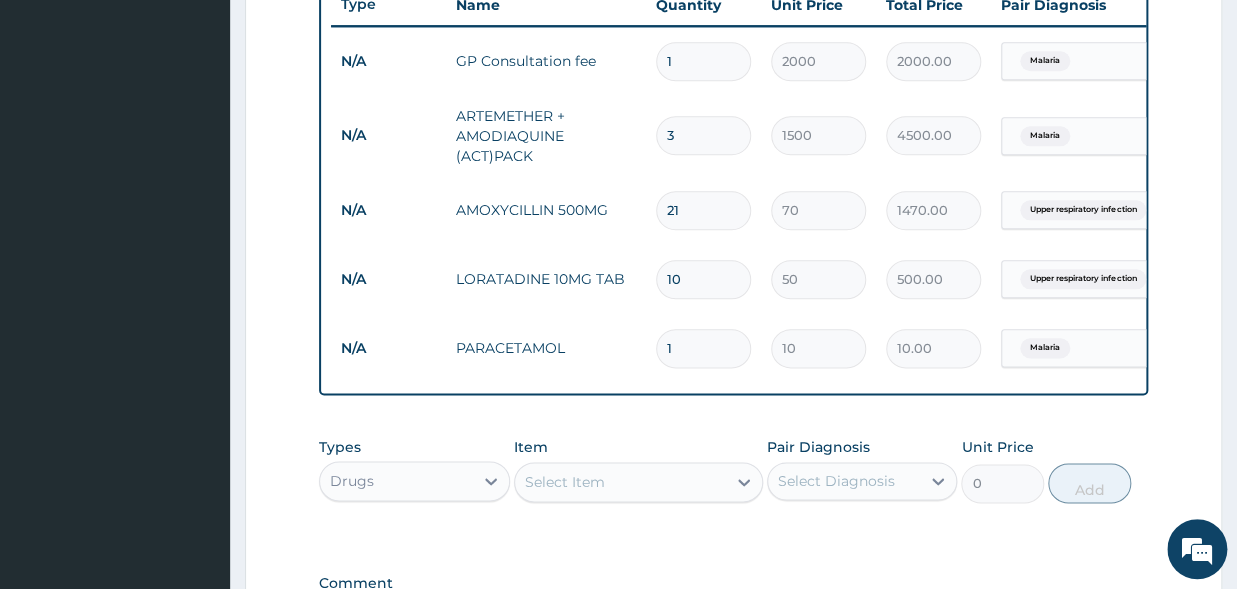 type on "0.00" 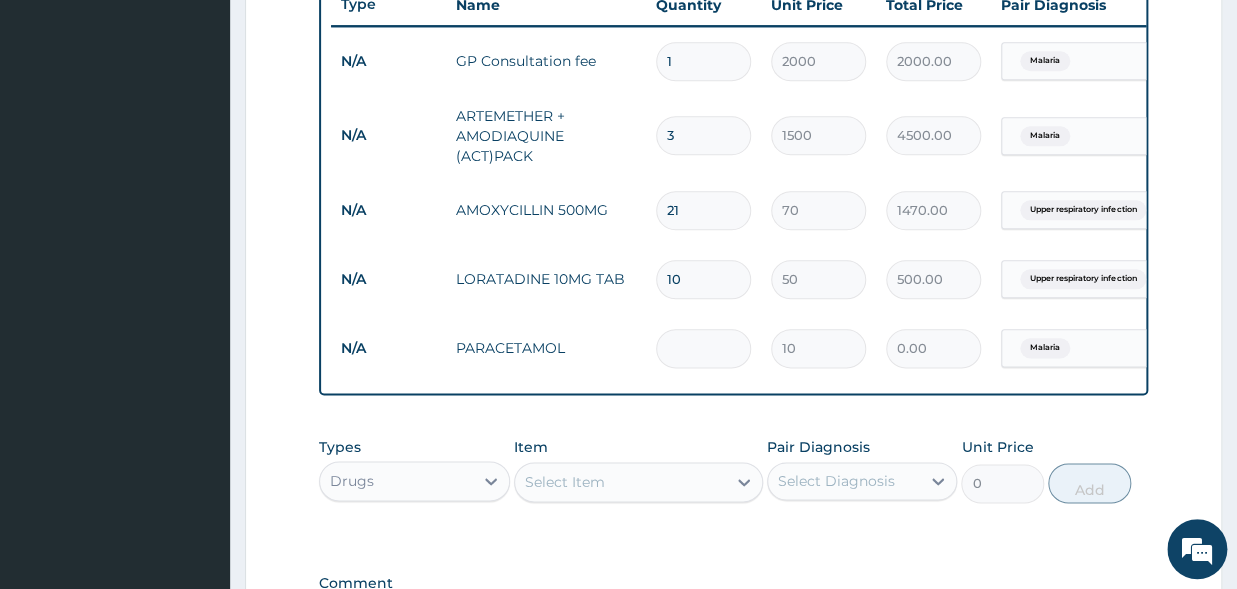 type on "2" 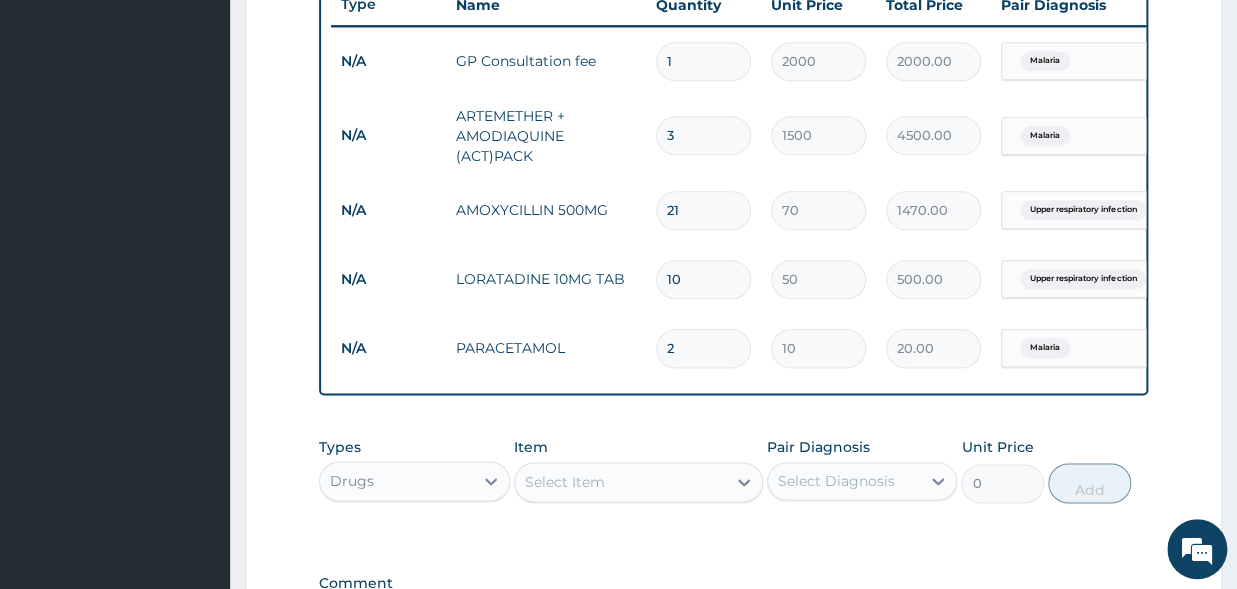 type on "21" 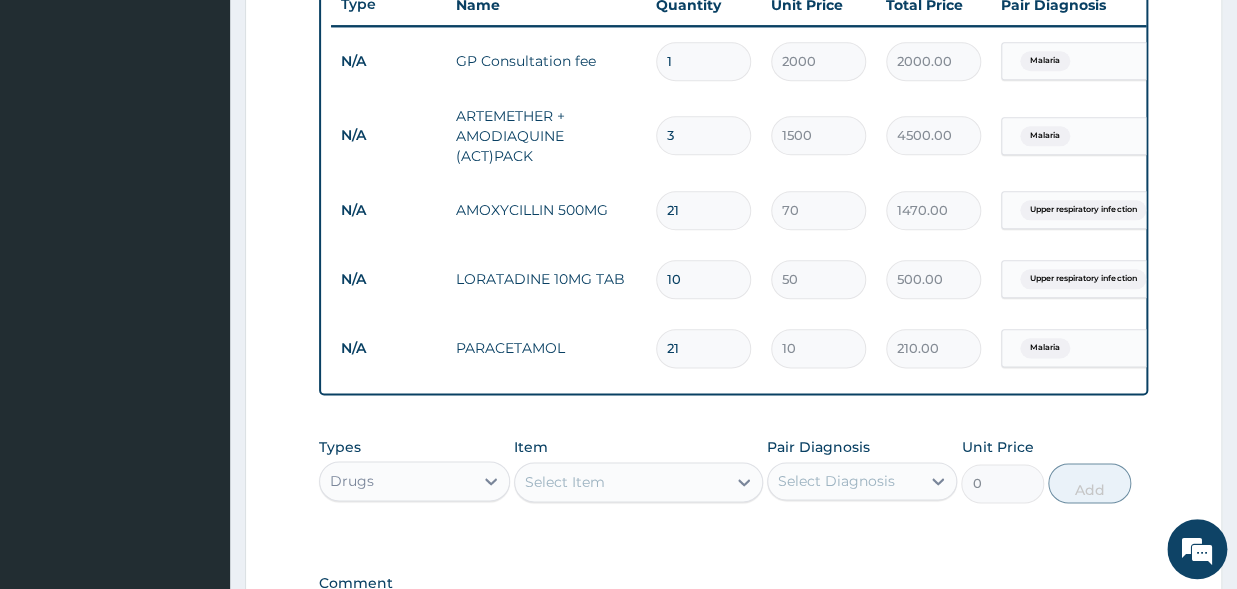 type on "21" 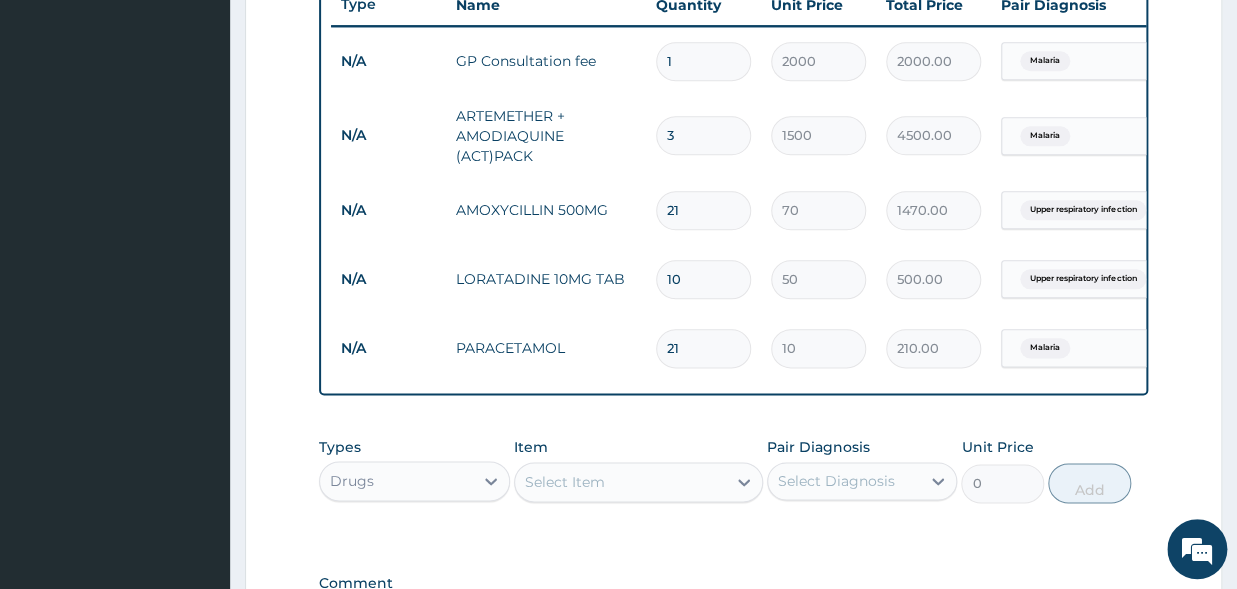 click on "Type Name Quantity Unit Price Total Price Pair Diagnosis Actions N/A GP Consultation fee 1 2000 2000.00 Malaria Delete N/A ARTEMETHER + AMODIAQUINE (ACT)PACK 3 1500 4500.00 Malaria Delete N/A AMOXYCILLIN  500MG 21 70 1470.00 Upper respiratory infection Delete N/A LORATADINE 10MG TAB 10 50 500.00 Upper respiratory infection Delete N/A PARACETAMOL  21 10 210.00 Malaria Delete" at bounding box center [733, 184] 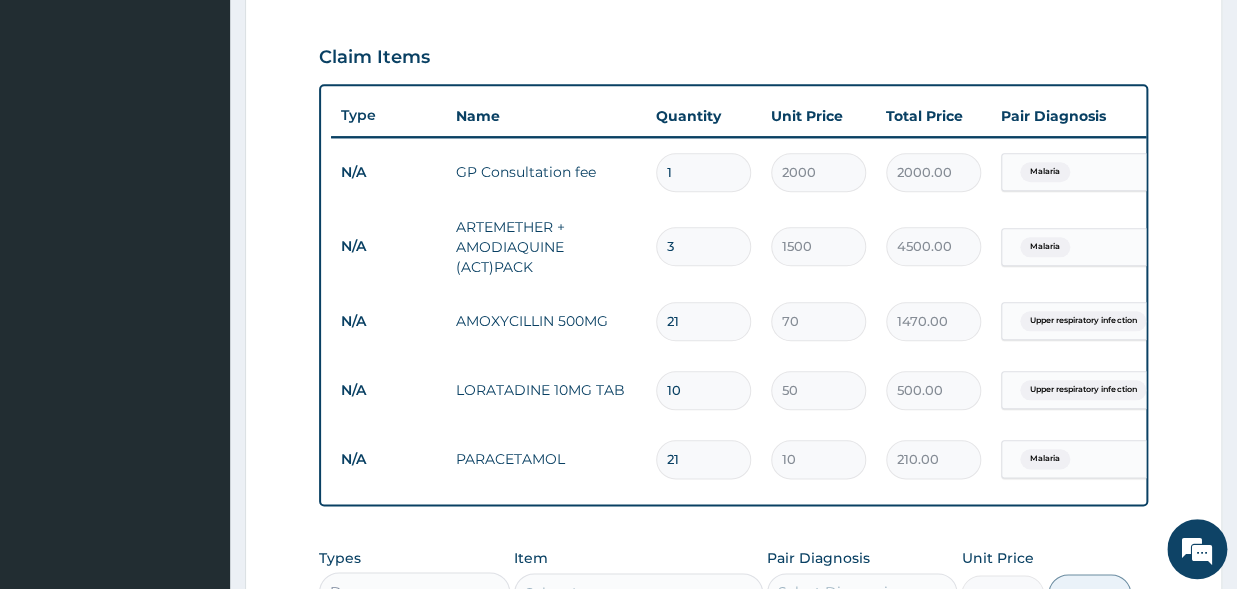 scroll, scrollTop: 1058, scrollLeft: 0, axis: vertical 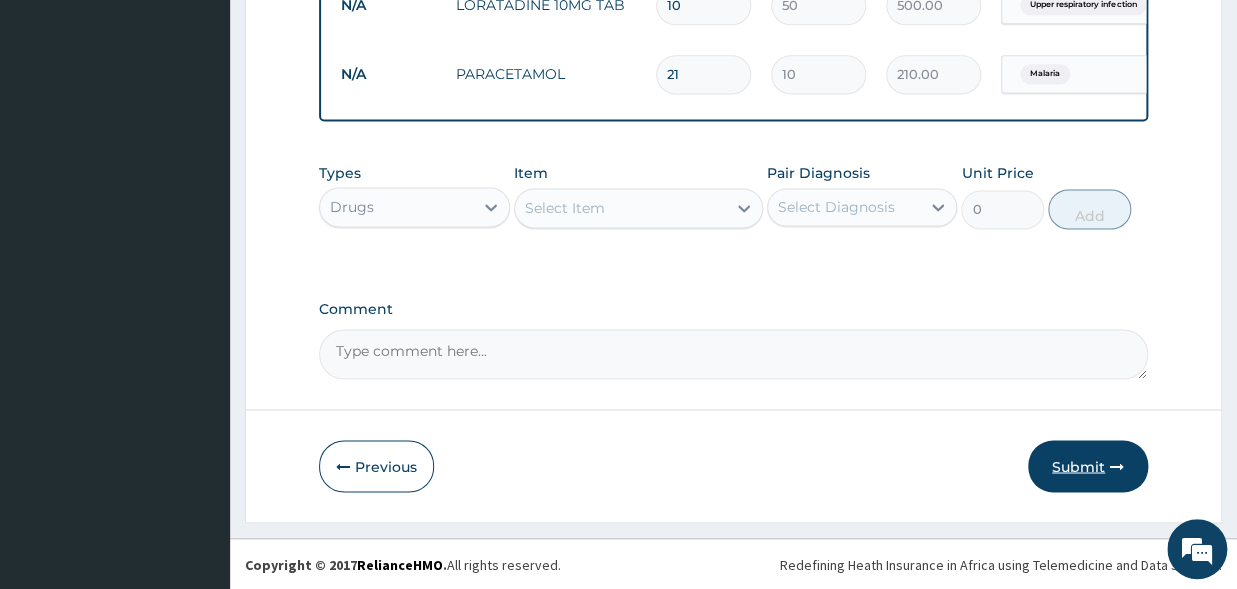 click on "Submit" at bounding box center [1088, 466] 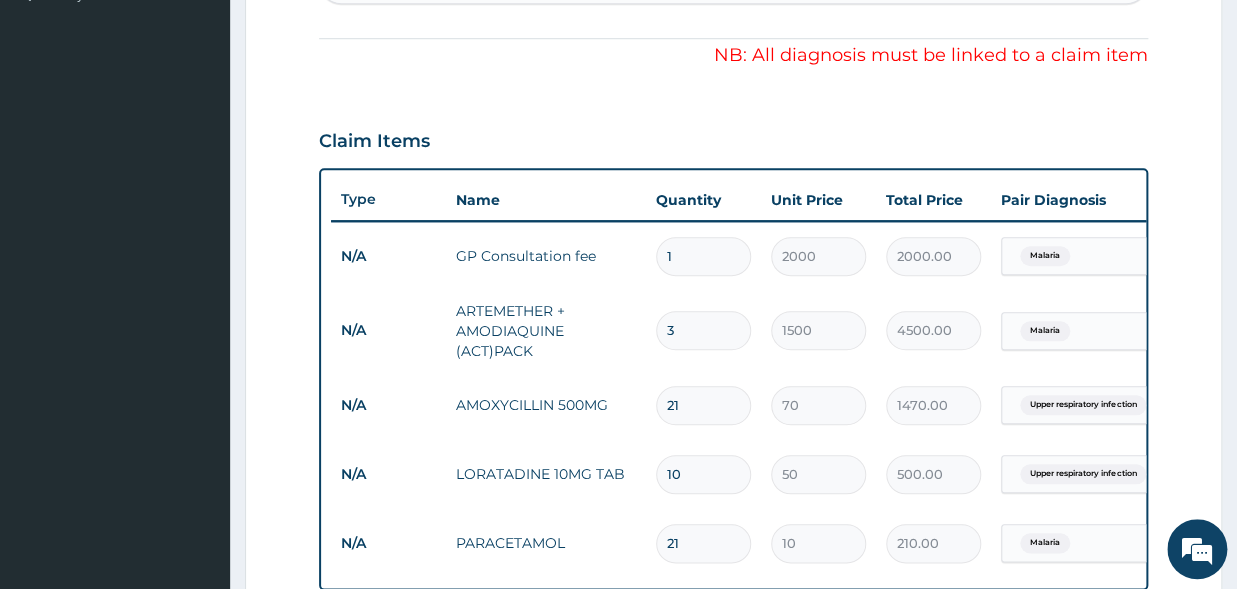 scroll, scrollTop: 618, scrollLeft: 0, axis: vertical 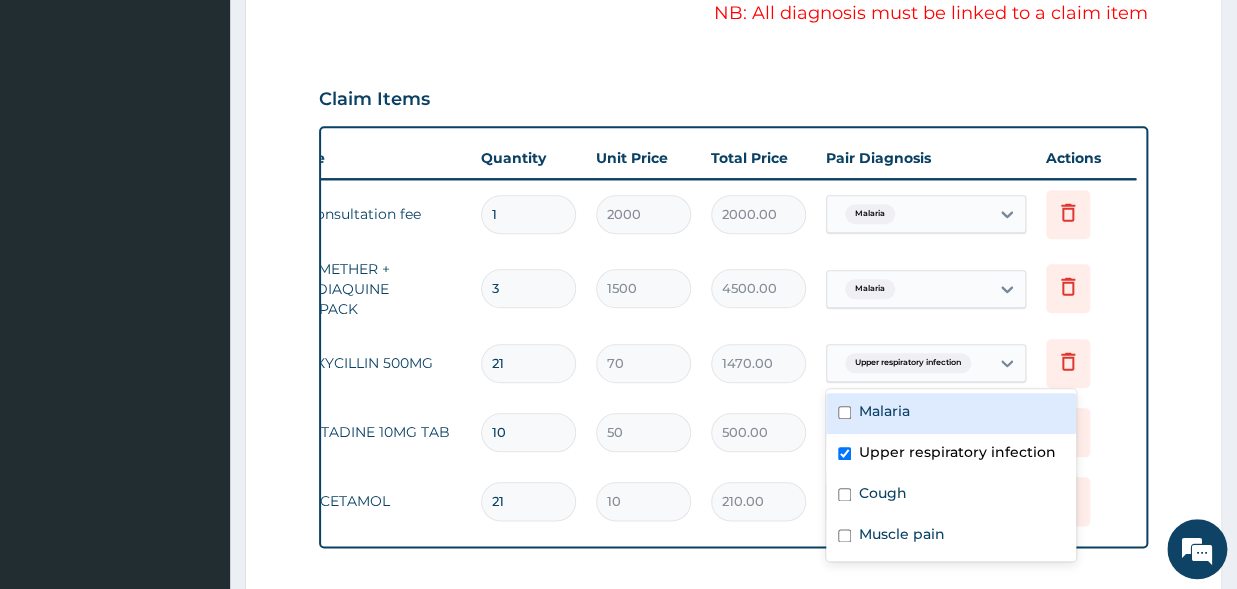 click on "N/A AMOXYCILLIN  500MG 21 70 1470.00 option Malaria focused, 1 of 4. 4 results available. Use Up and Down to choose options, press Enter to select the currently focused option, press Escape to exit the menu, press Tab to select the option and exit the menu. Upper respiratory infection Delete" at bounding box center (646, 363) 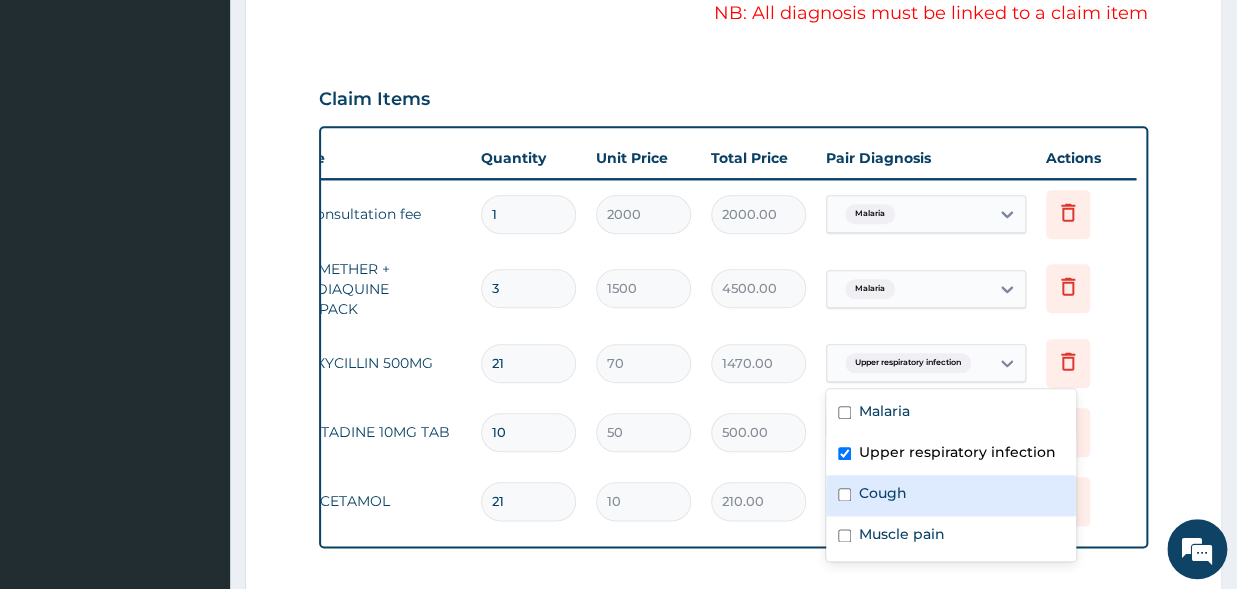 click on "Cough" at bounding box center (951, 495) 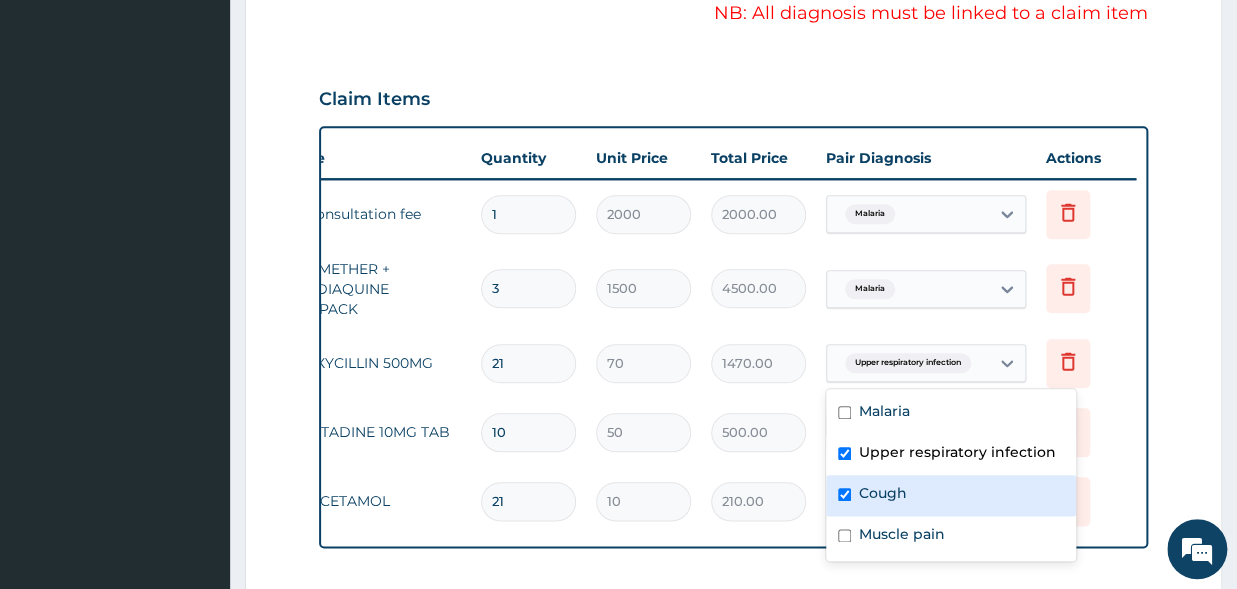 checkbox on "true" 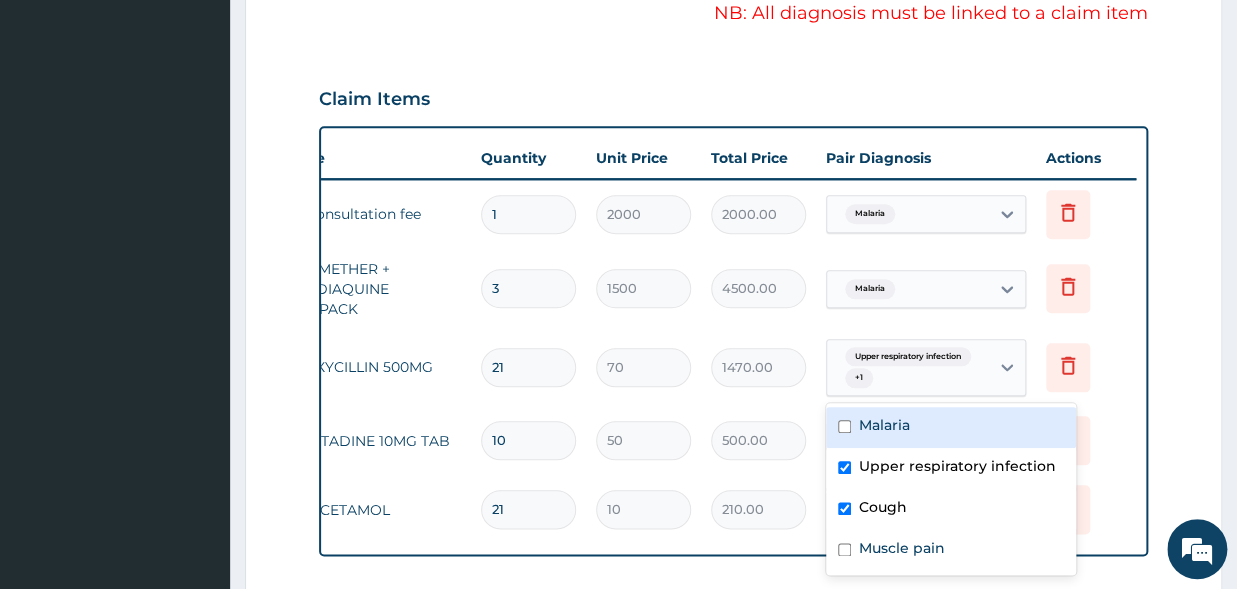 click on "Step  2  of 2 PA Code / Prescription Code Enter Code(Secondary Care Only) Encounter Date DD-MM-YYYY Important Notice Please enter PA codes before entering items that are not attached to a PA code   All diagnoses entered must be linked to a claim item. Diagnosis & Claim Items that are visible but inactive cannot be edited because they were imported from an already approved PA code. Diagnosis Malaria Confirmed Upper respiratory infection Confirmed Cough Confirmed Muscle pain Confirmed NB: All diagnosis must be linked to a claim item Claim Items Type Name Quantity Unit Price Total Price Pair Diagnosis Actions N/A GP Consultation fee 1 2000 2000.00 Malaria Delete N/A ARTEMETHER + AMODIAQUINE (ACT)PACK 3 1500 4500.00 Malaria Delete N/A AMOXYCILLIN  500MG 21 70 1470.00 option Cough, selected. option Malaria focused, 1 of 4. 4 results available. Use Up and Down to choose options, press Enter to select the currently focused option, press Escape to exit the menu, press Tab to select the option and exit the menu.  + 1" at bounding box center (733, 223) 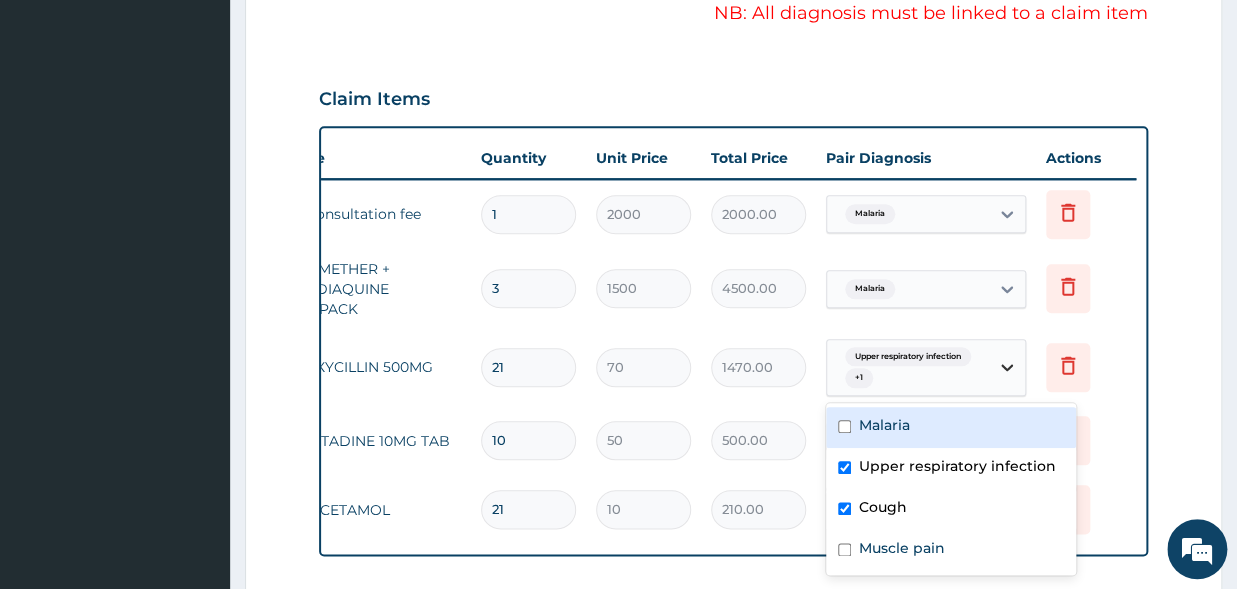 click at bounding box center (1007, 367) 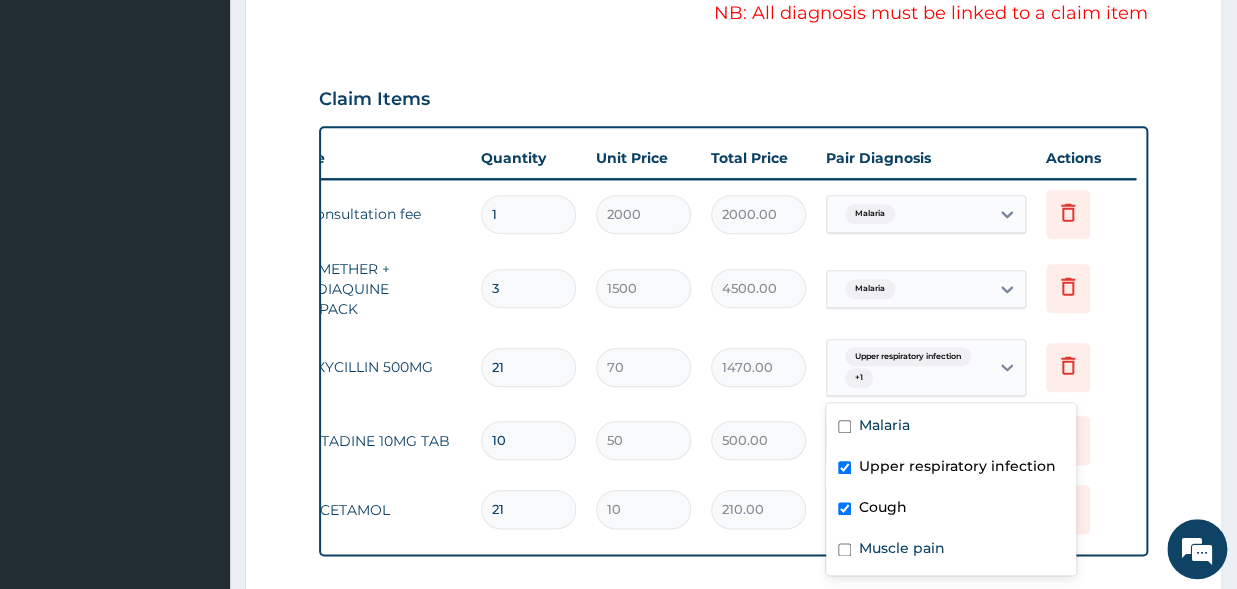 click at bounding box center [844, 467] 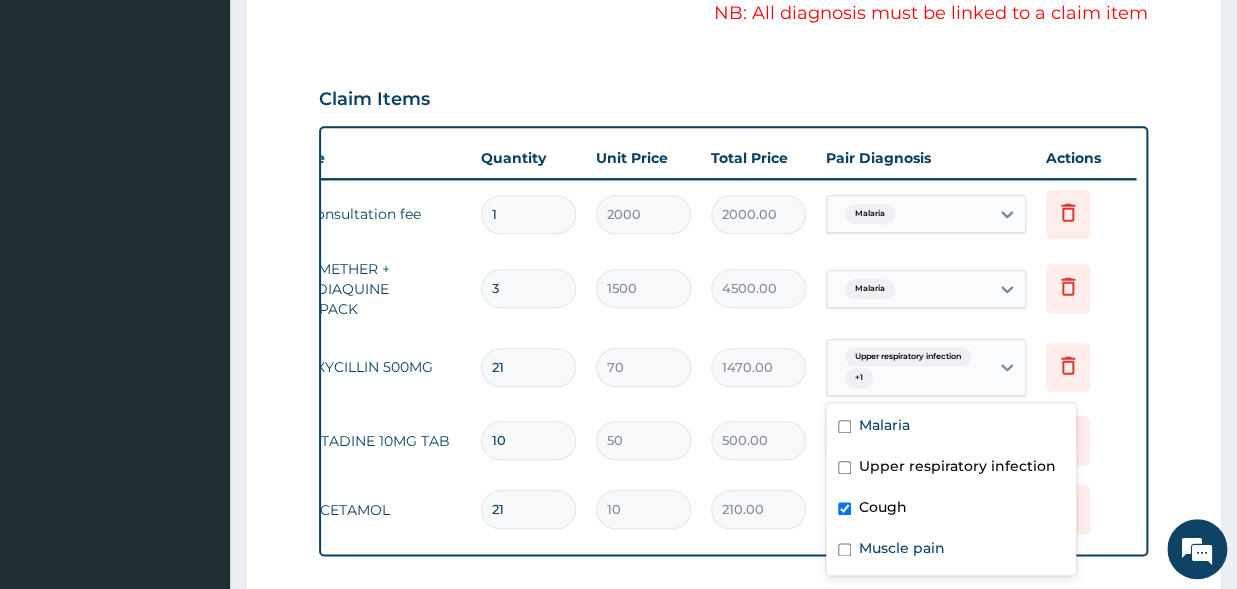 checkbox on "false" 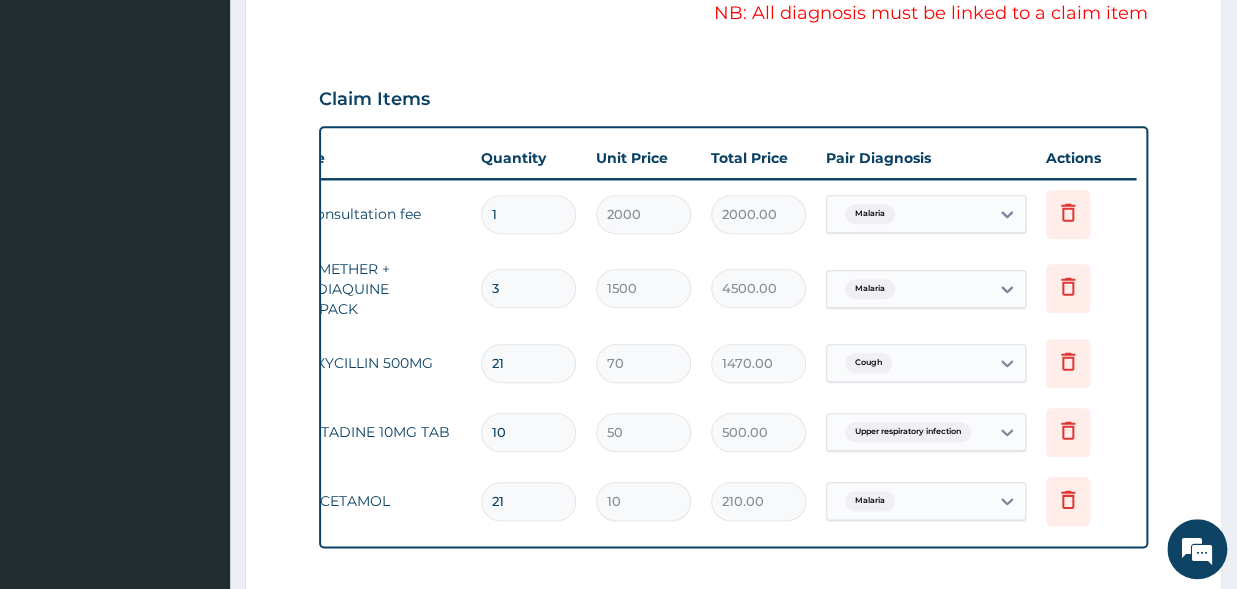 click on "Delete" at bounding box center [1086, 288] 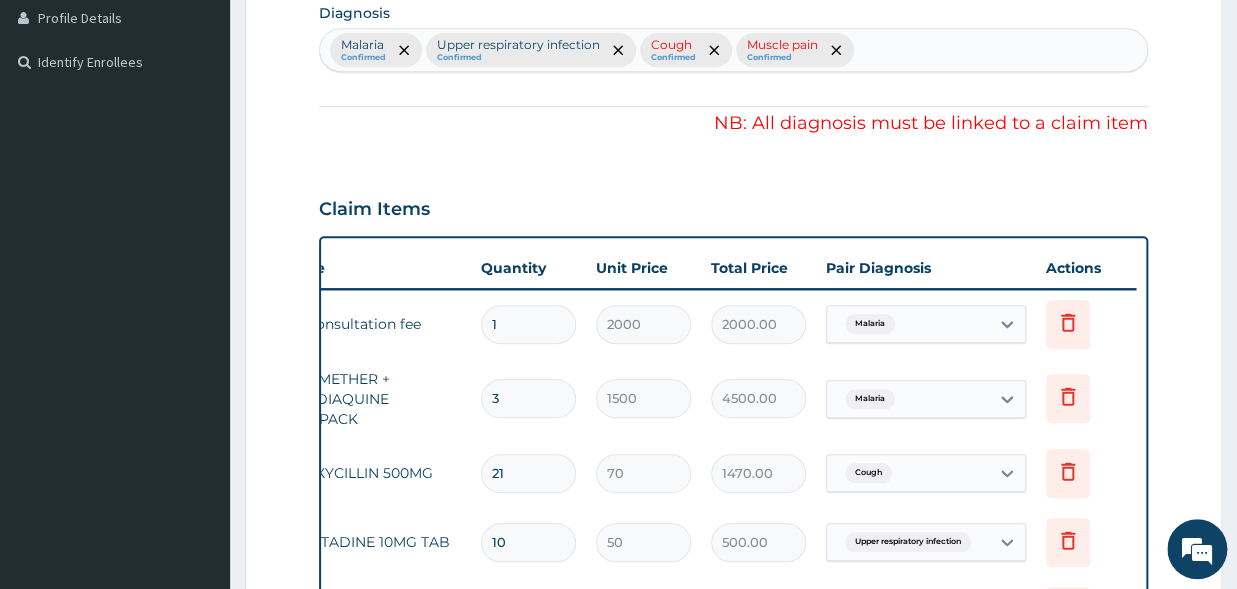 scroll, scrollTop: 728, scrollLeft: 0, axis: vertical 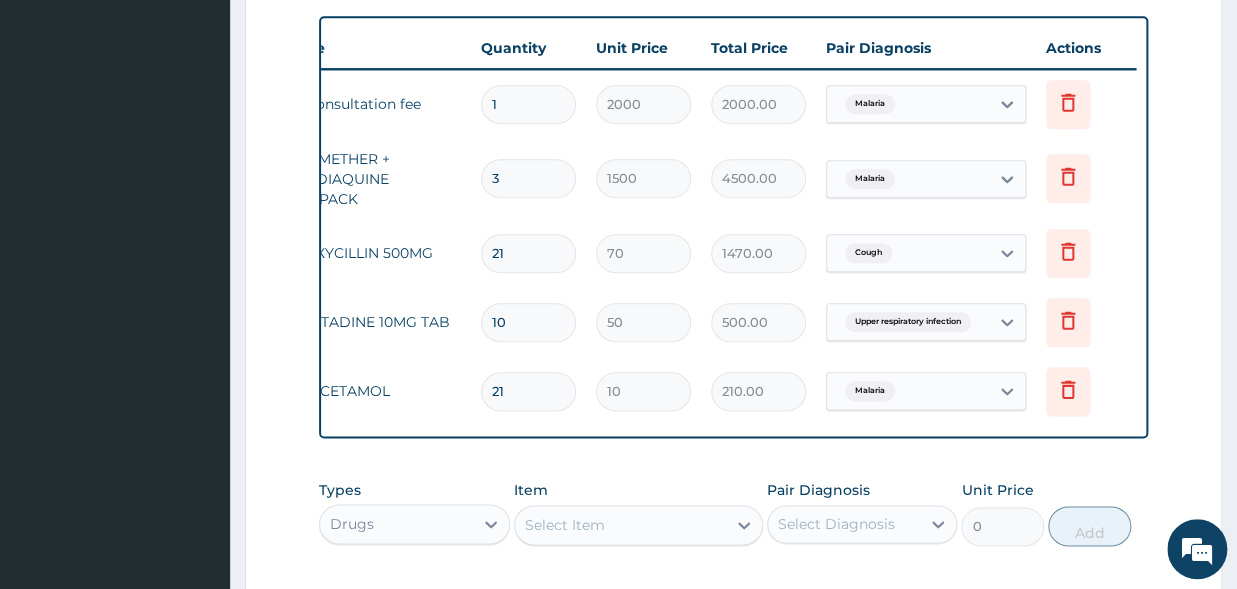click on "Malaria" at bounding box center (870, 391) 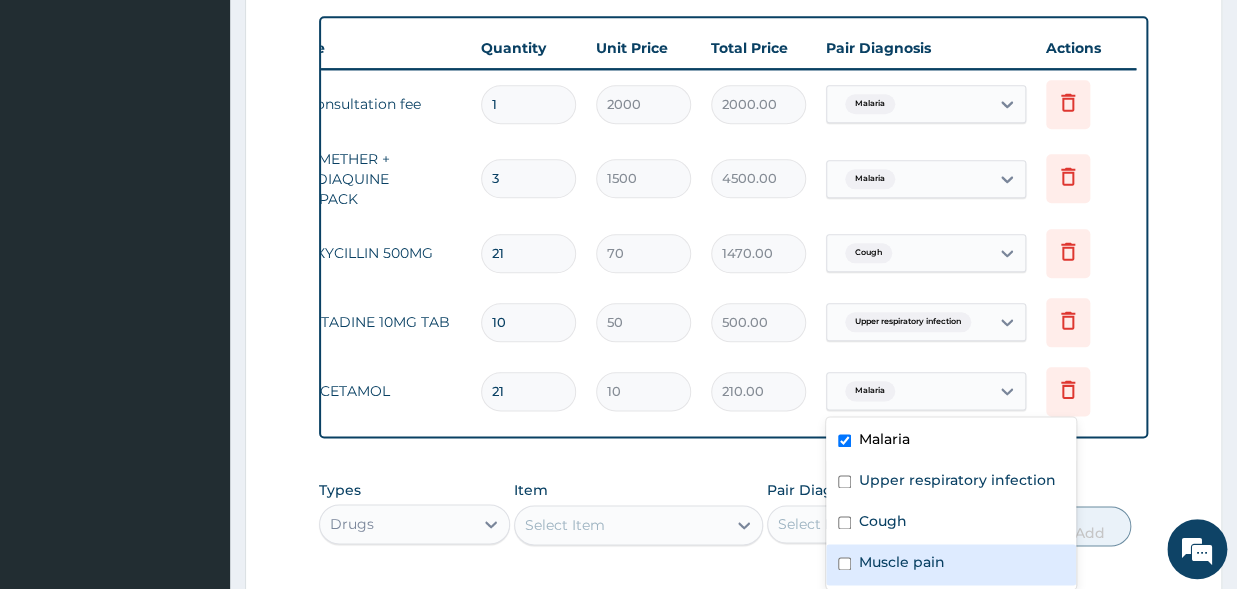 click at bounding box center (844, 563) 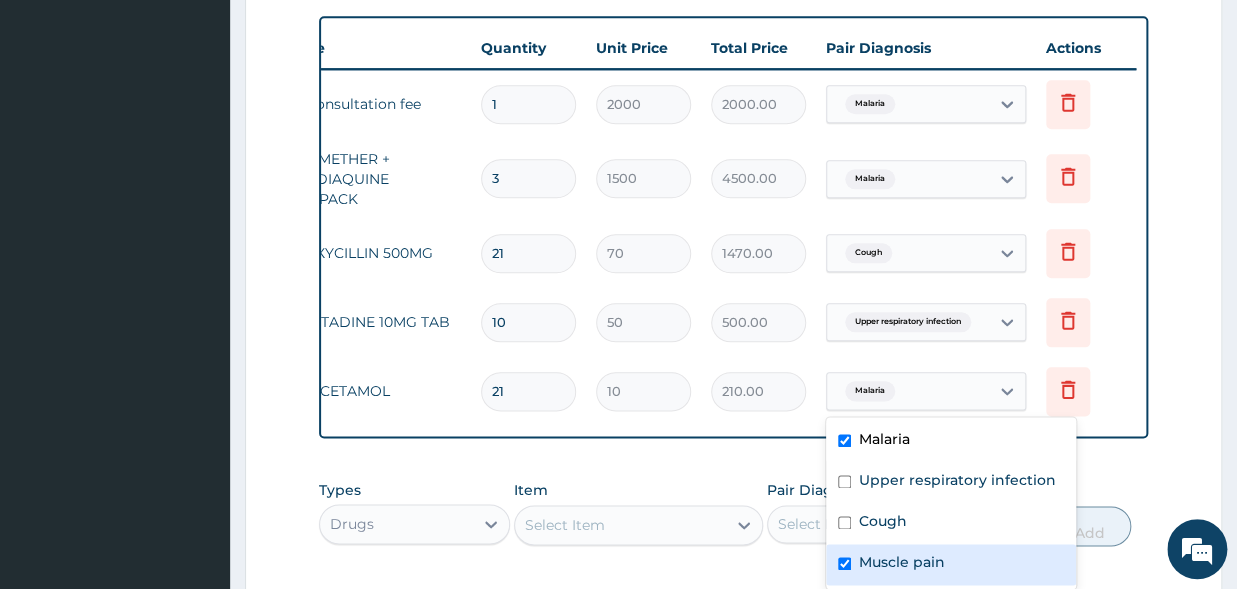 checkbox on "true" 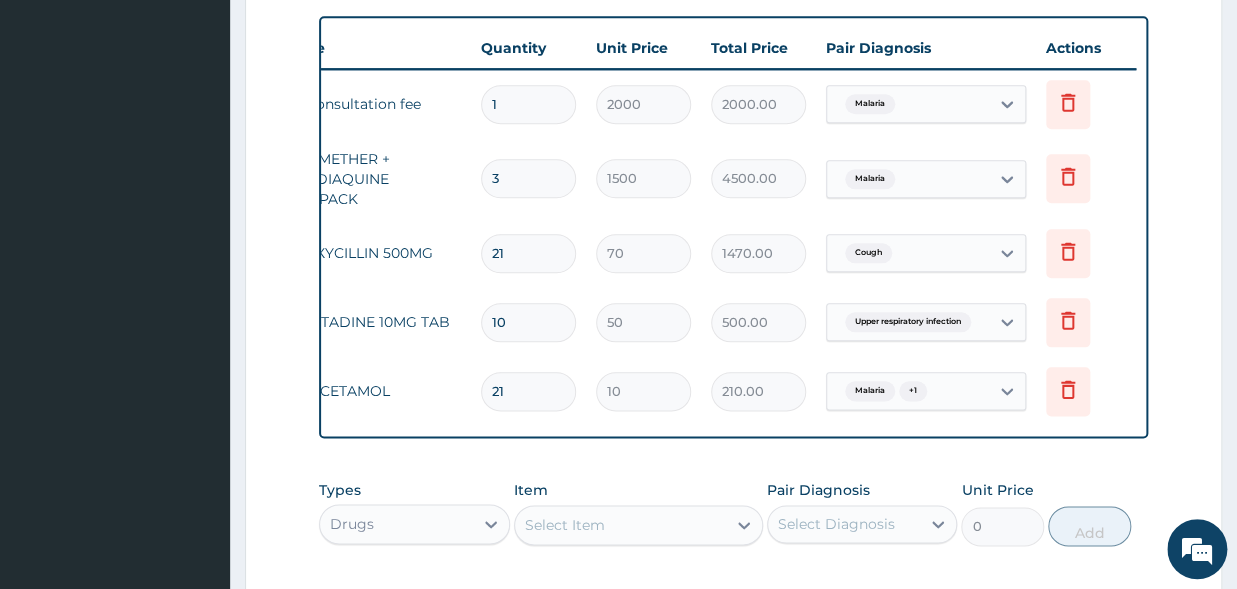 click on "Malaria" at bounding box center [870, 391] 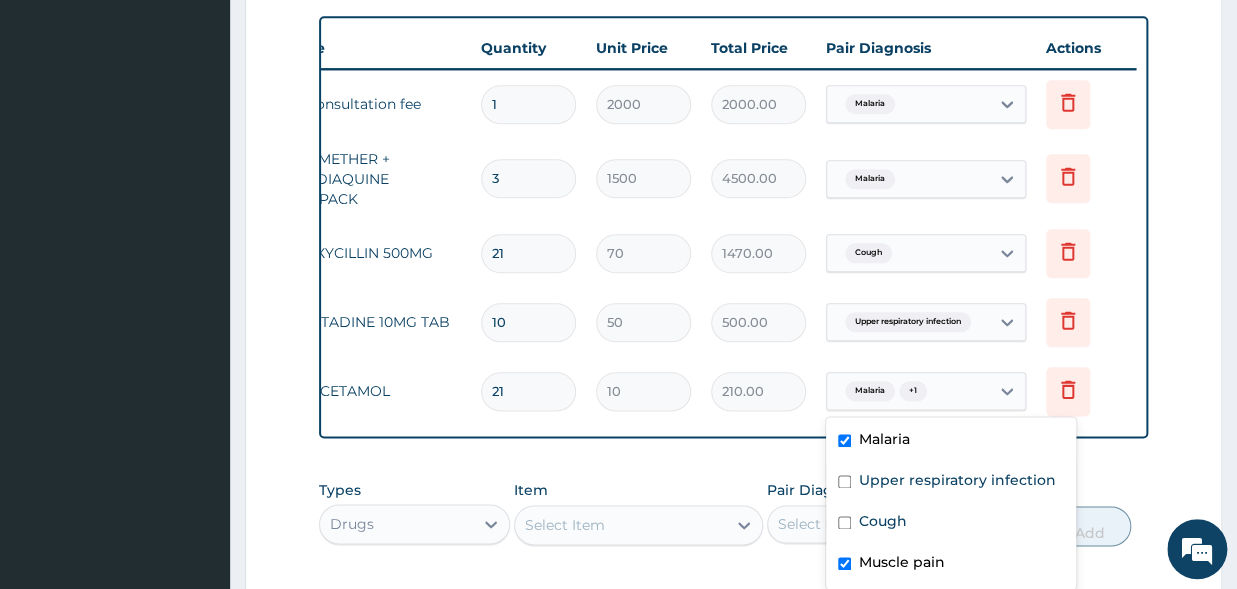 click on "Malaria" at bounding box center [870, 391] 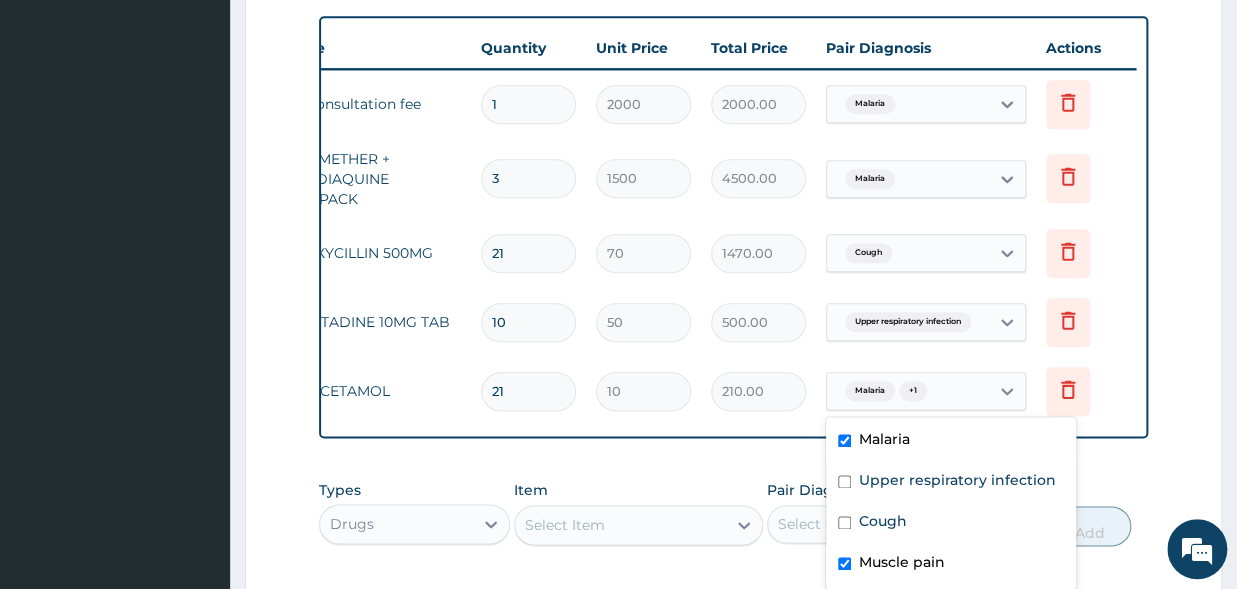 click at bounding box center (844, 563) 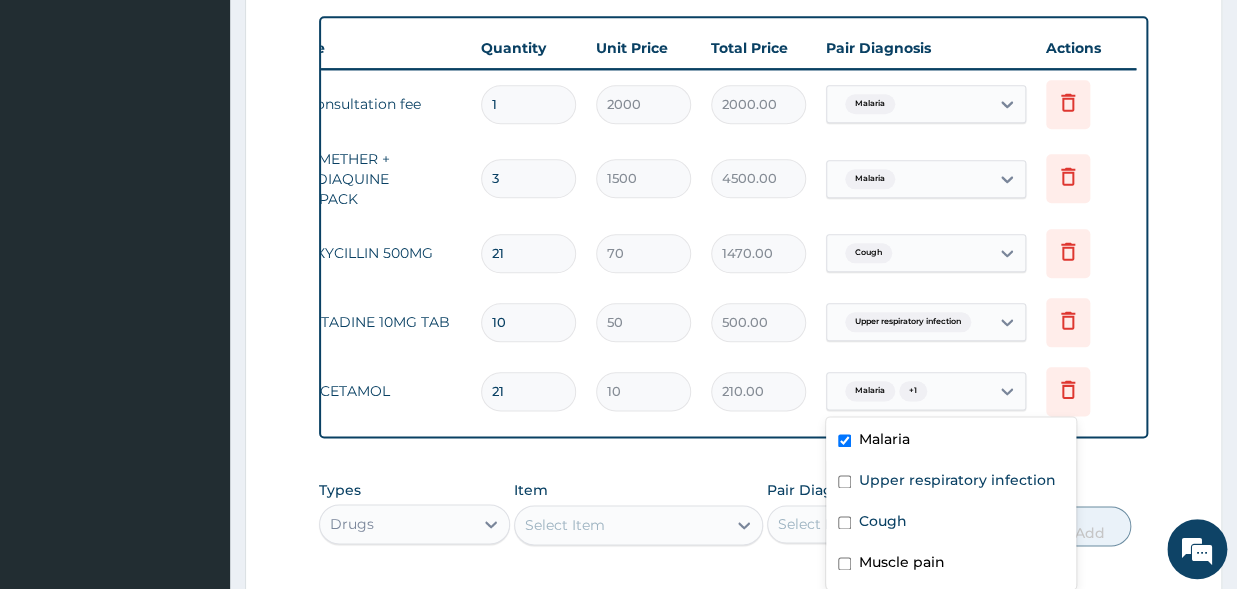 checkbox on "false" 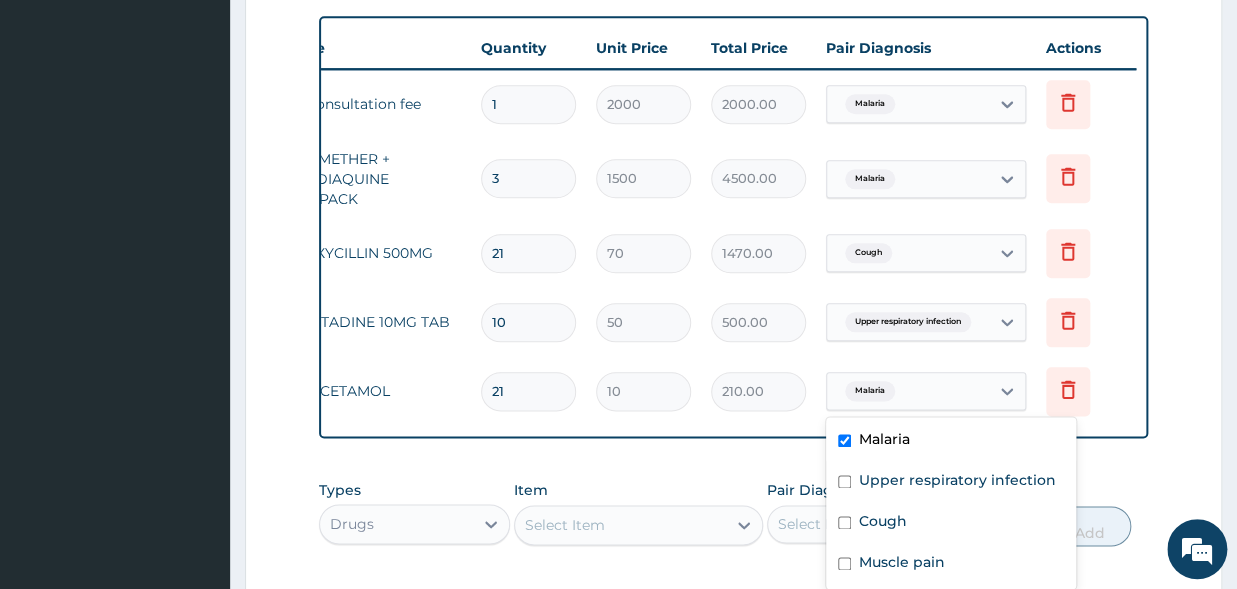 click at bounding box center [844, 440] 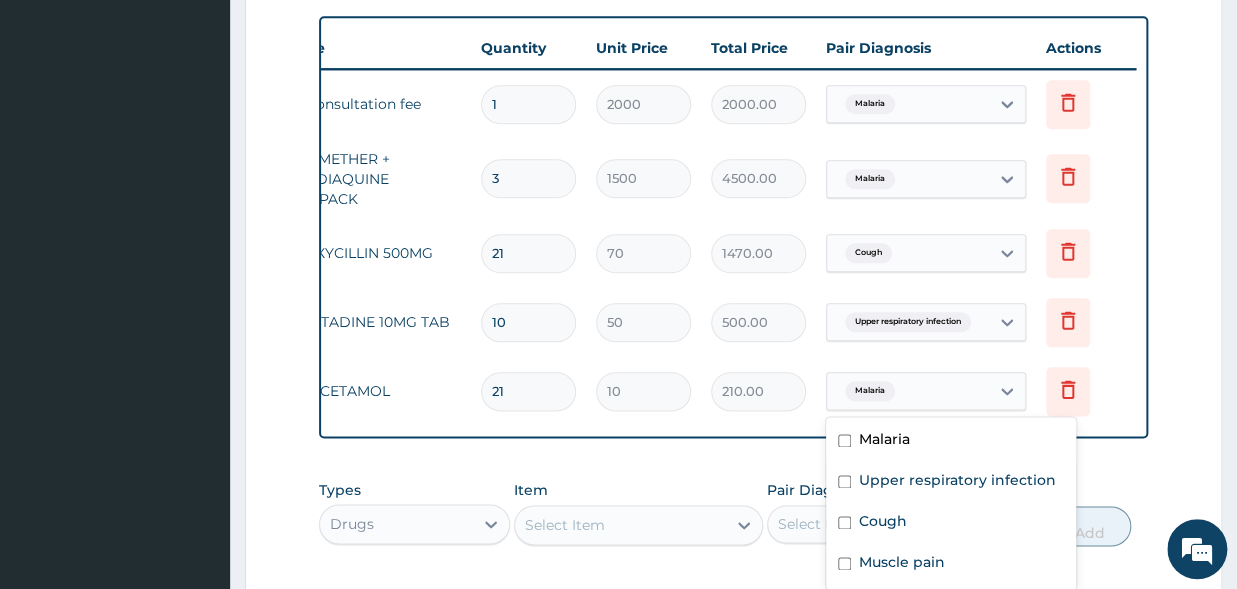 checkbox on "false" 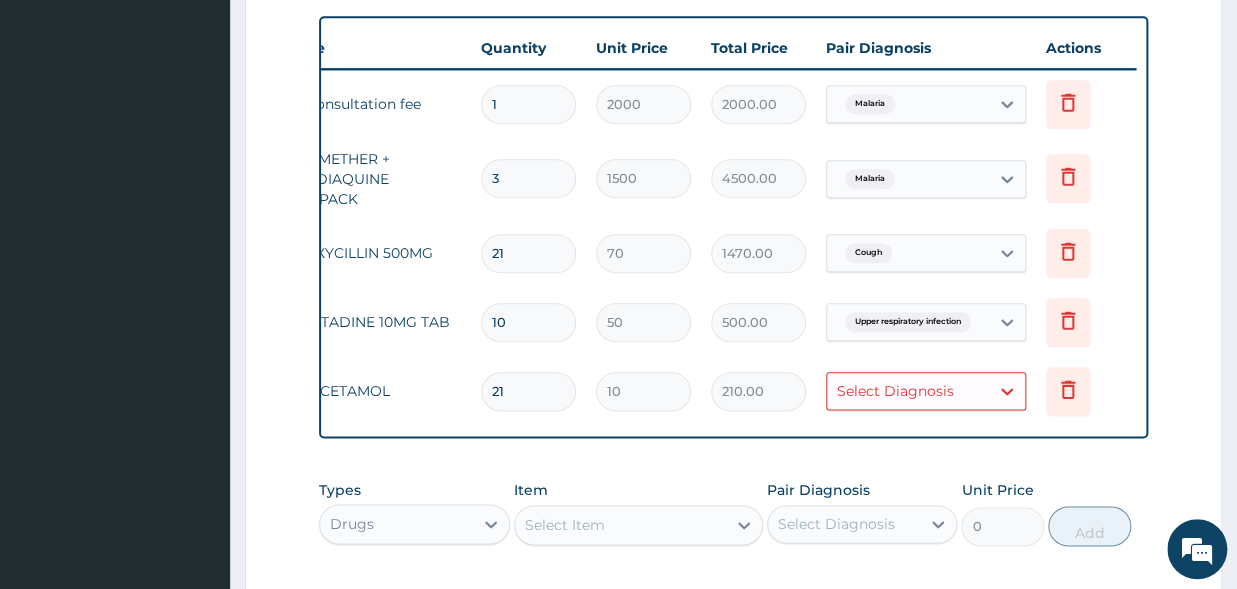 click on "Select Diagnosis" at bounding box center (895, 391) 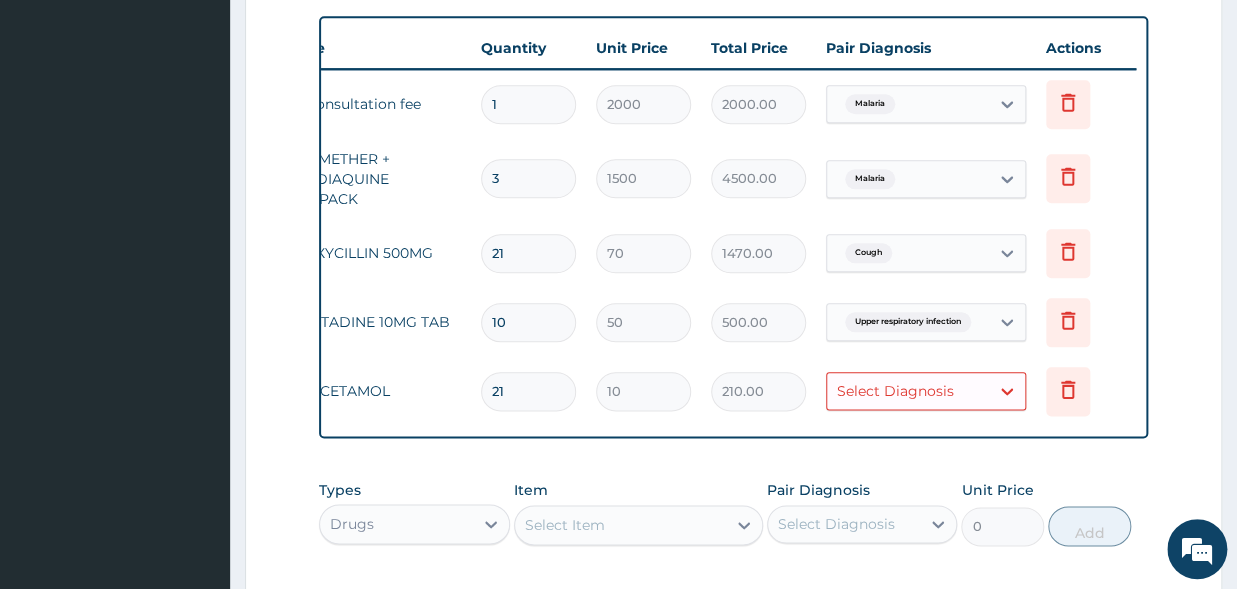 drag, startPoint x: 896, startPoint y: 370, endPoint x: 897, endPoint y: 386, distance: 16.03122 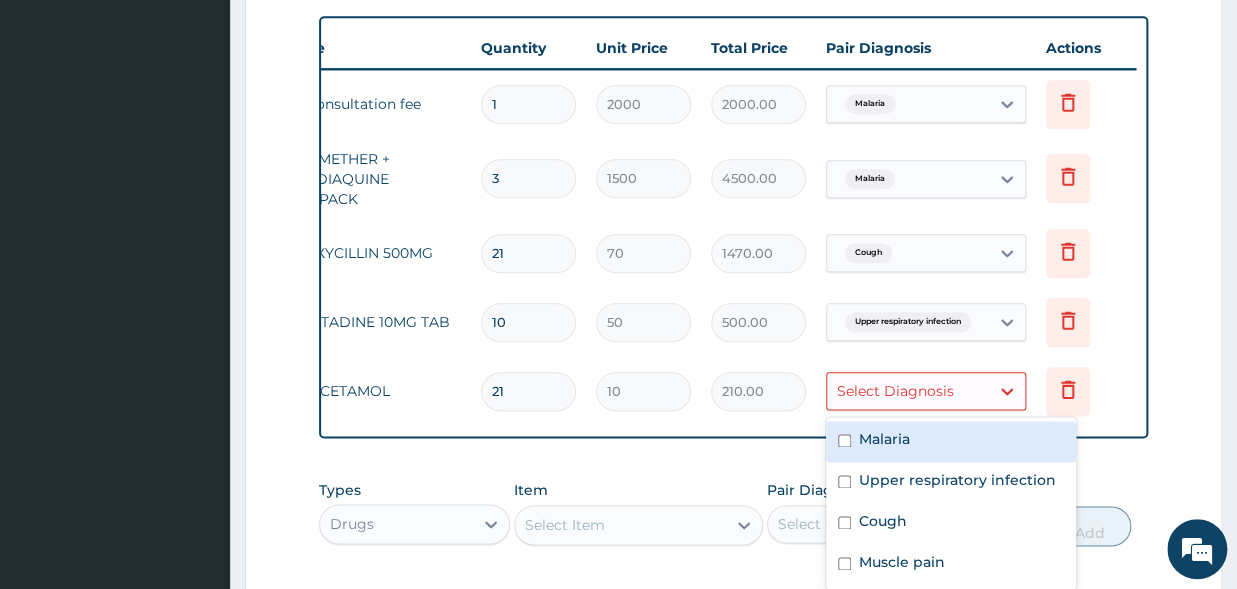 click on "Select Diagnosis" at bounding box center [895, 391] 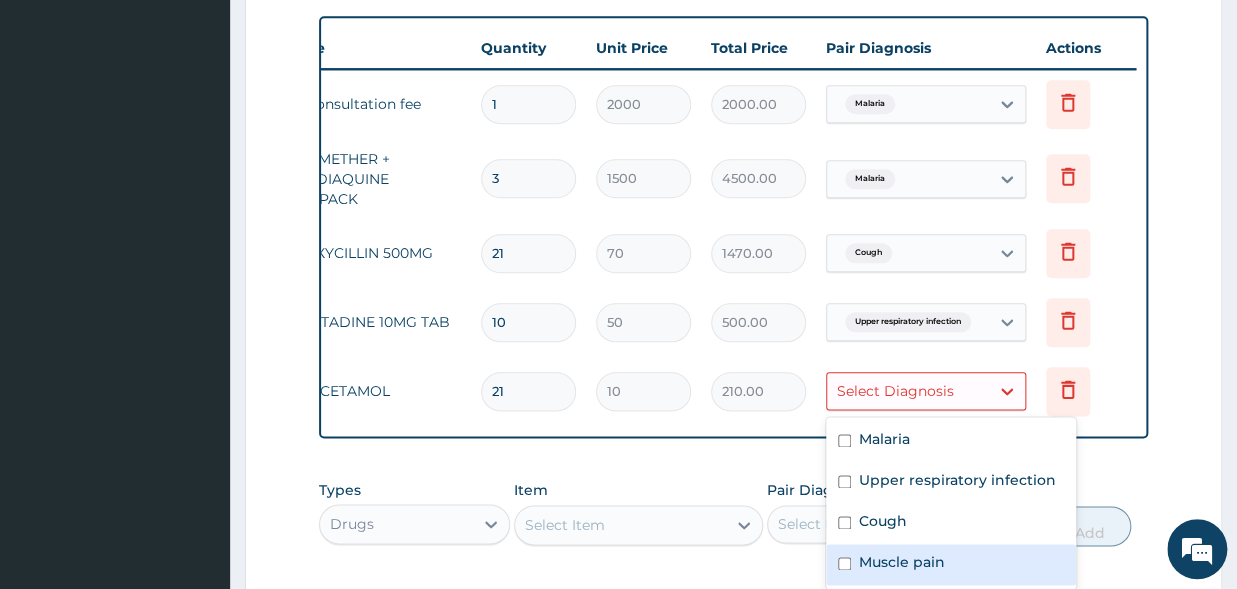 click at bounding box center [844, 563] 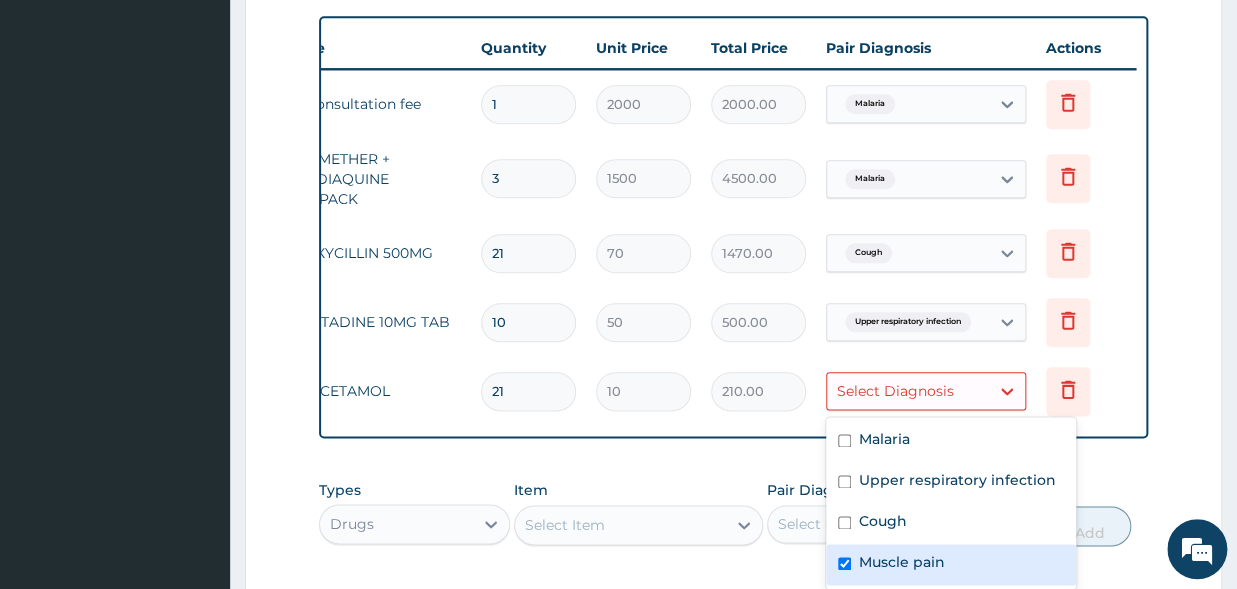 checkbox on "true" 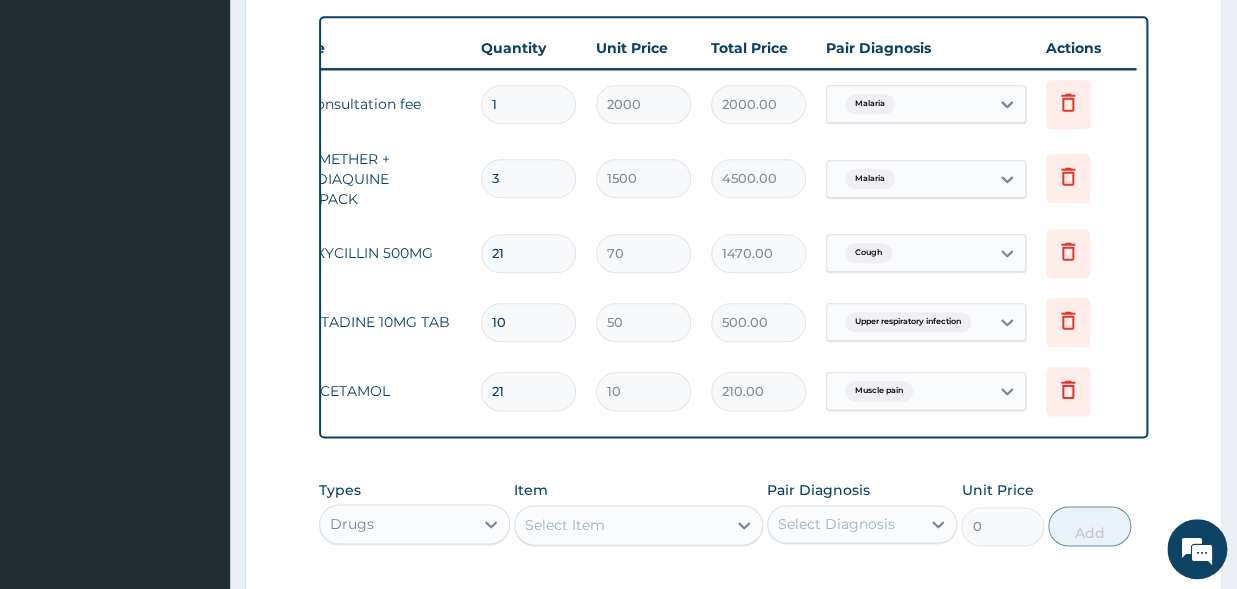 click on "Type Name Quantity Unit Price Total Price Pair Diagnosis Actions N/A GP Consultation fee 1 2000 2000.00 Malaria Delete N/A ARTEMETHER + AMODIAQUINE (ACT)PACK 3 1500 4500.00 Malaria Delete N/A AMOXYCILLIN  500MG 21 70 1470.00 Cough Delete N/A LORATADINE 10MG TAB 10 50 500.00 Upper respiratory infection Delete N/A PARACETAMOL  21 10 210.00 Muscle pain Delete" at bounding box center (733, 227) 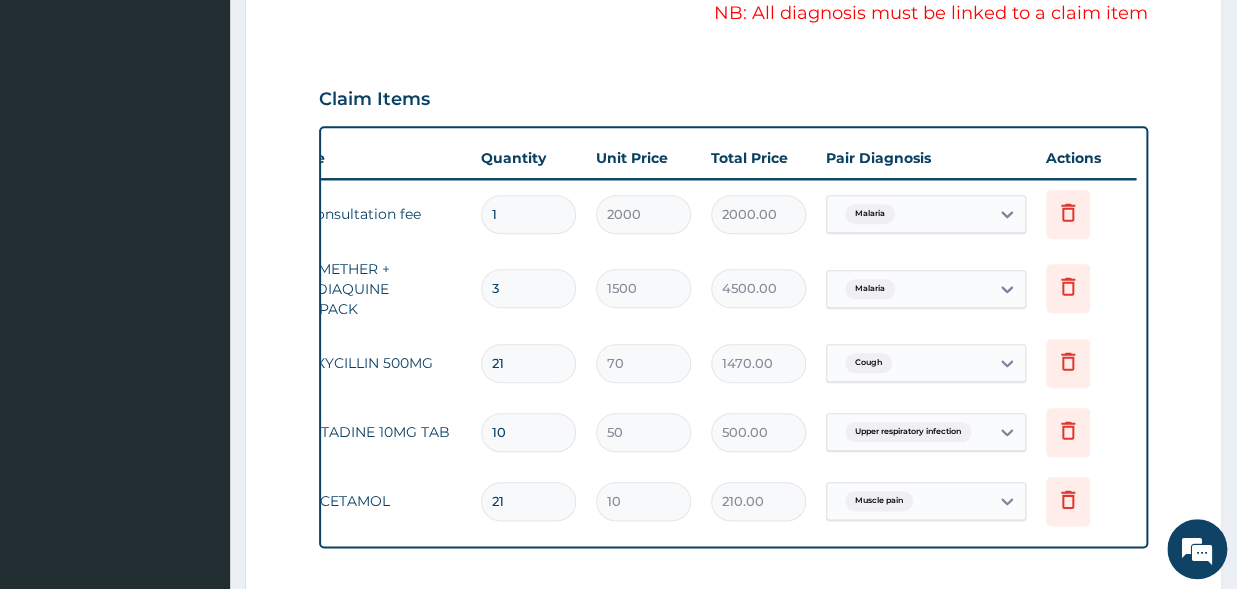 scroll, scrollTop: 1058, scrollLeft: 0, axis: vertical 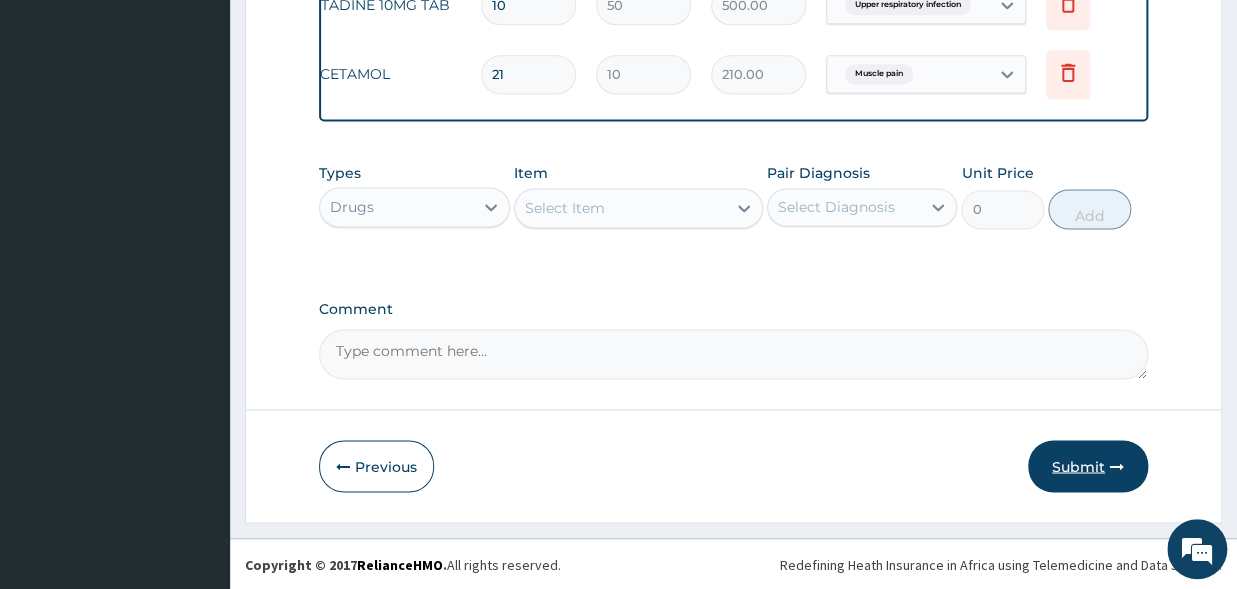 click on "Submit" at bounding box center (1088, 466) 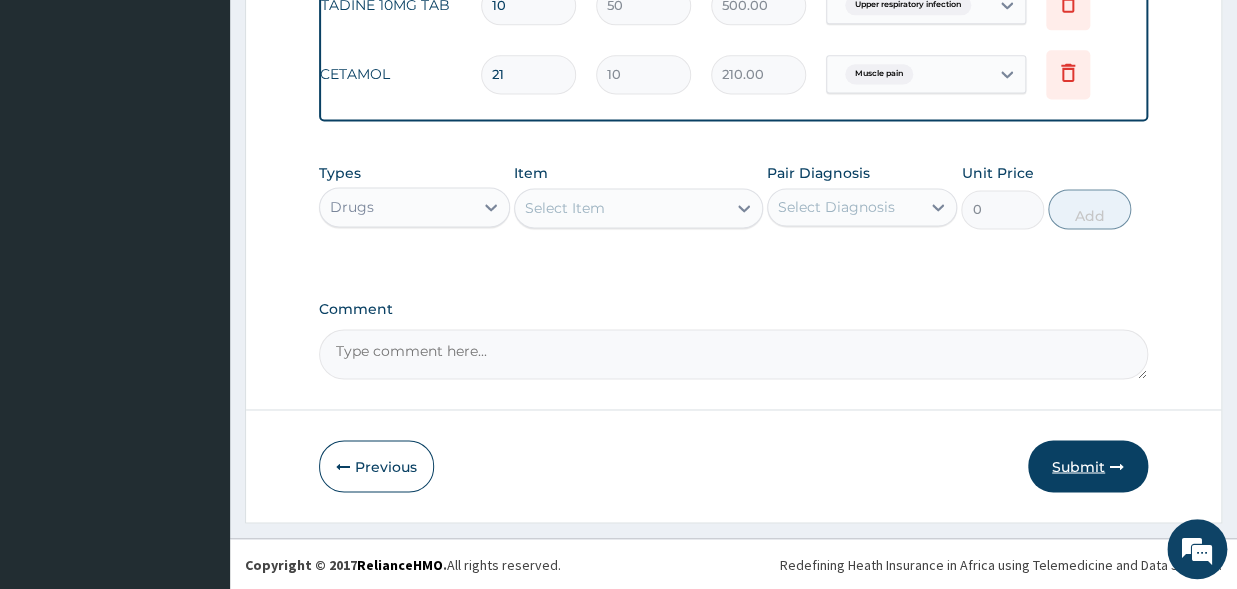 click on "Submit" at bounding box center [1088, 466] 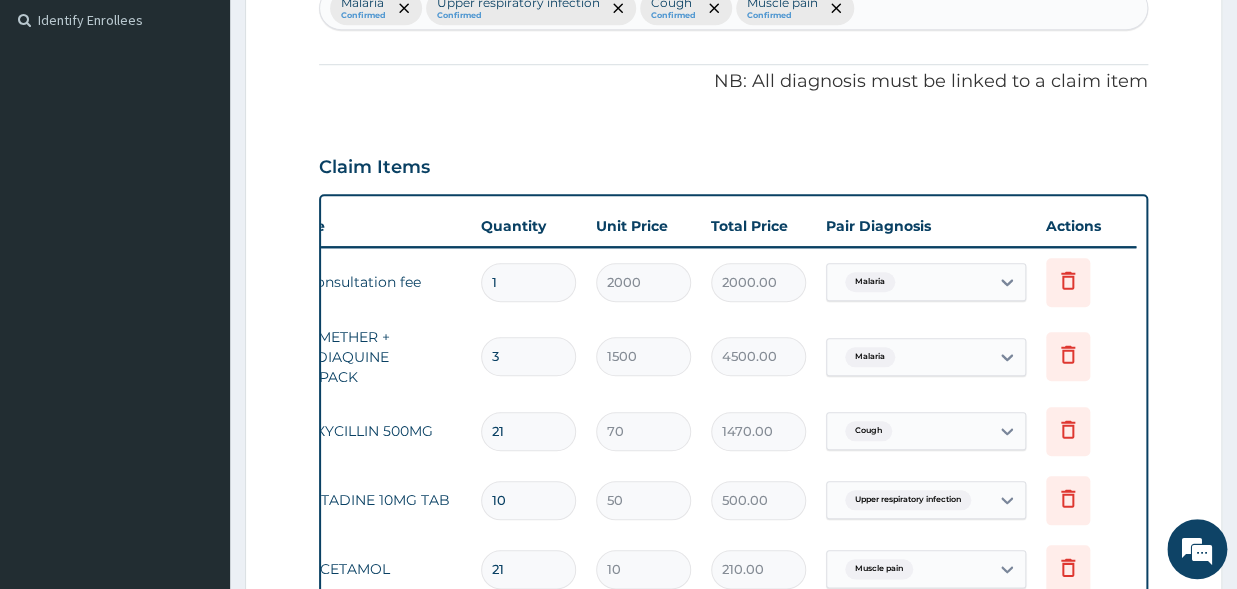 scroll, scrollTop: 1058, scrollLeft: 0, axis: vertical 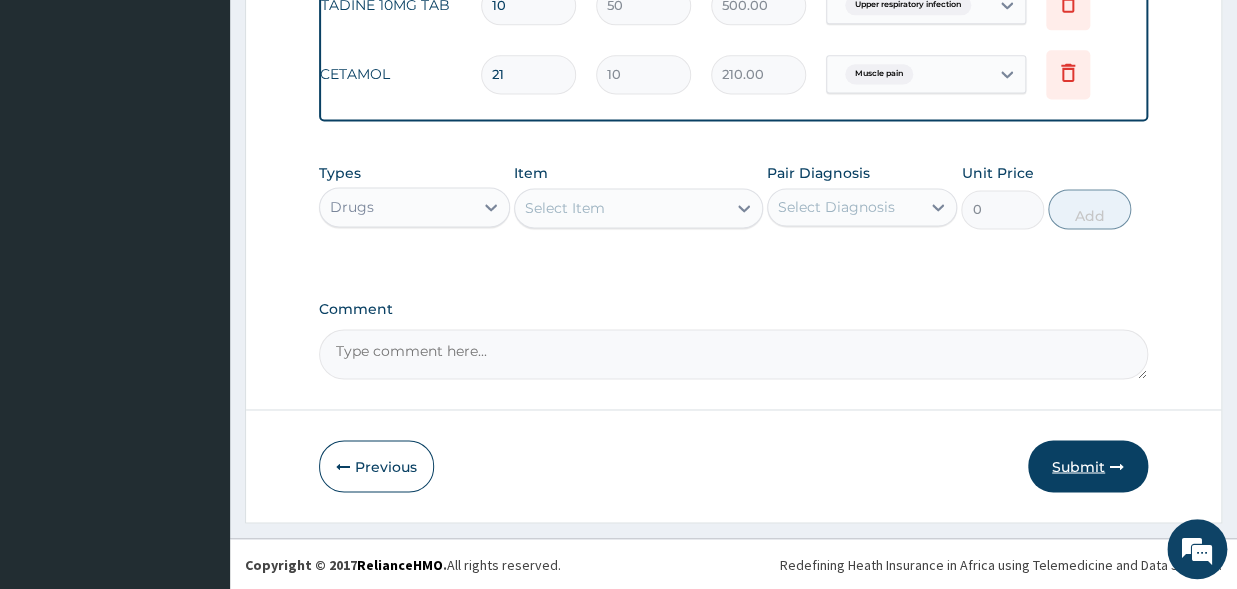 click at bounding box center (1117, 466) 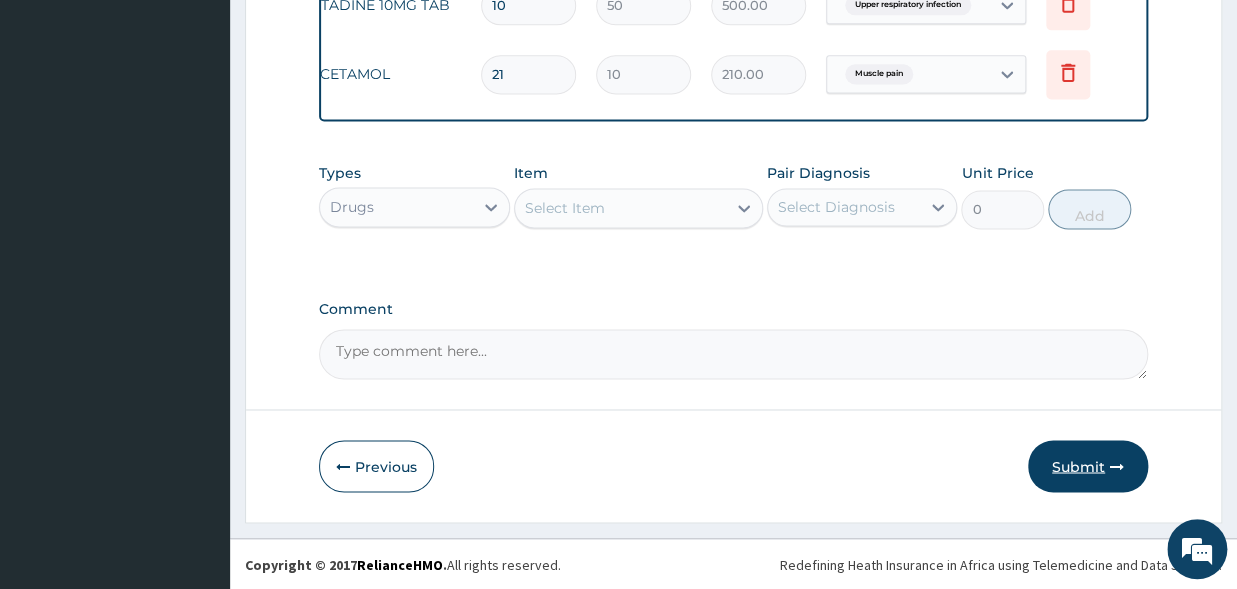 click on "Submit" at bounding box center [1088, 466] 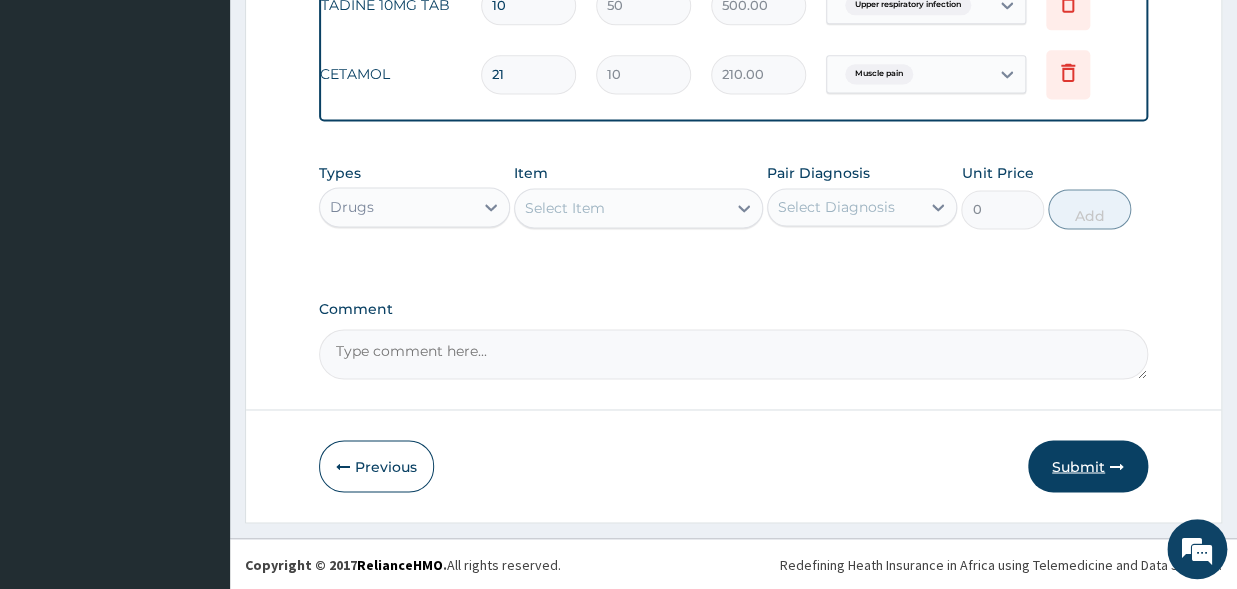 click at bounding box center [1117, 466] 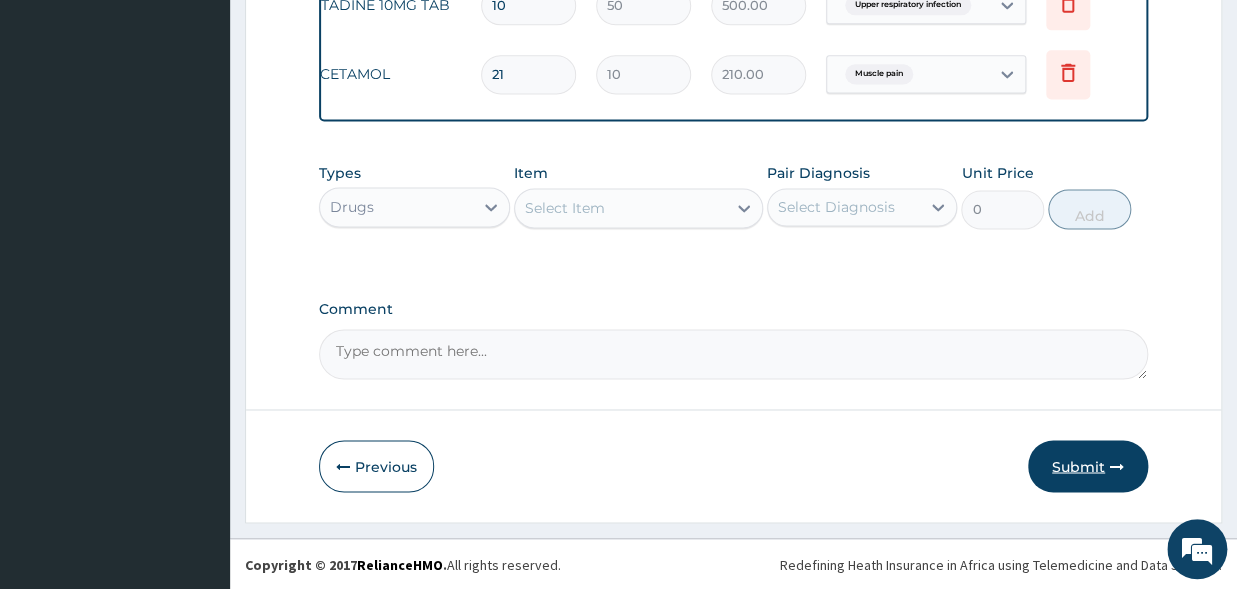 click at bounding box center (1117, 466) 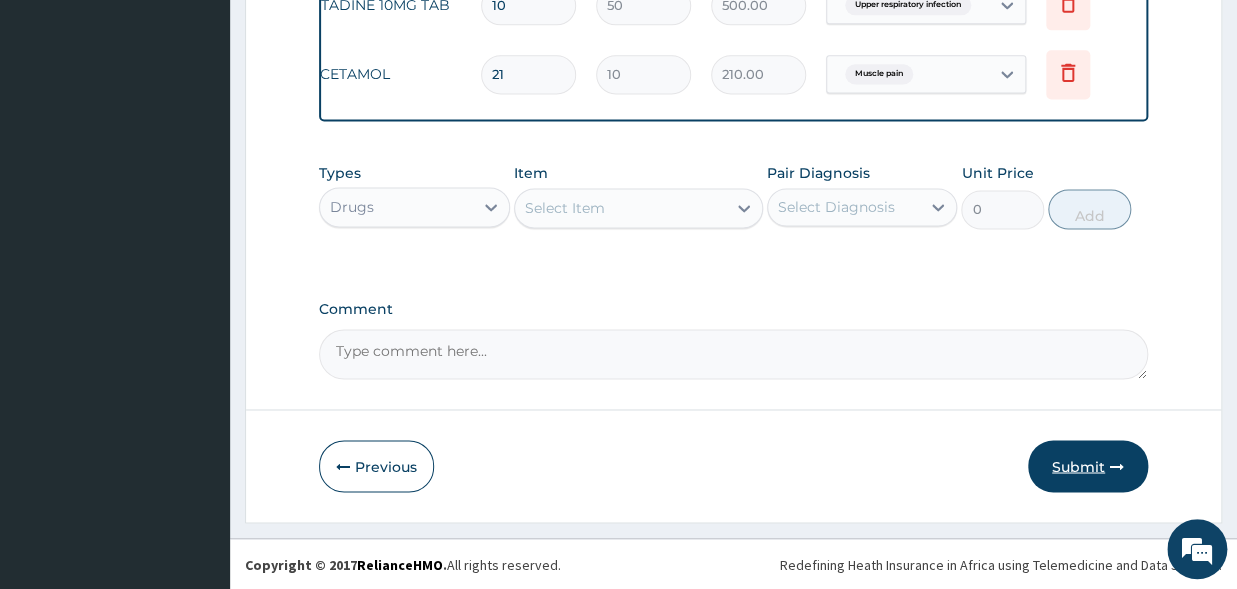 click at bounding box center [1117, 466] 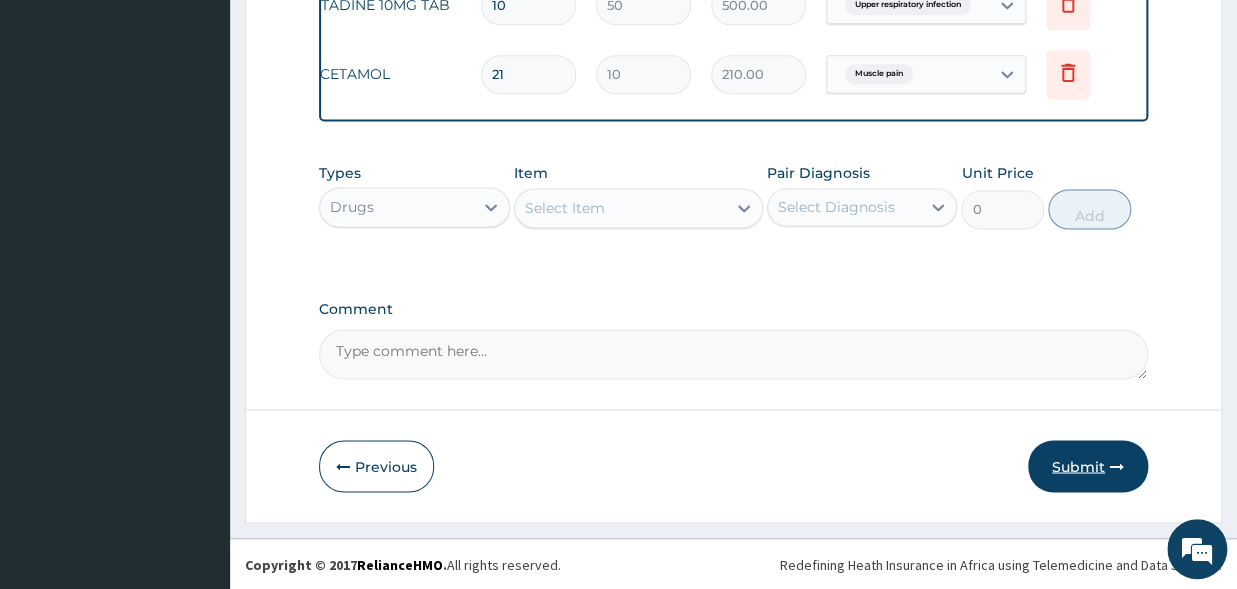 click at bounding box center [1117, 466] 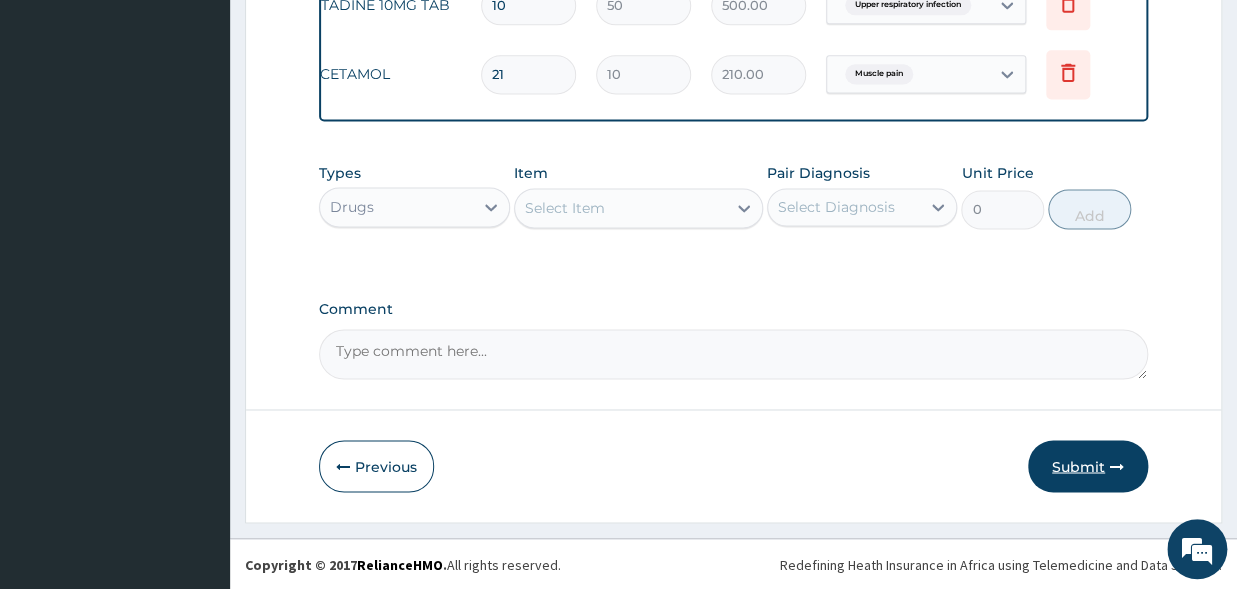 click at bounding box center (1117, 466) 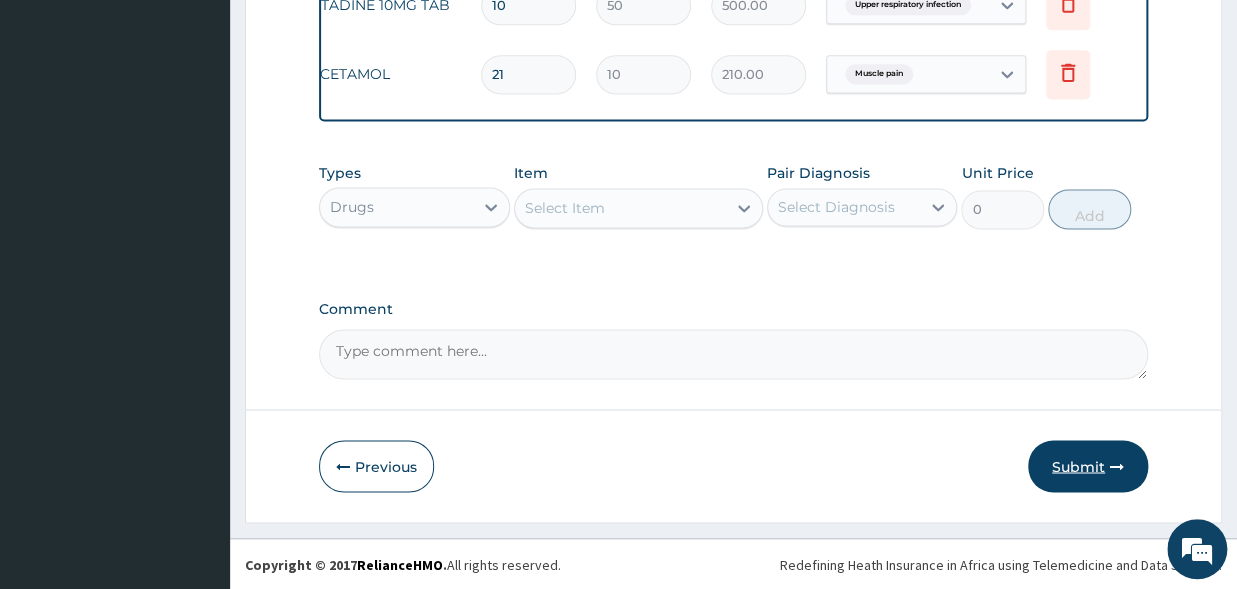 click on "Submit" at bounding box center [1088, 466] 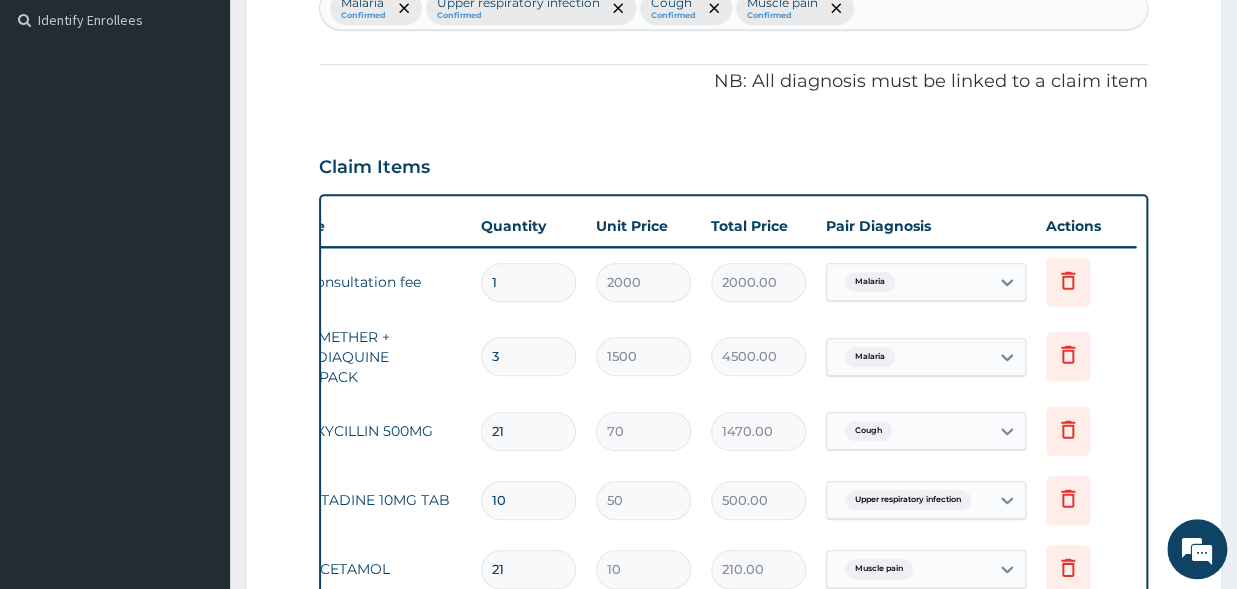 scroll, scrollTop: 110, scrollLeft: 0, axis: vertical 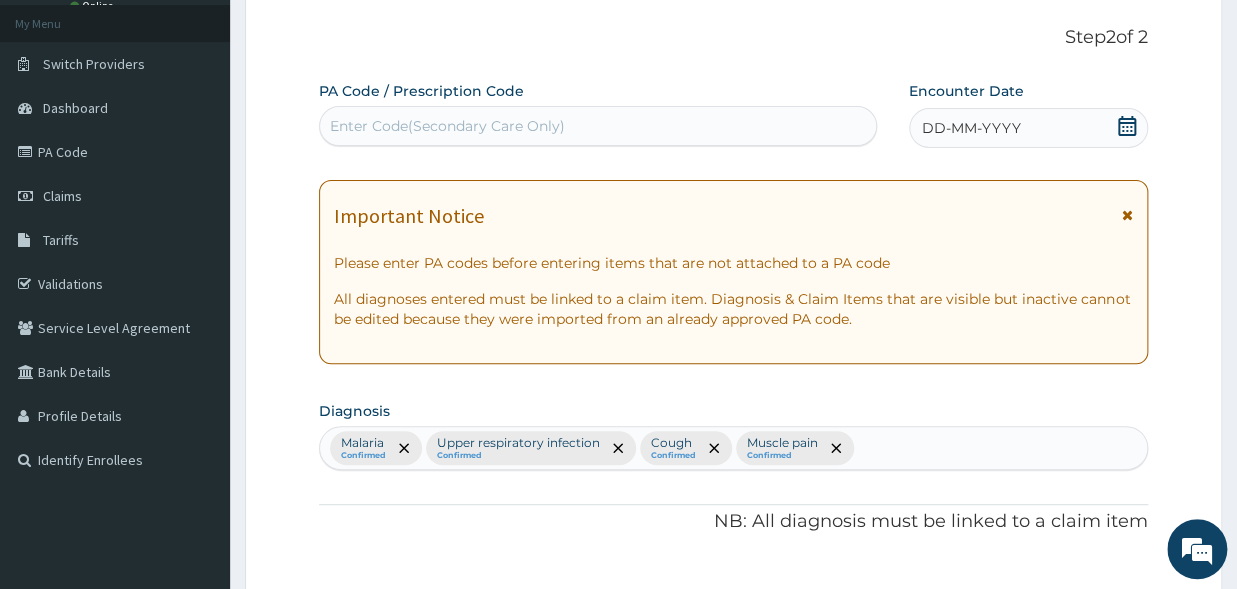click on "DD-MM-YYYY" at bounding box center [971, 128] 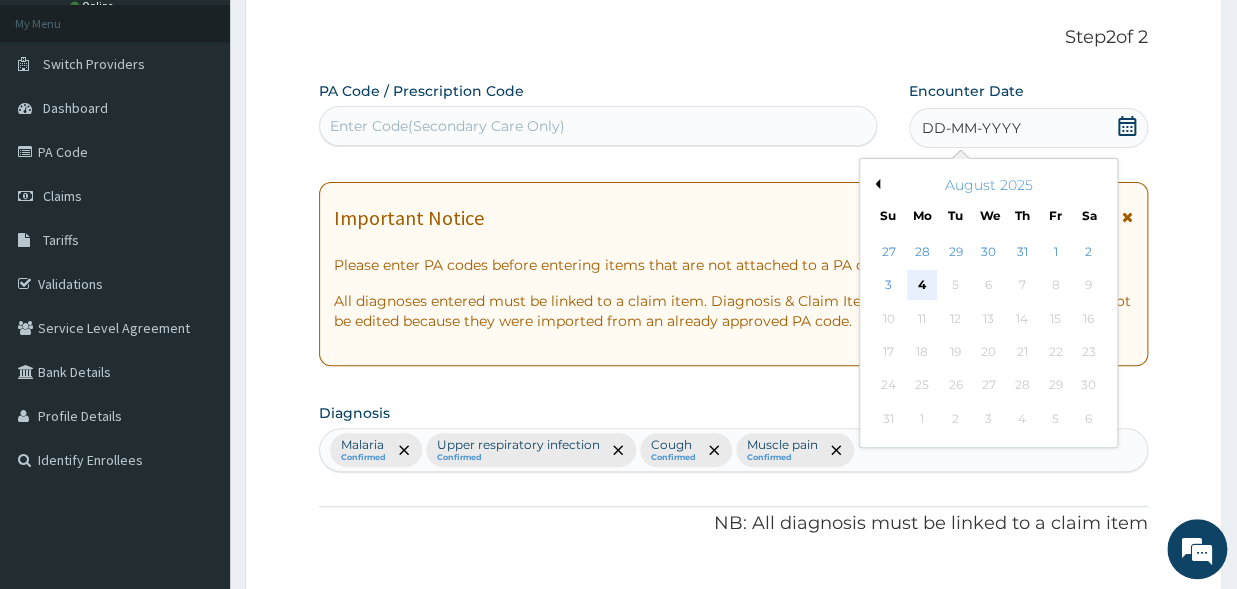 click on "4" at bounding box center (922, 286) 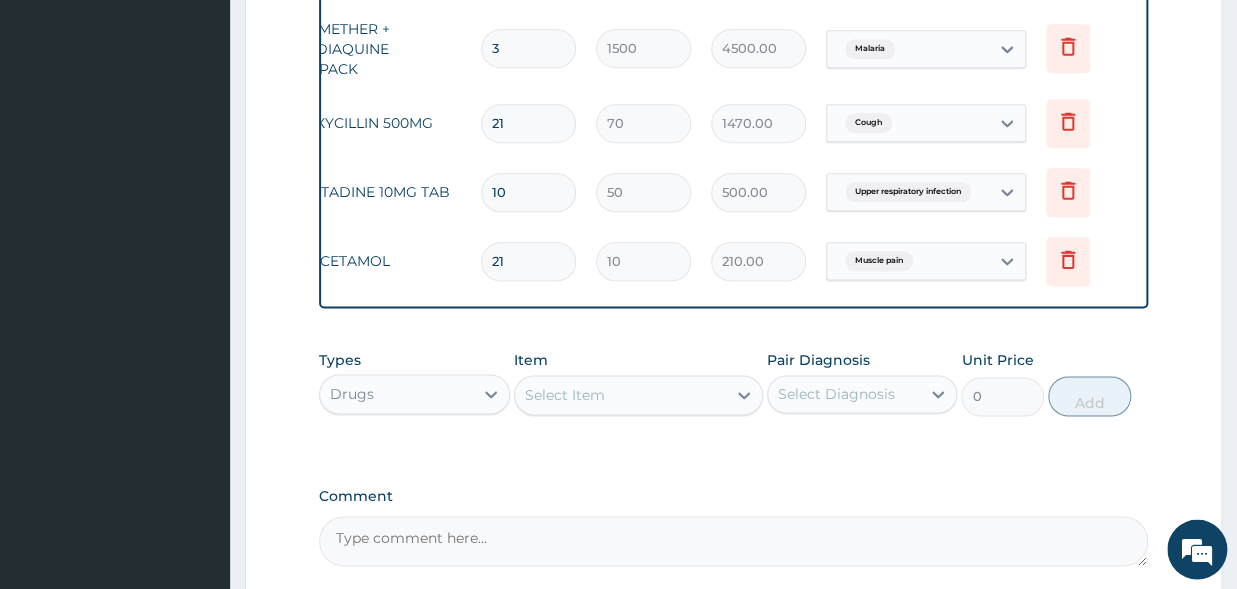 scroll, scrollTop: 1058, scrollLeft: 0, axis: vertical 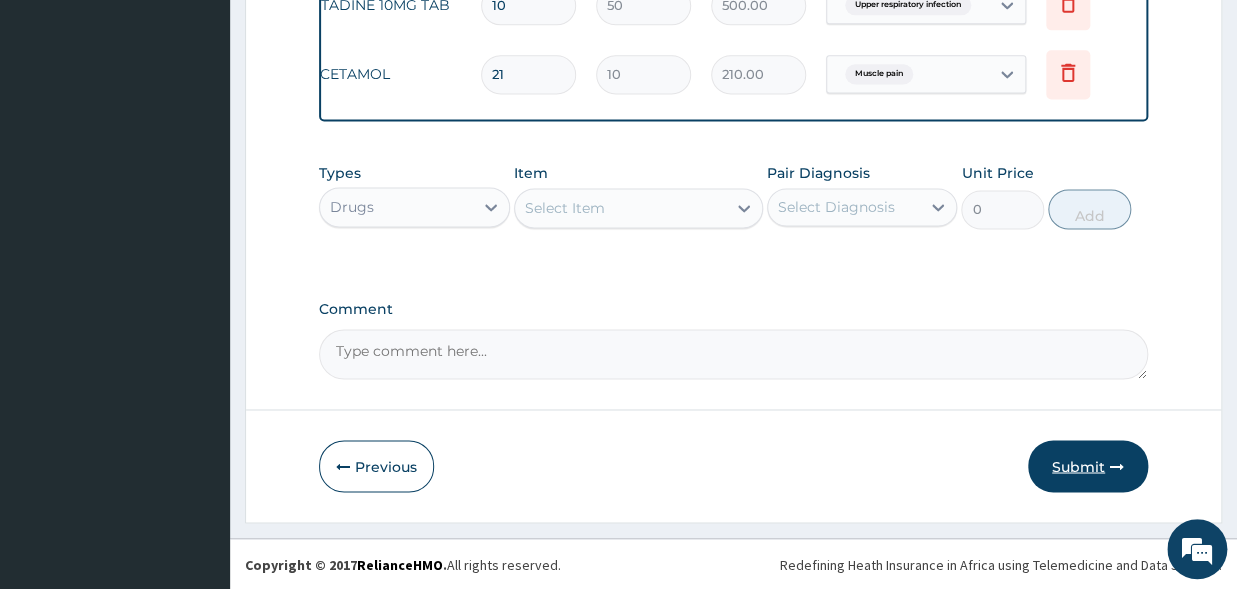 click on "Submit" at bounding box center (1088, 466) 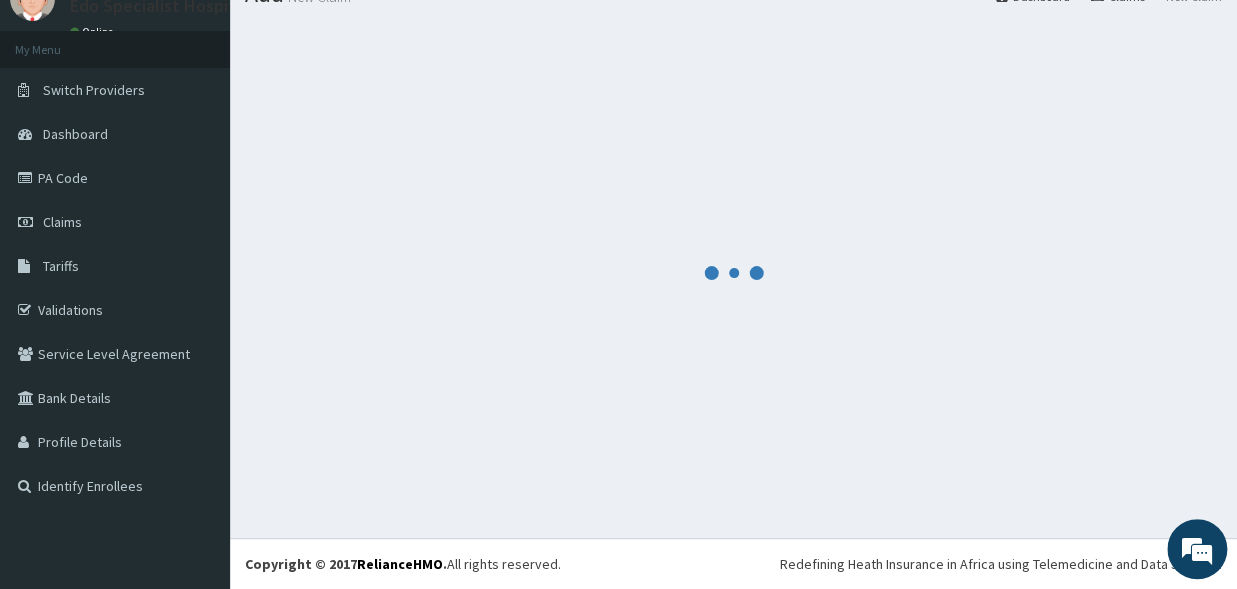 scroll, scrollTop: 84, scrollLeft: 0, axis: vertical 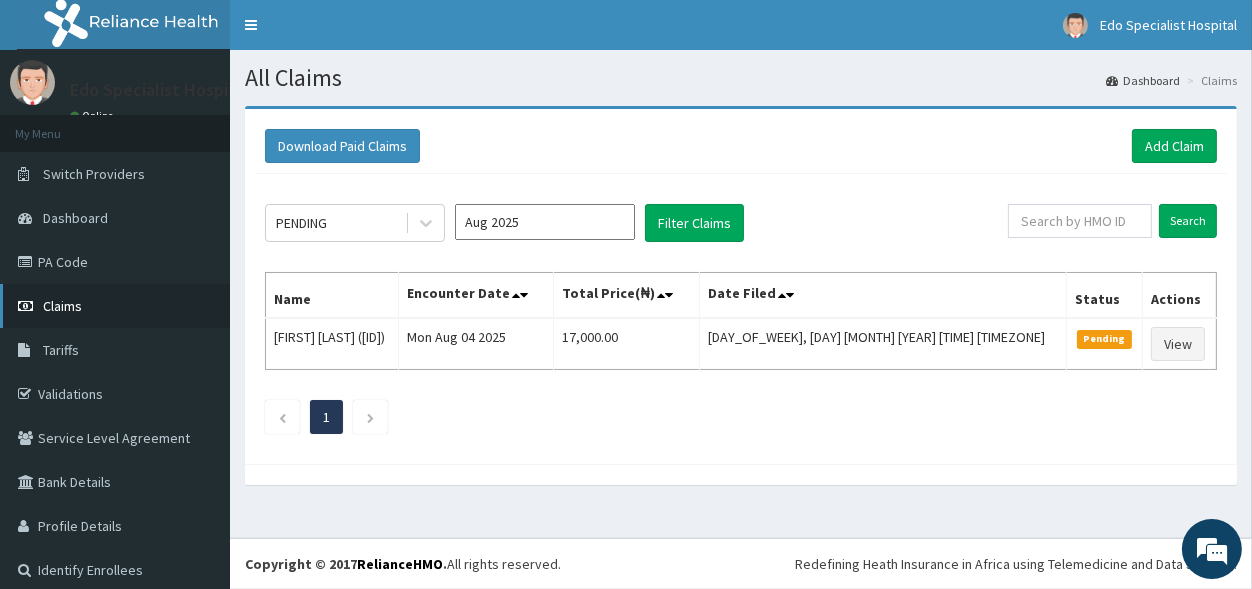click on "Claims" at bounding box center (62, 306) 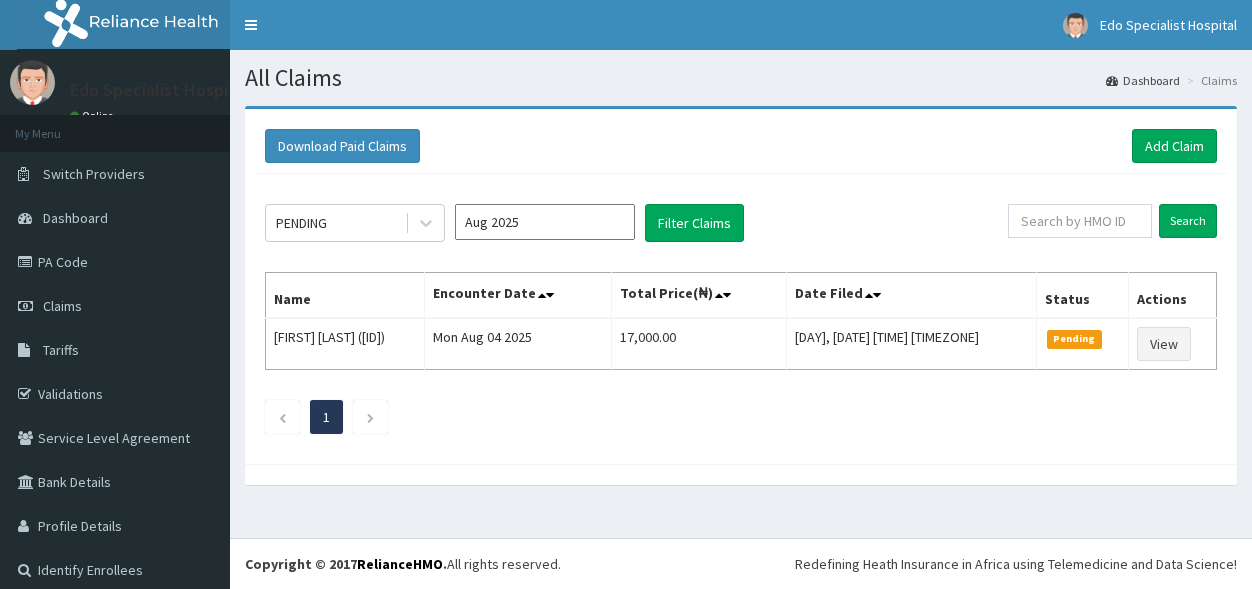 scroll, scrollTop: 0, scrollLeft: 0, axis: both 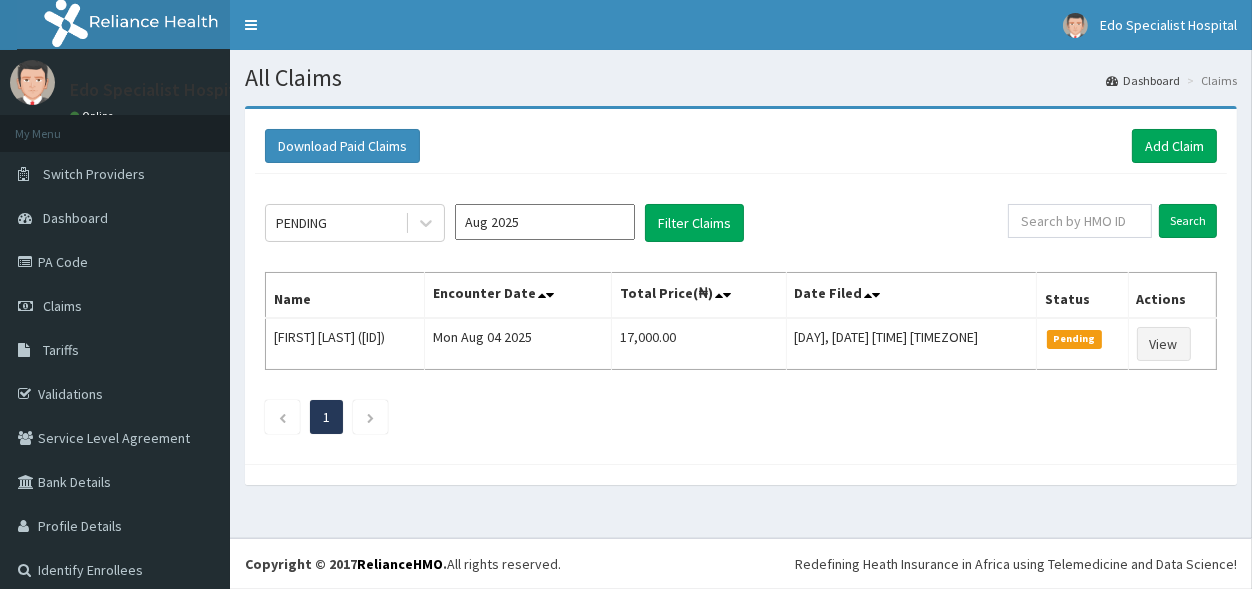 click on "Claims" at bounding box center (62, 306) 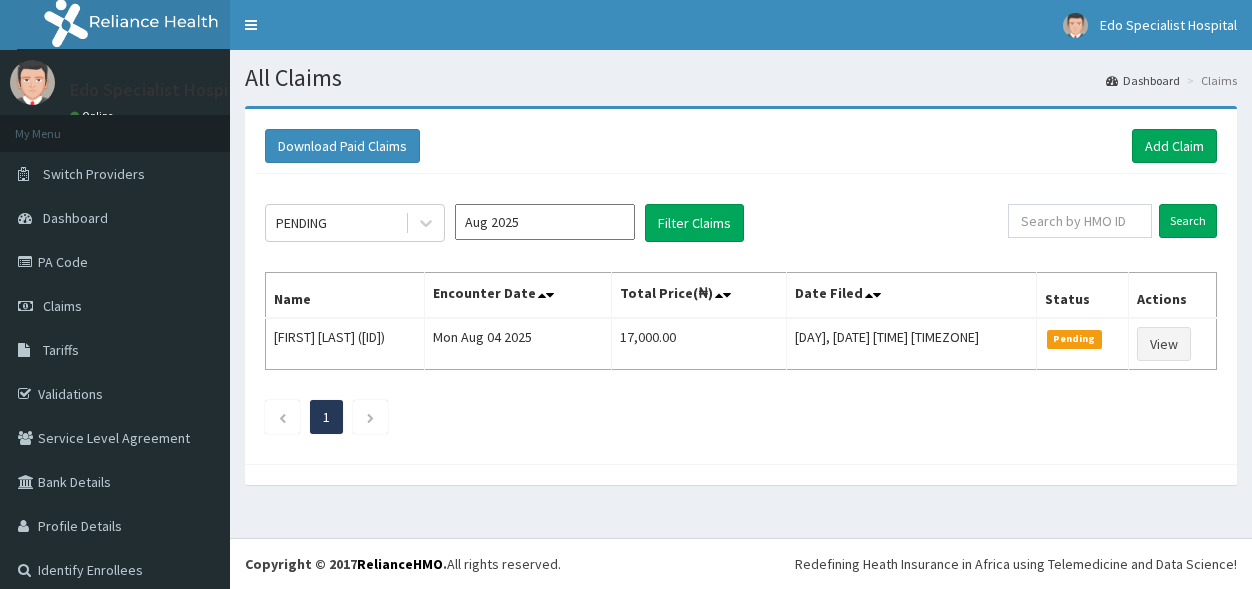 scroll, scrollTop: 0, scrollLeft: 0, axis: both 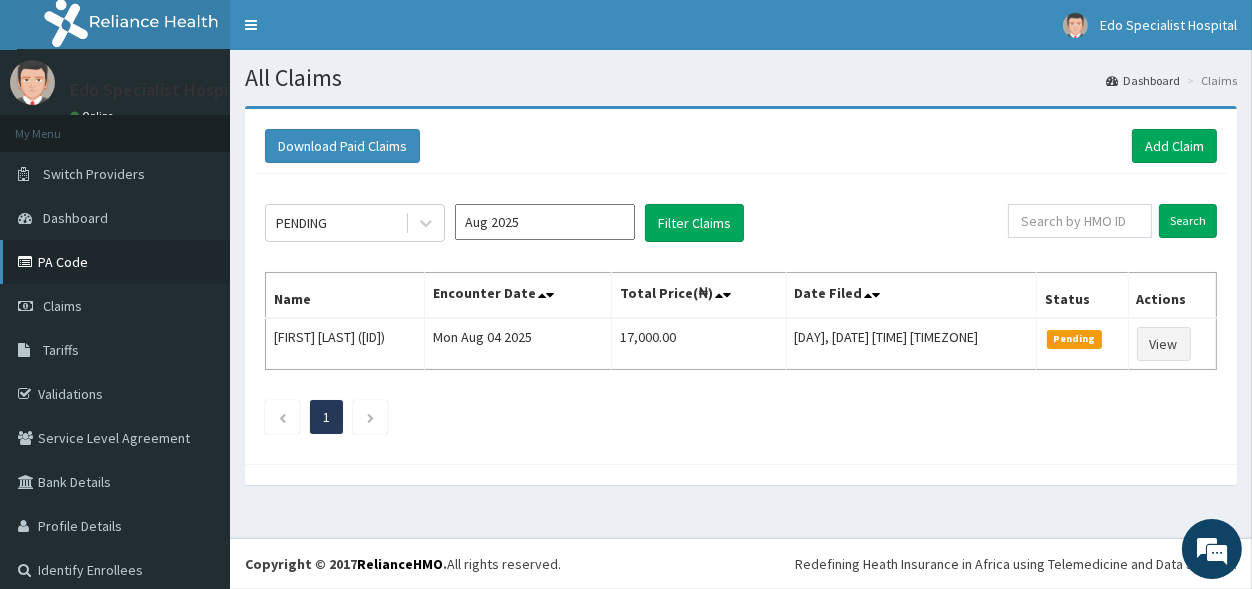 click on "PA Code" at bounding box center [115, 262] 